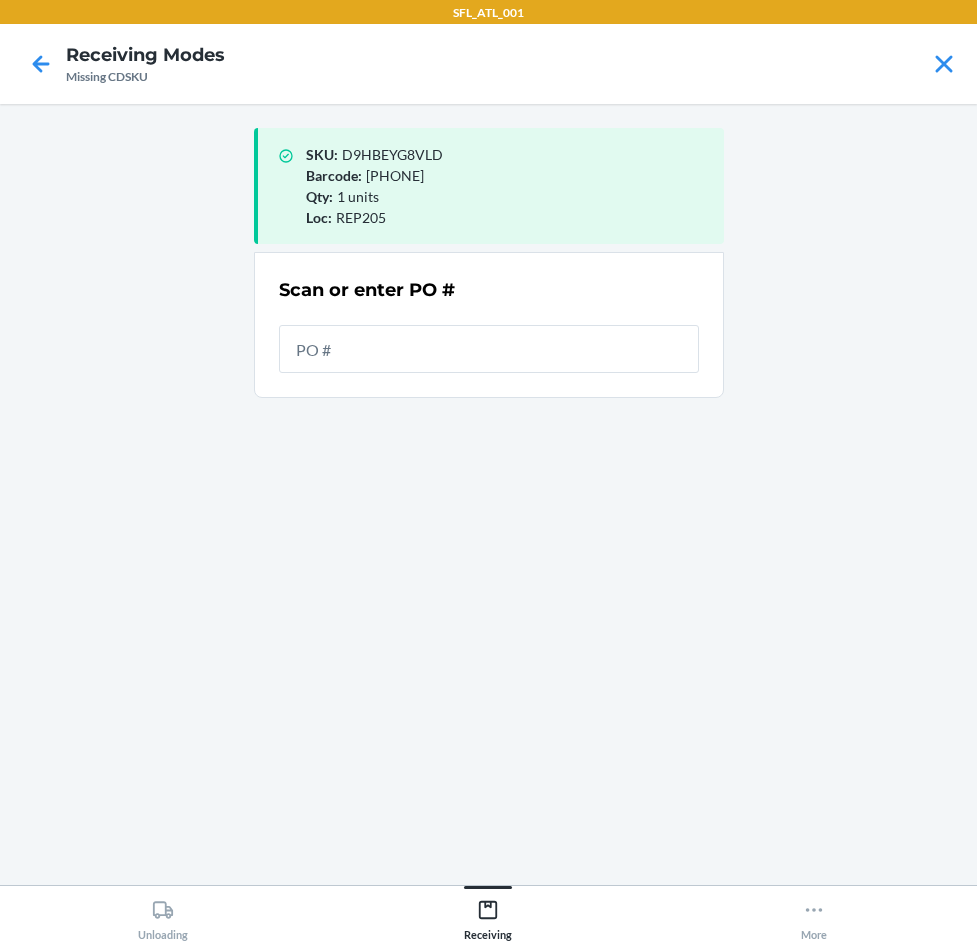 scroll, scrollTop: 0, scrollLeft: 0, axis: both 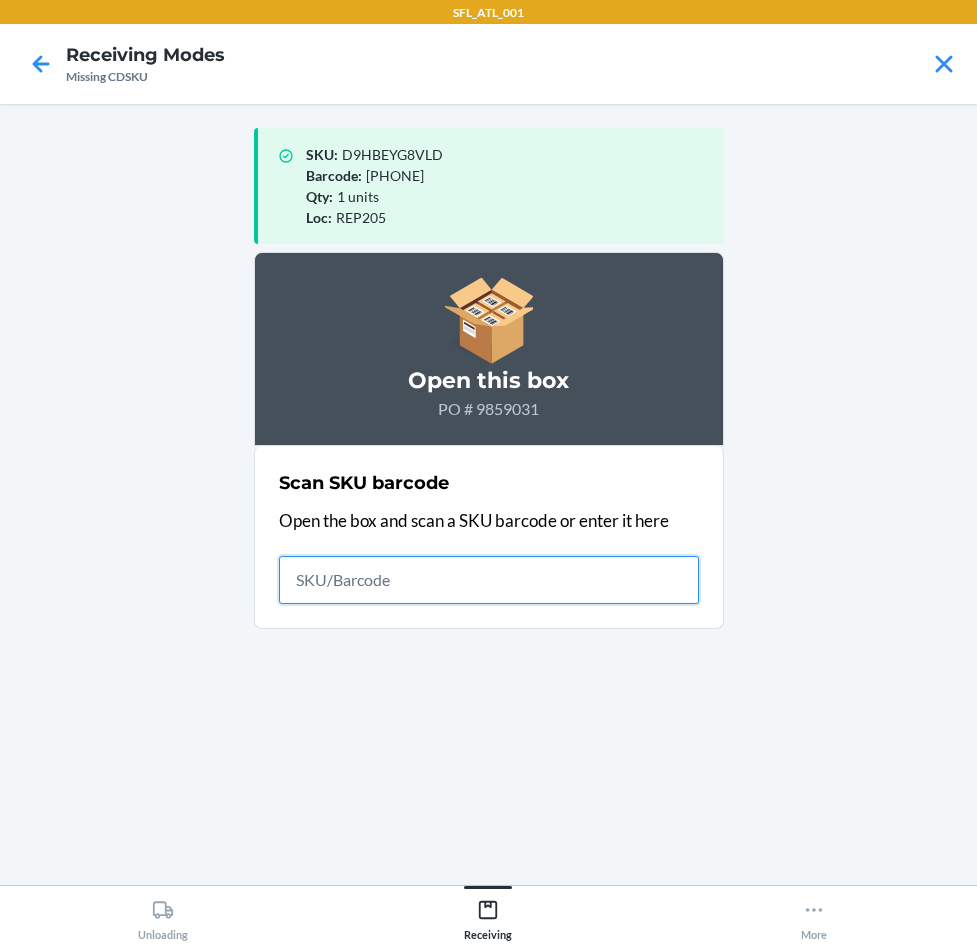 click at bounding box center (489, 580) 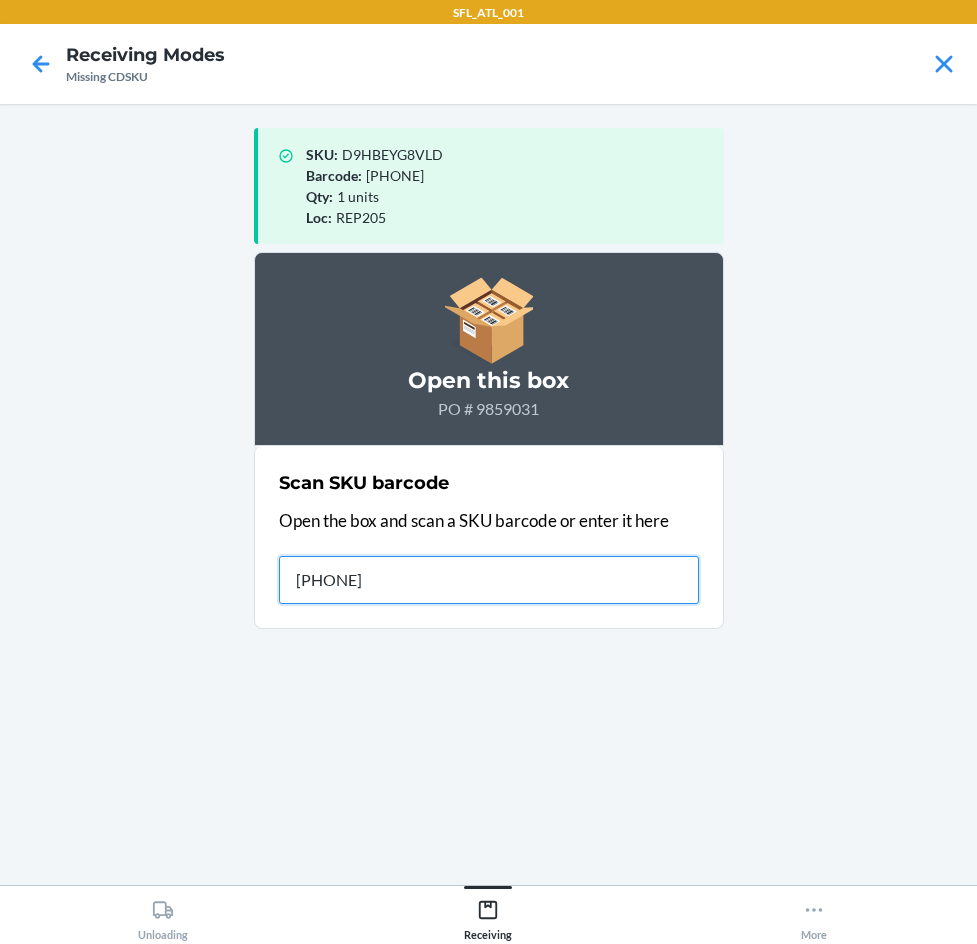type on "197217" 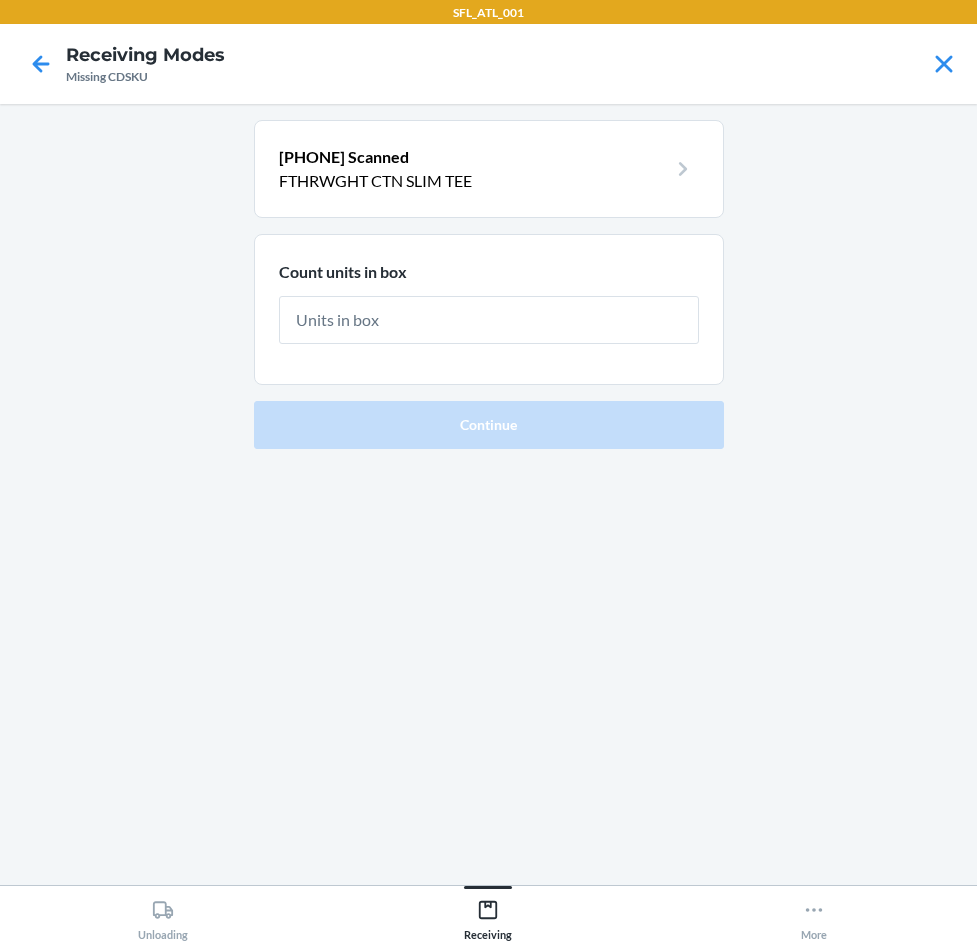 type on "1" 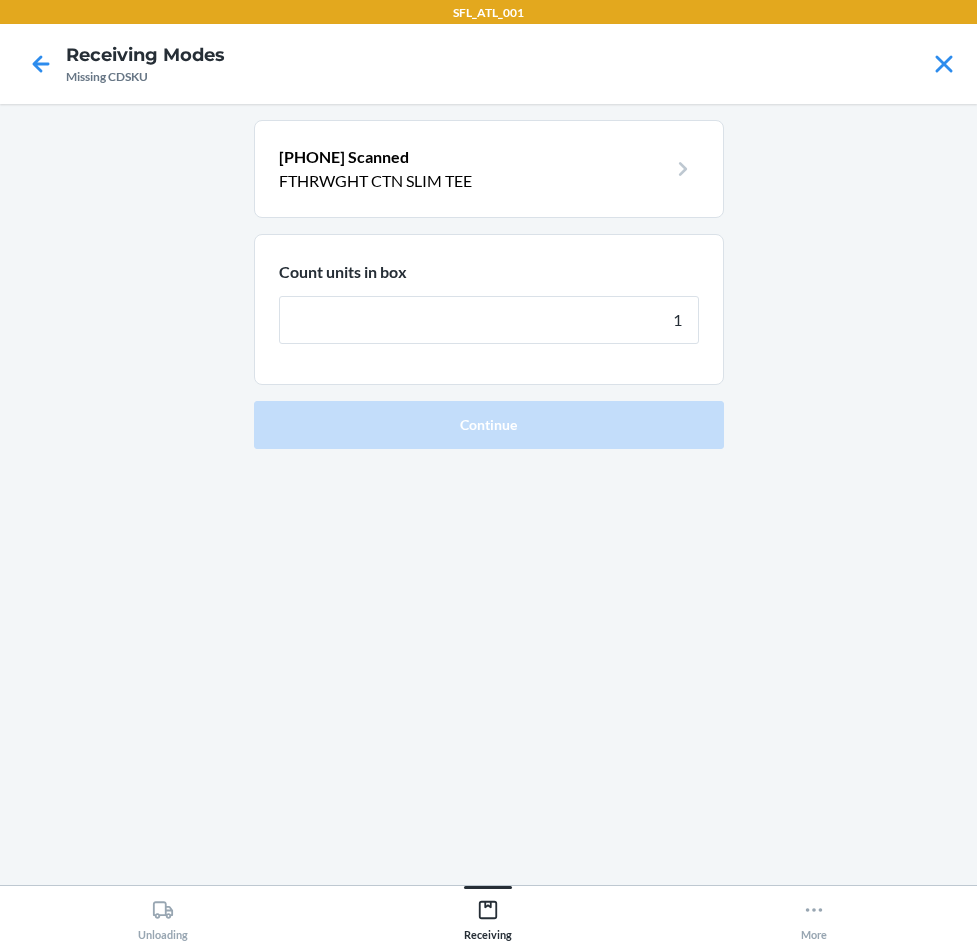 click on "Continue" at bounding box center [489, 425] 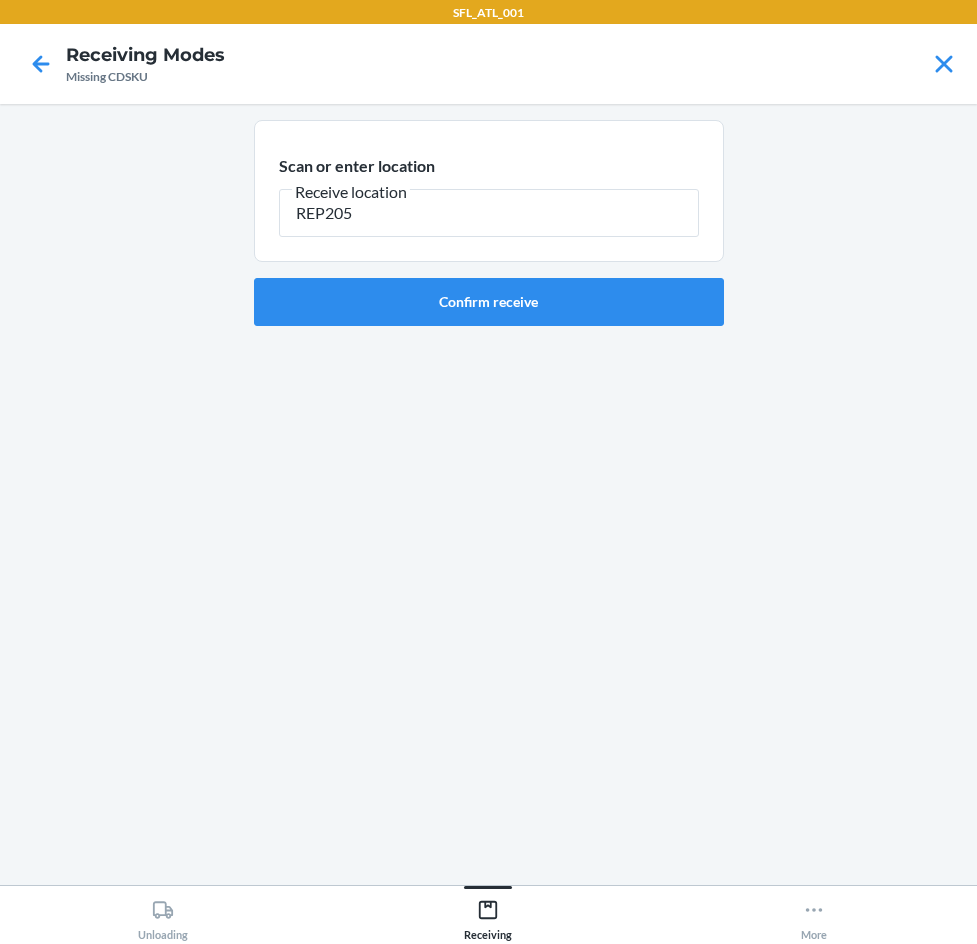 type on "REP205" 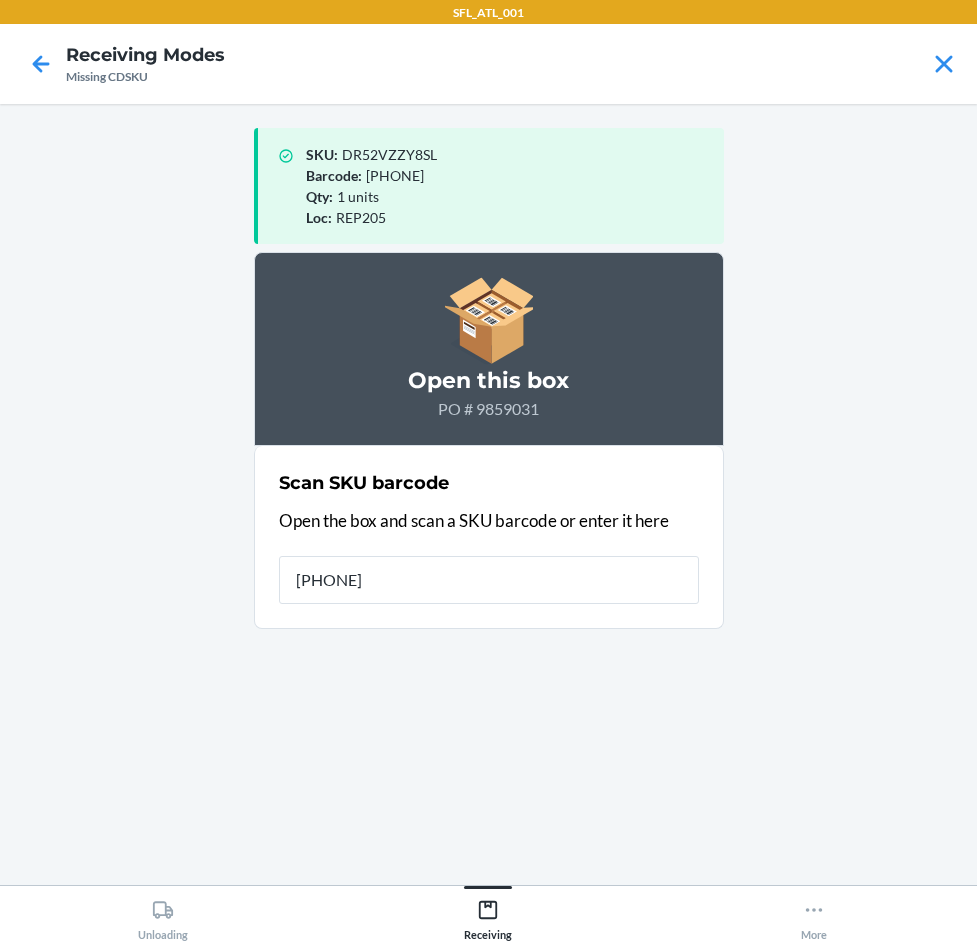 type on "1972174555" 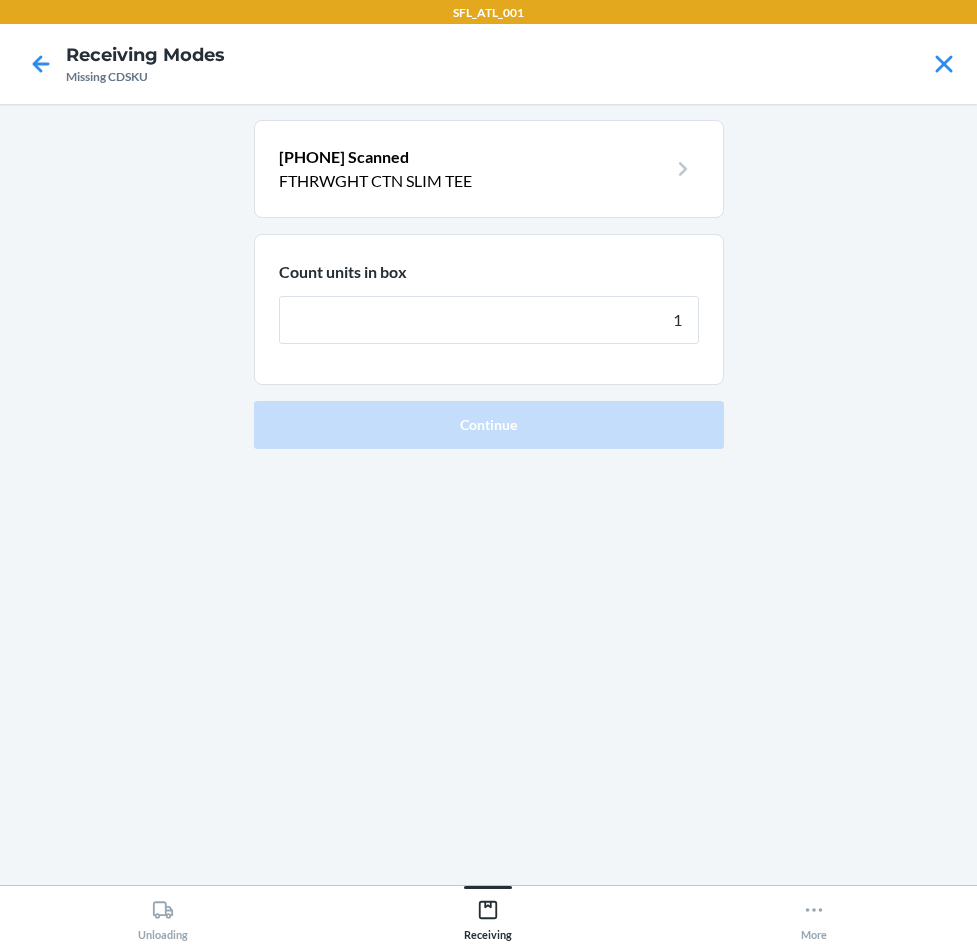 click on "Continue" at bounding box center (489, 425) 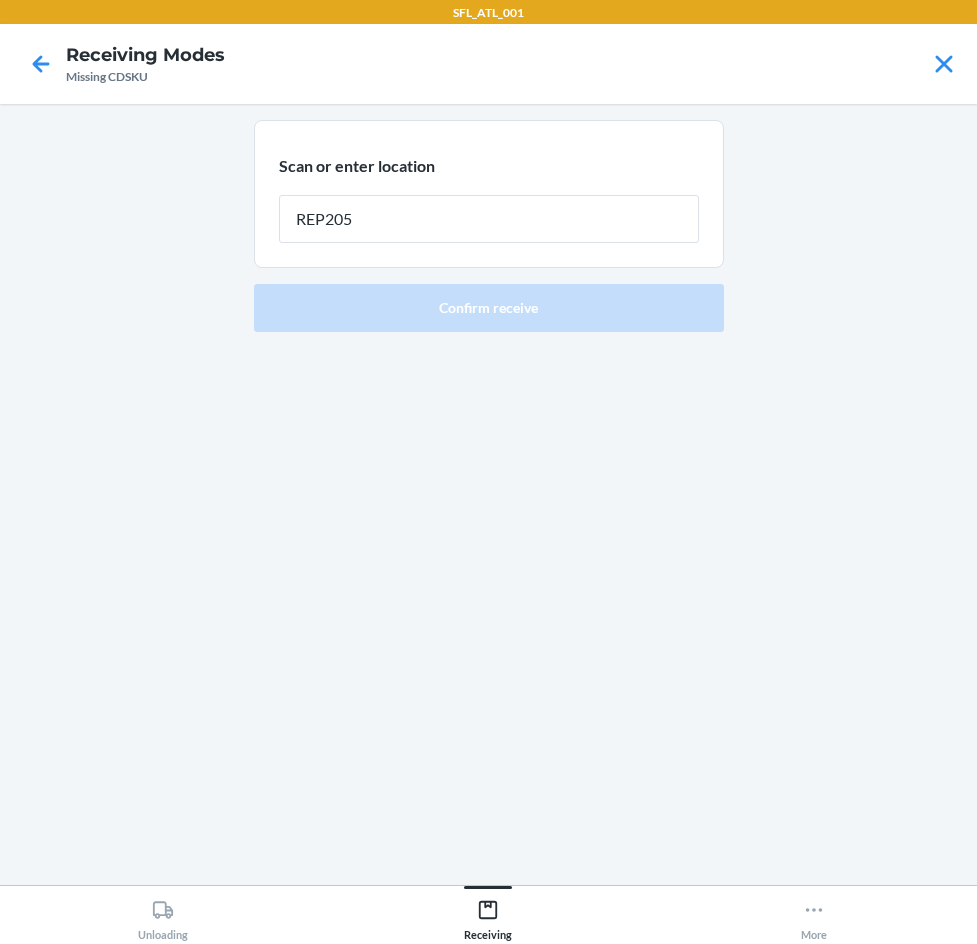 type on "REP205" 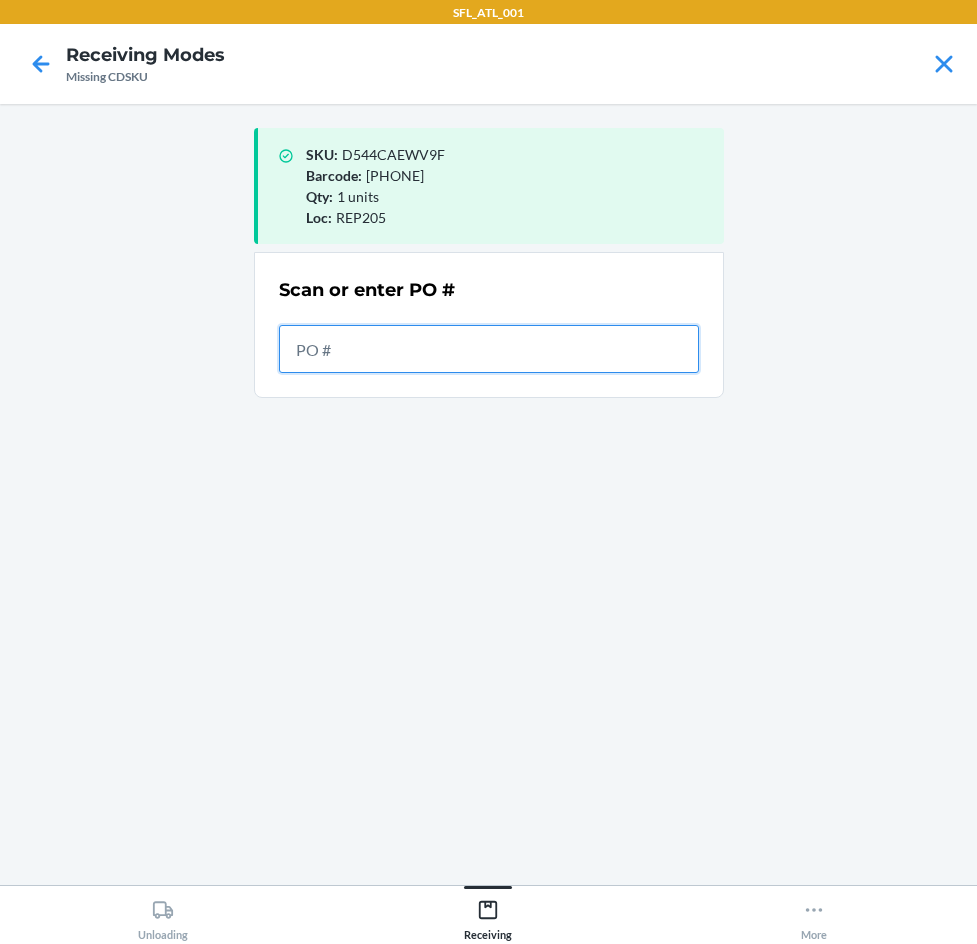 click at bounding box center (489, 349) 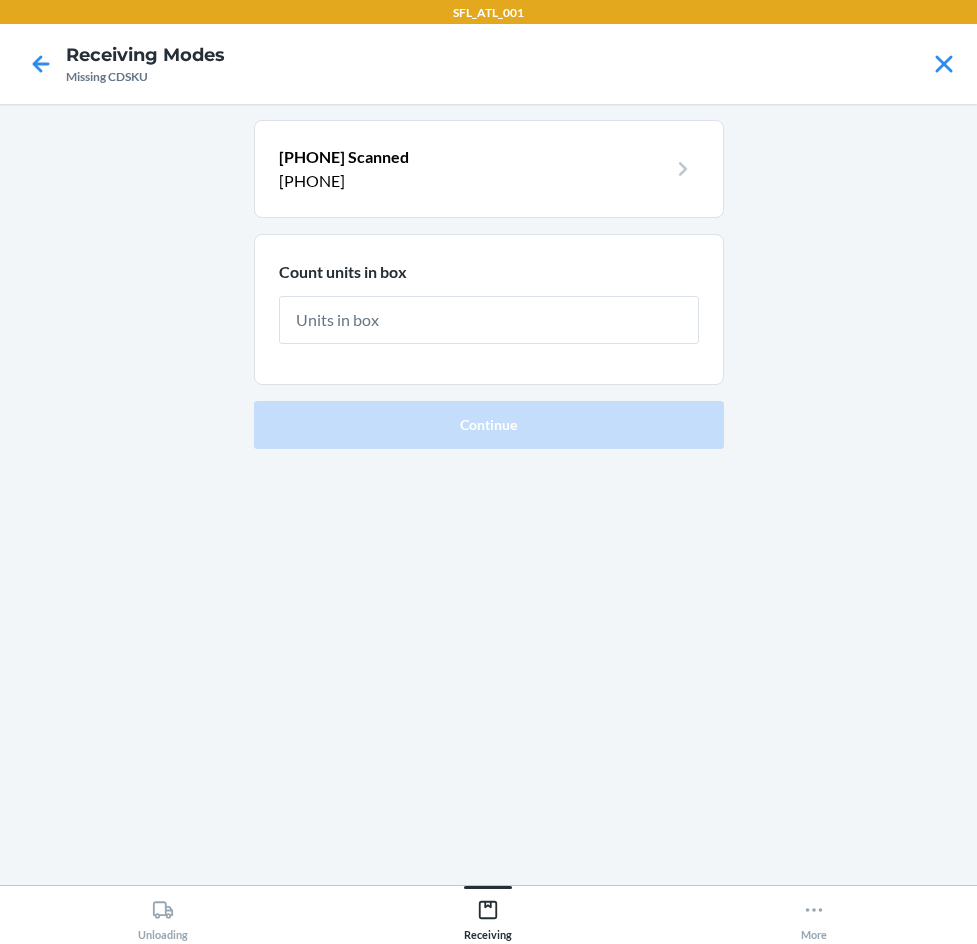 type on "1" 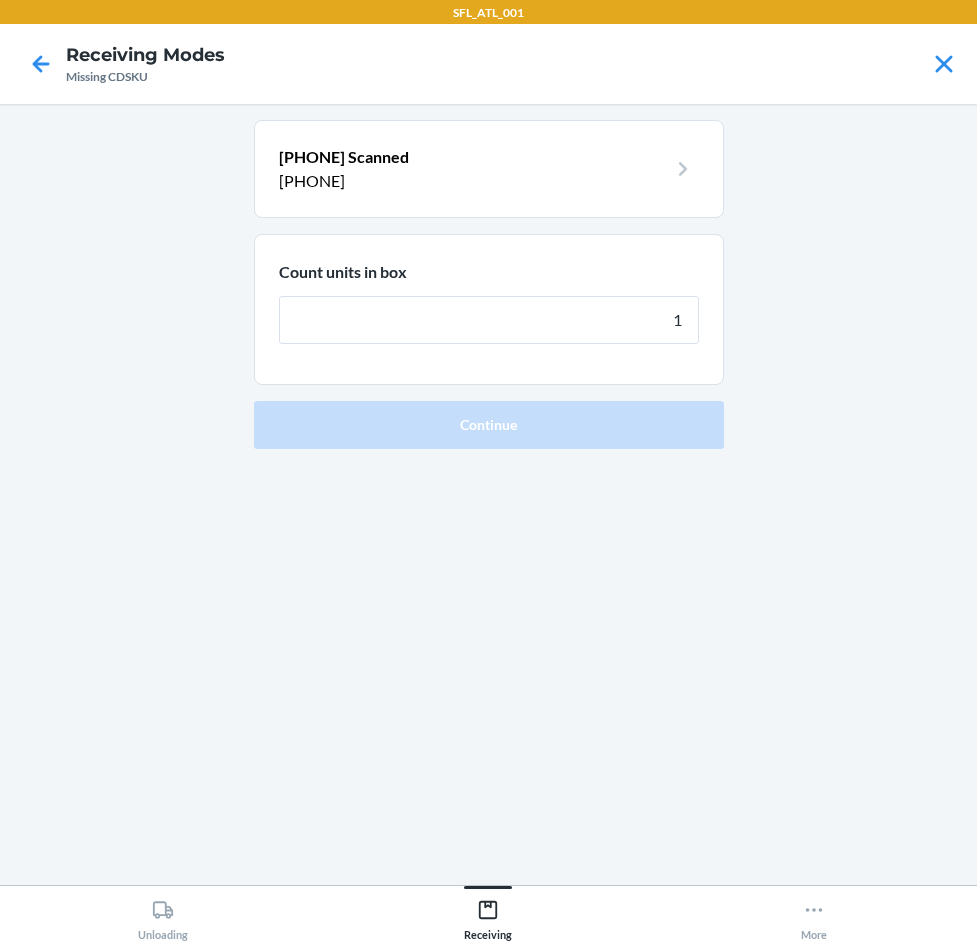 click on "Continue" at bounding box center (489, 425) 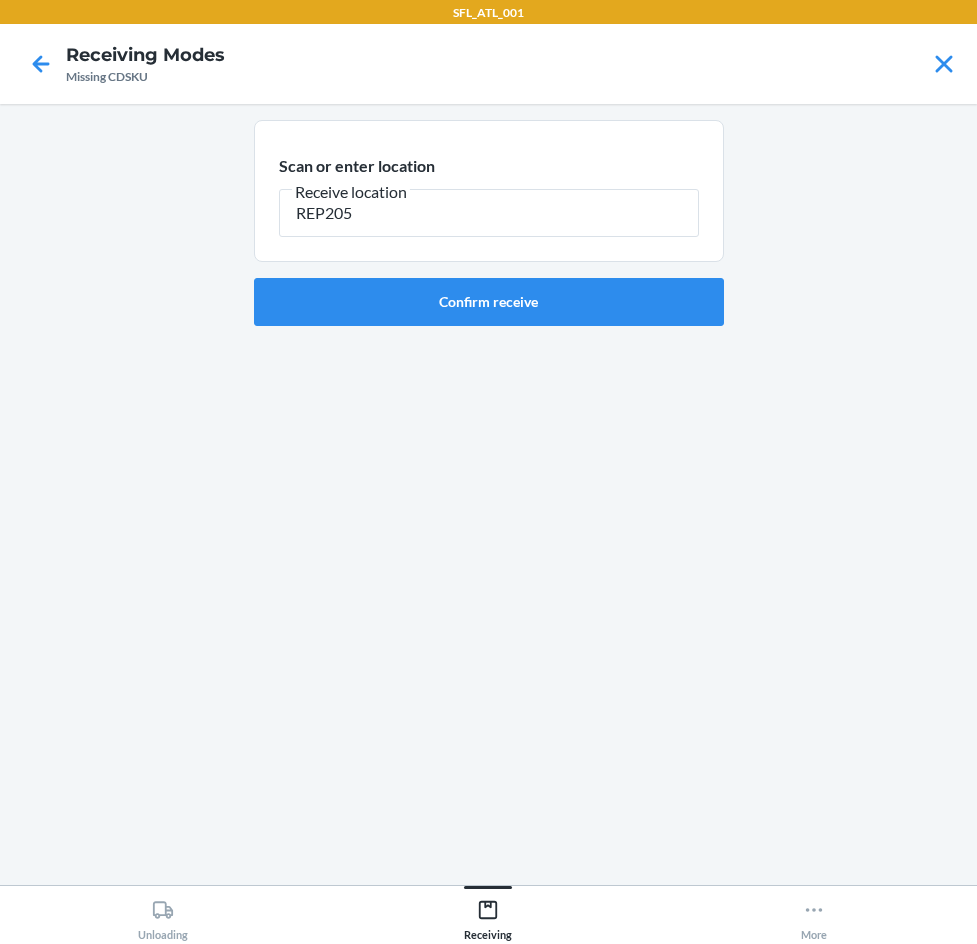 type on "REP205" 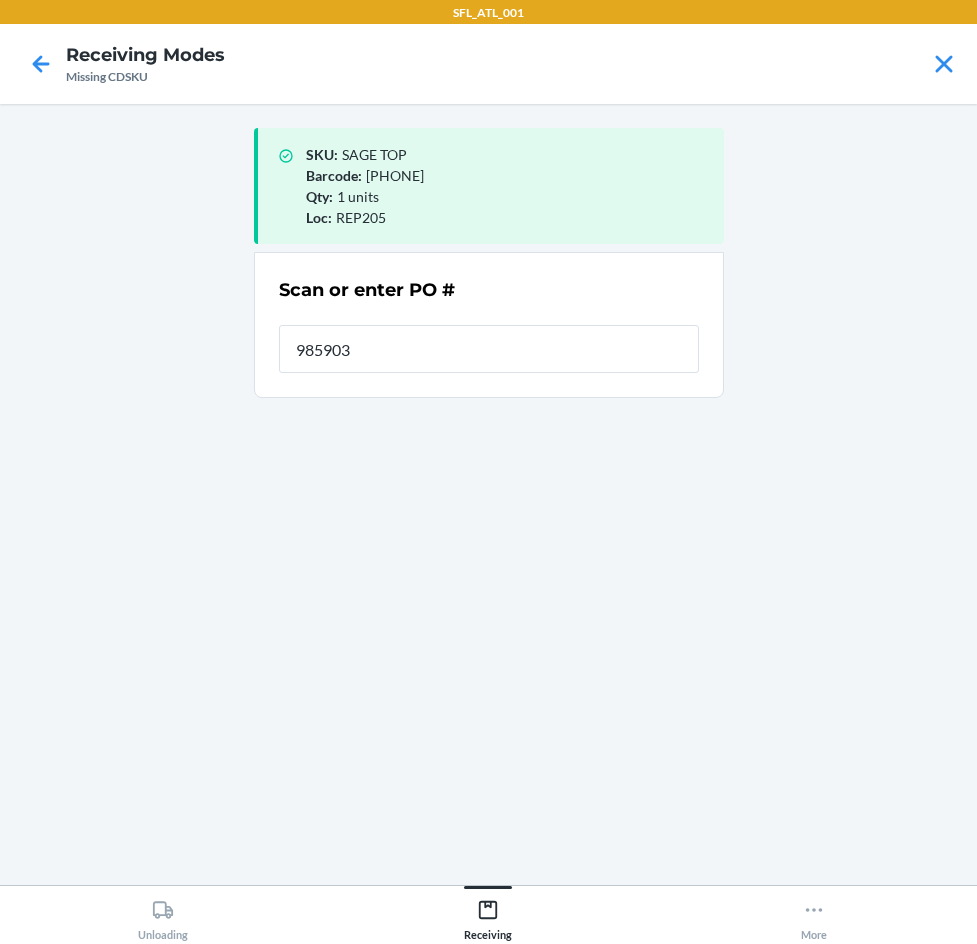 type on "9859031" 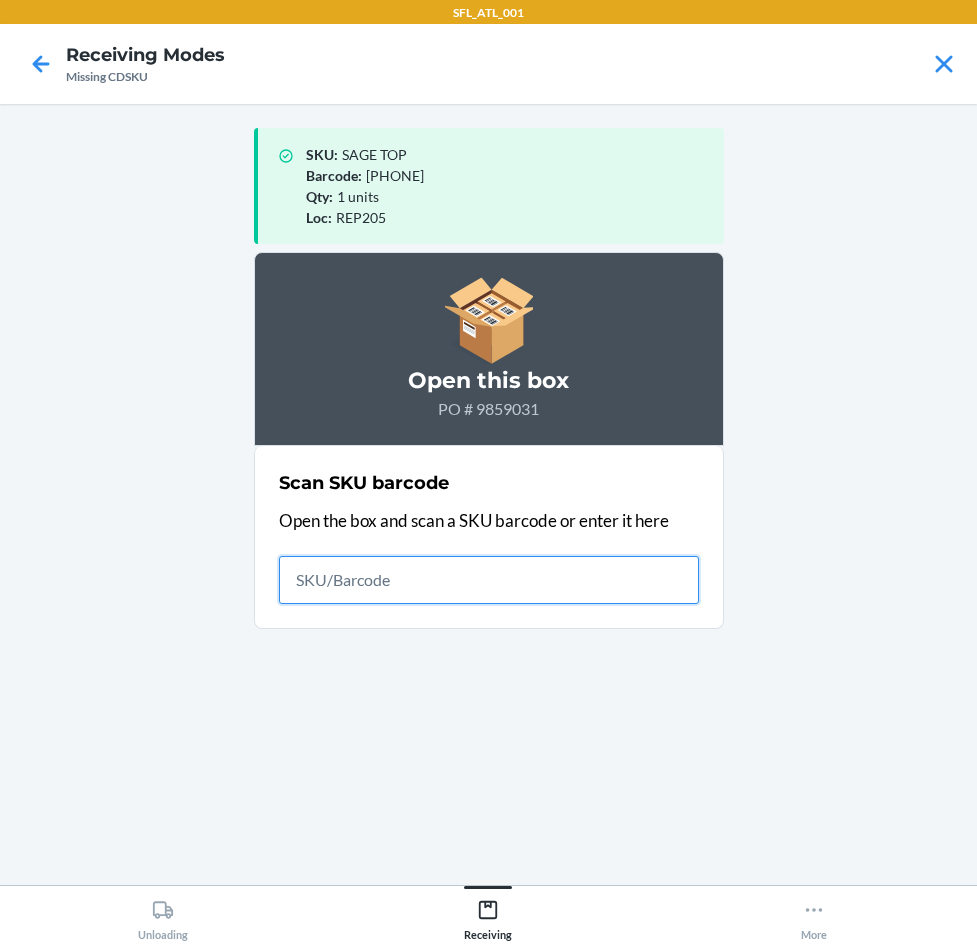 click at bounding box center [489, 580] 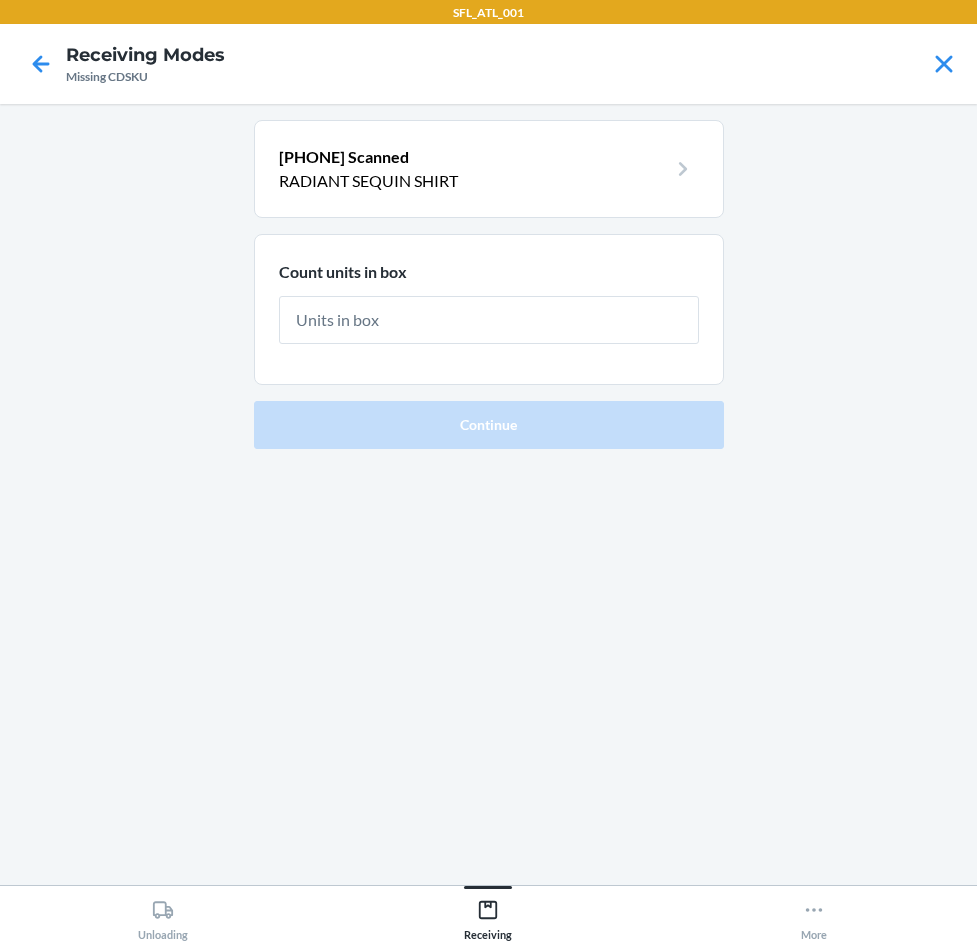 type on "1" 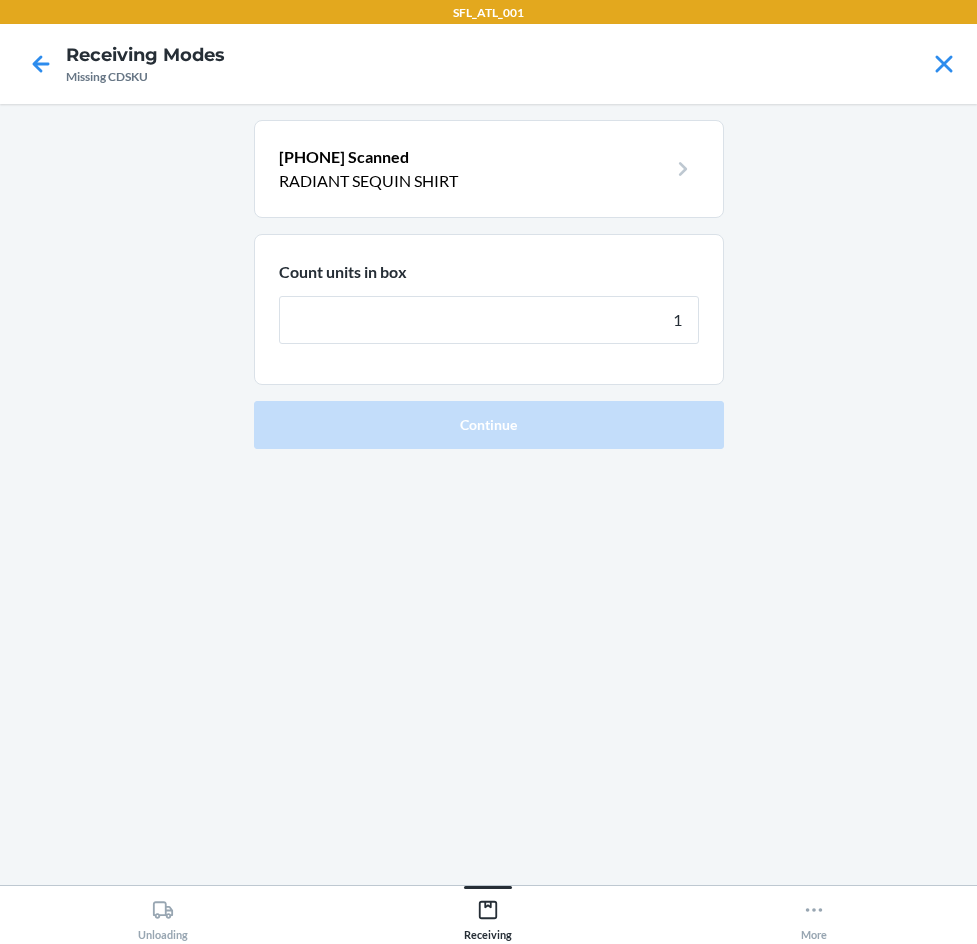click on "Continue" at bounding box center [489, 425] 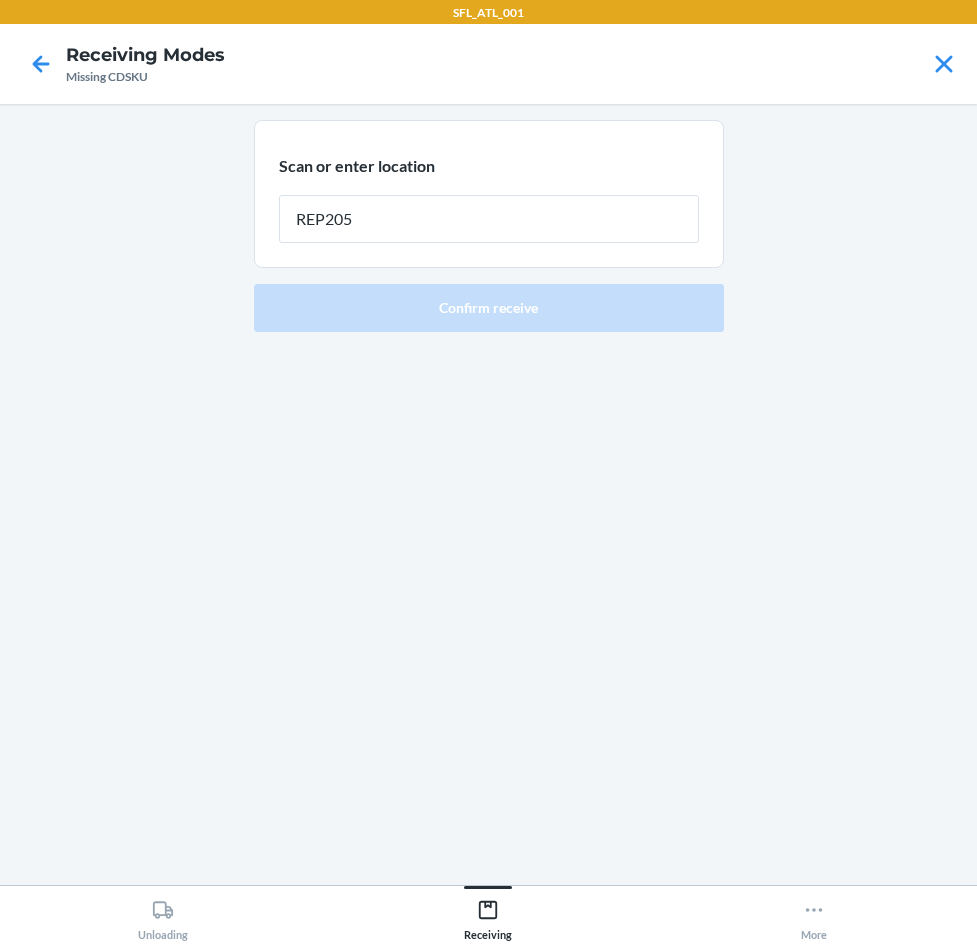 type on "REP205" 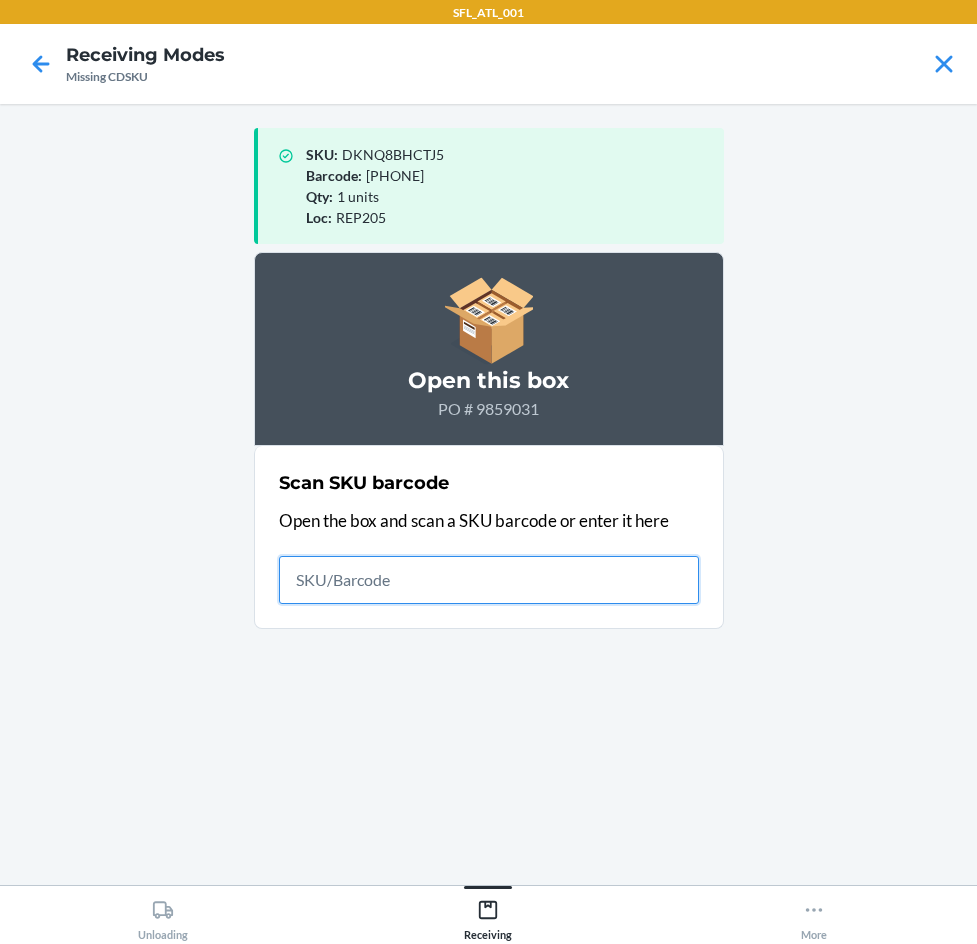 click at bounding box center [489, 580] 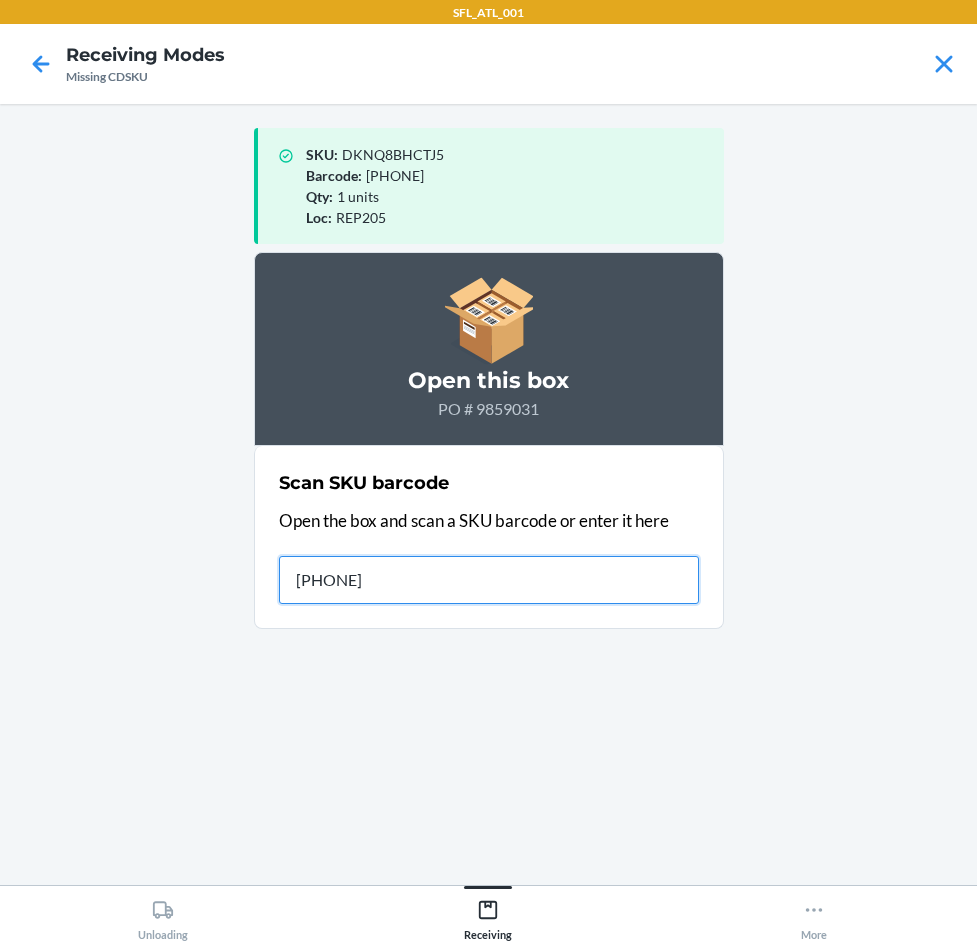 type on "[NUMBER]" 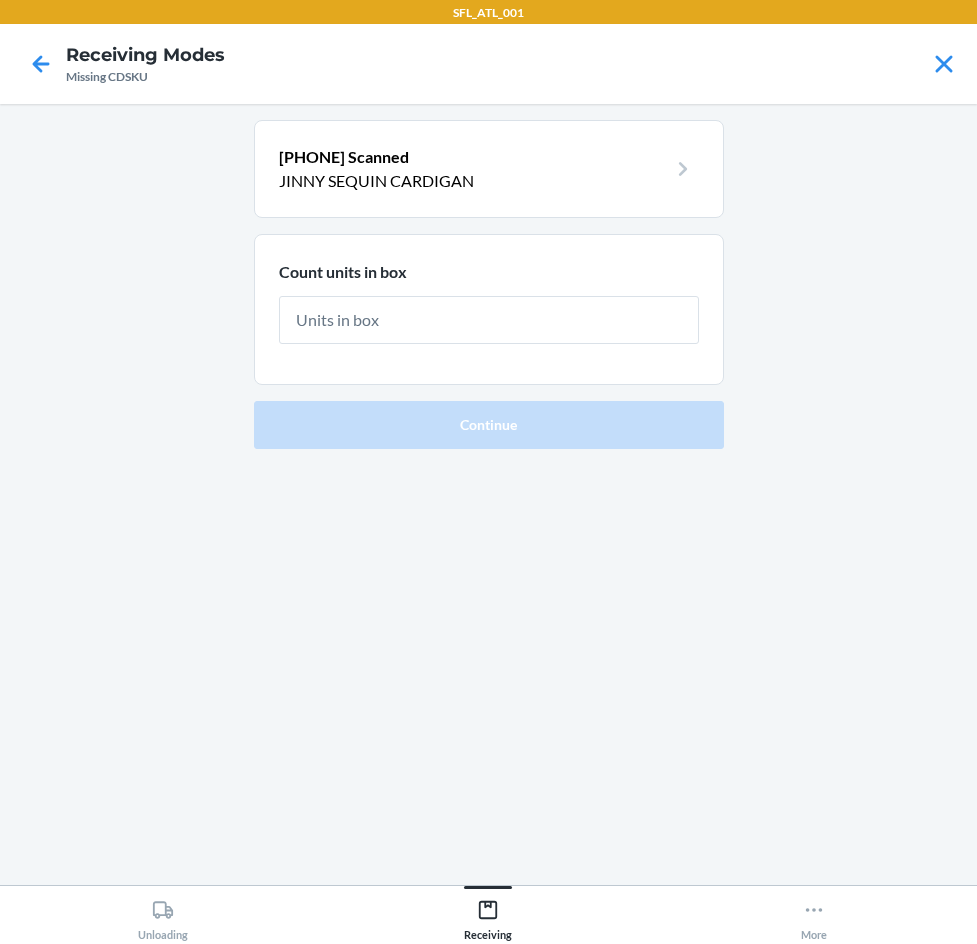 type on "1" 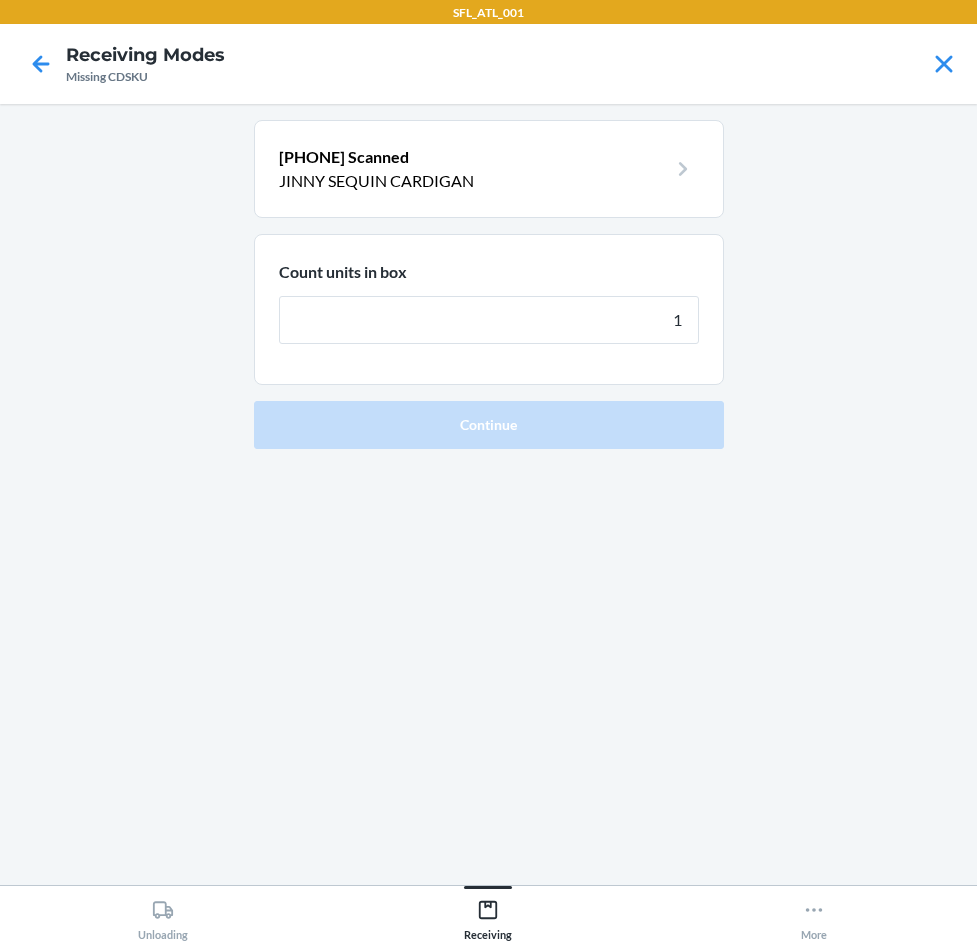 click on "Continue" at bounding box center [489, 425] 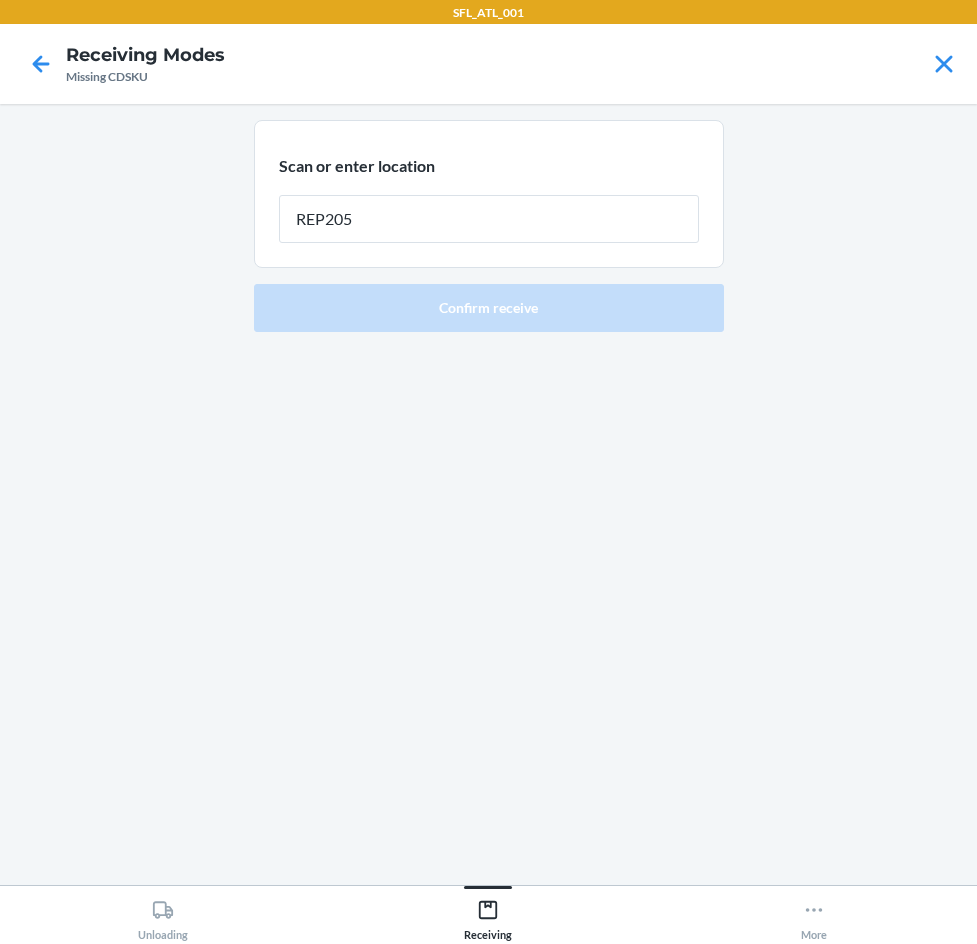 type on "REP205" 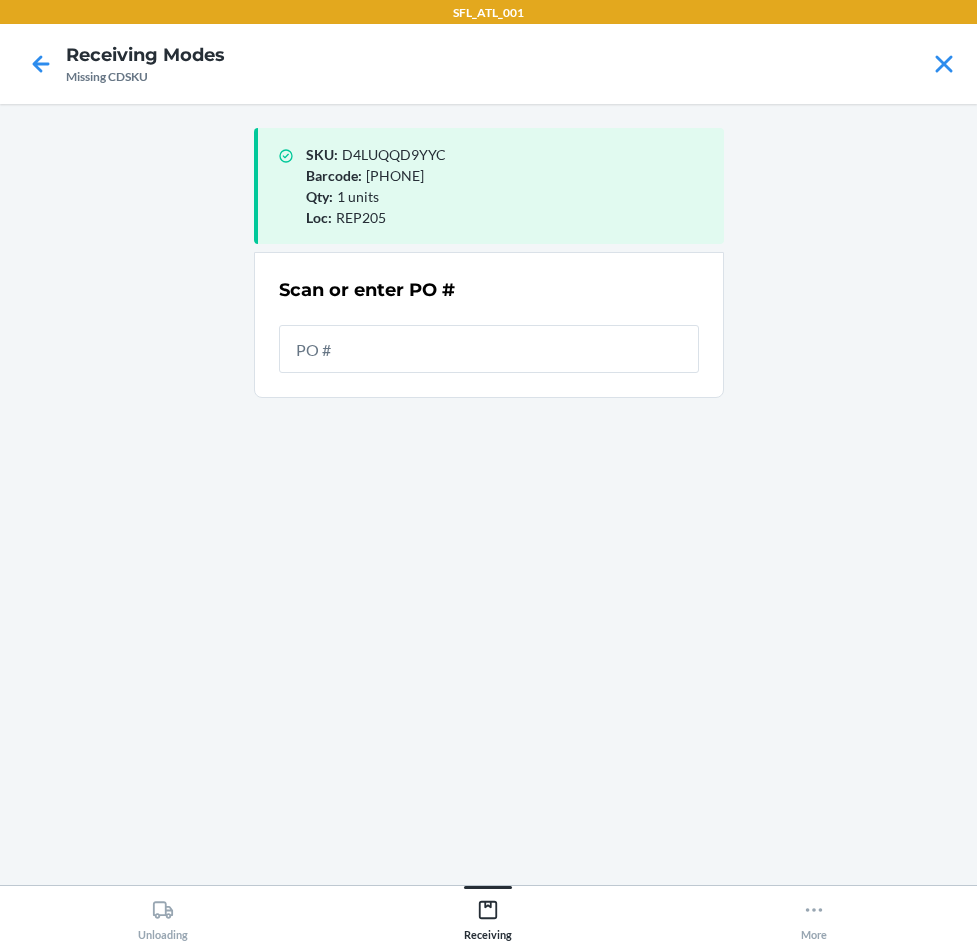type 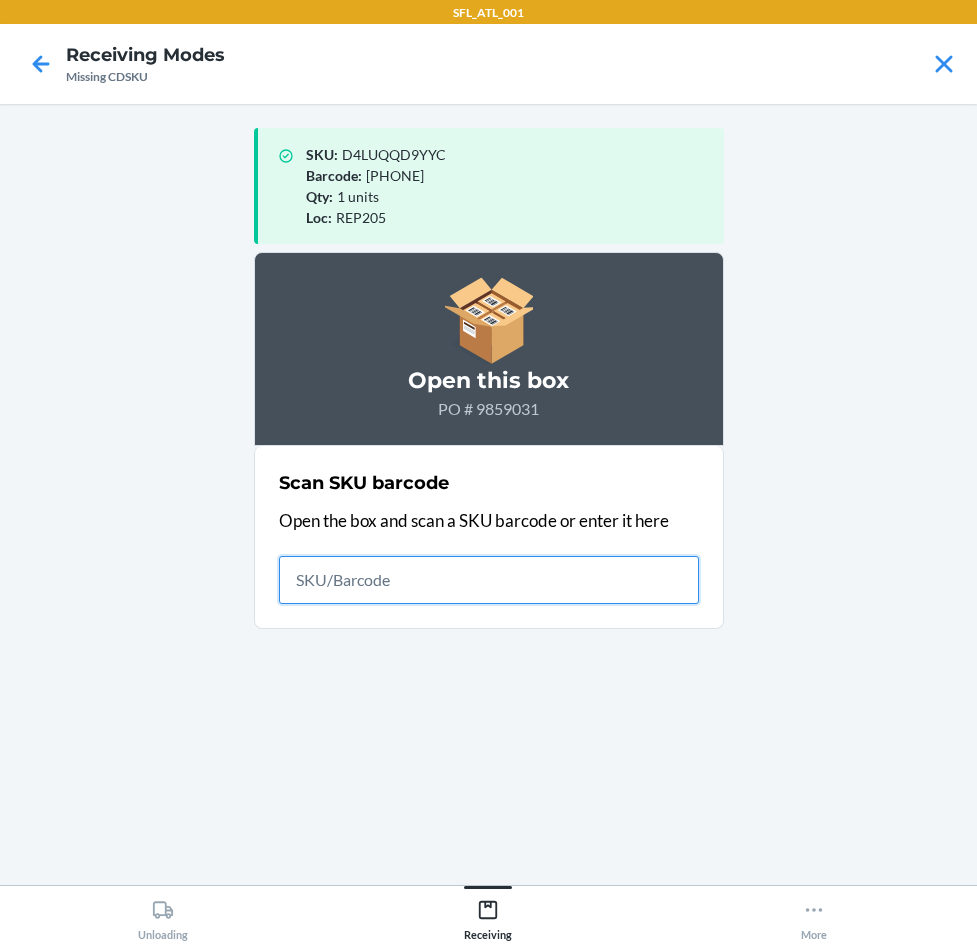 click at bounding box center (489, 580) 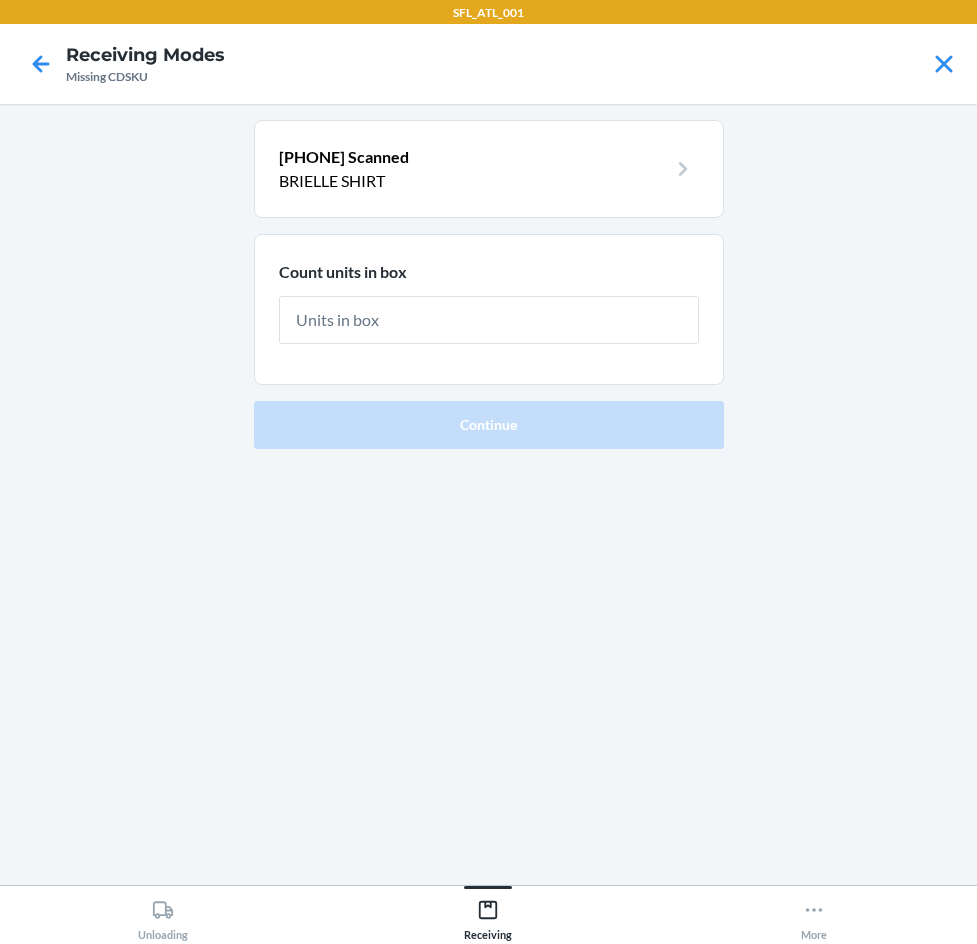 type on "1" 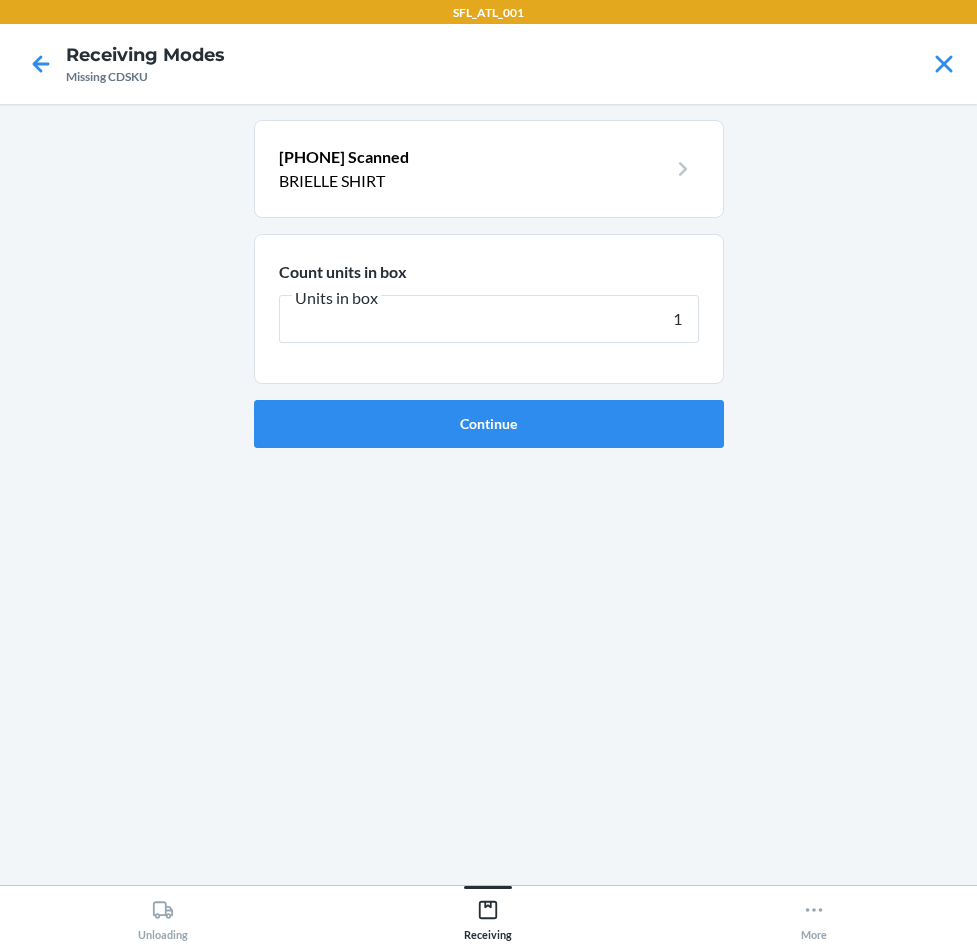 click on "Continue" at bounding box center [489, 424] 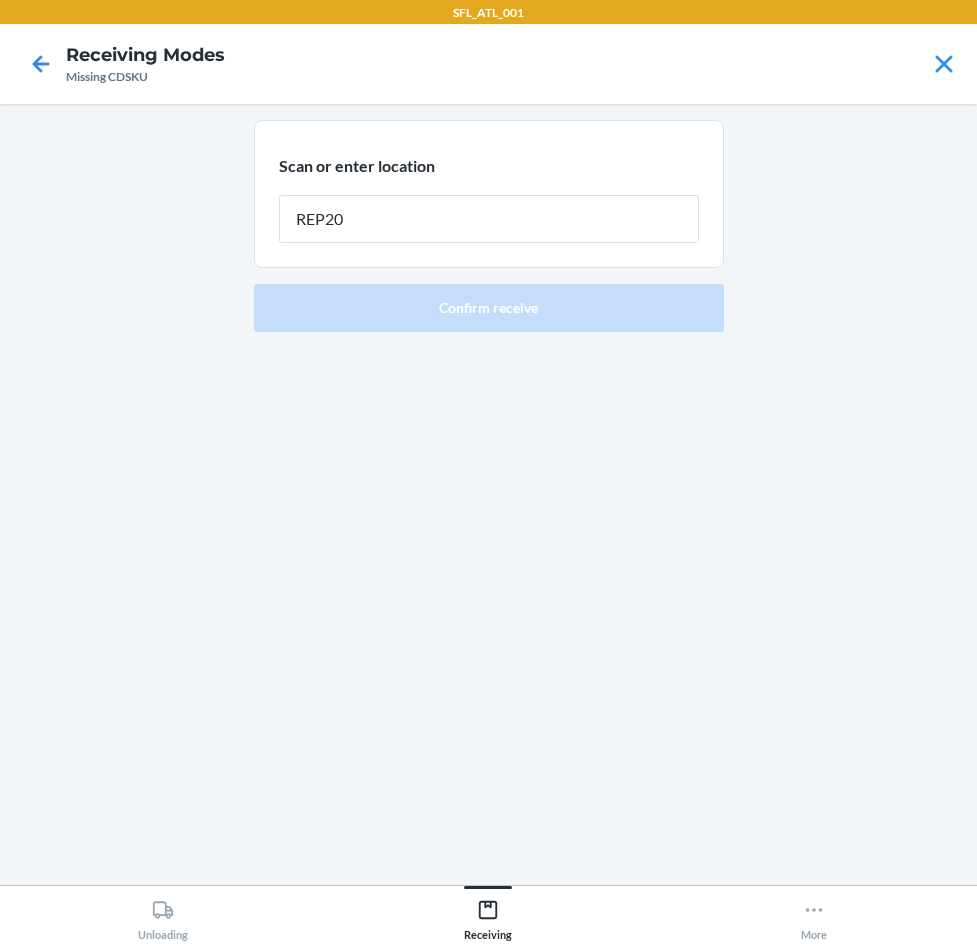 type on "REP205" 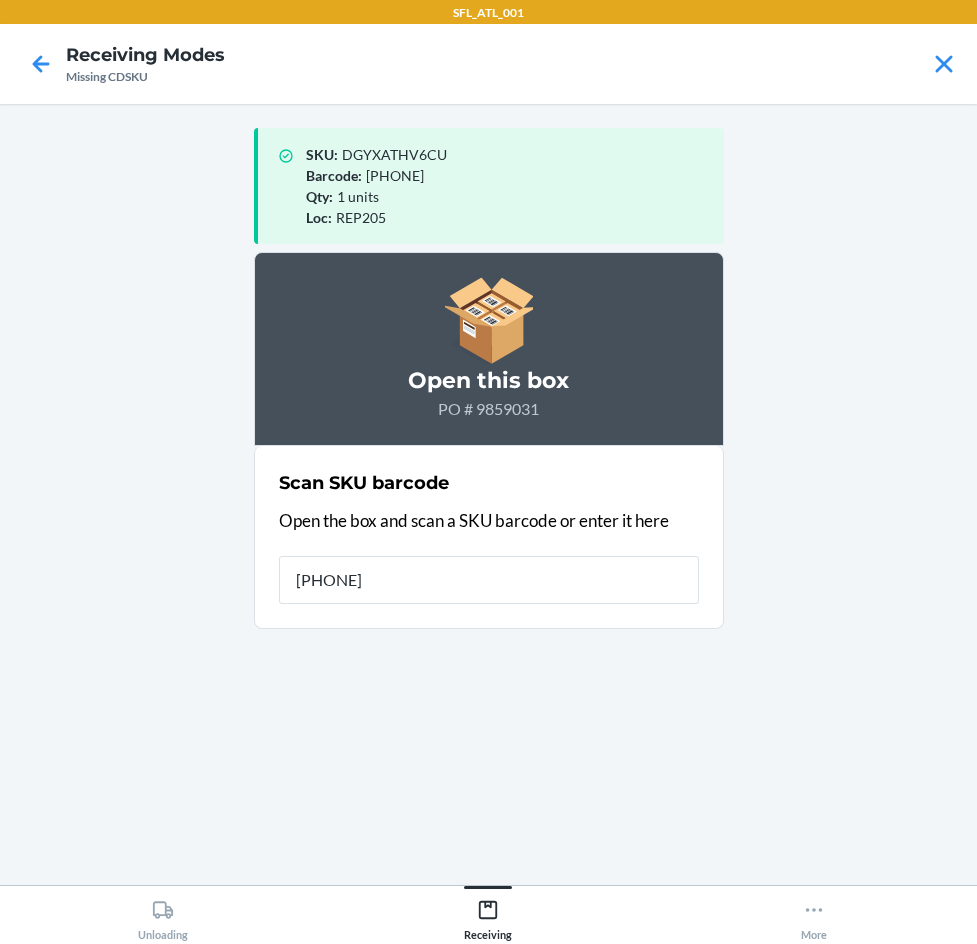type on "93585902255" 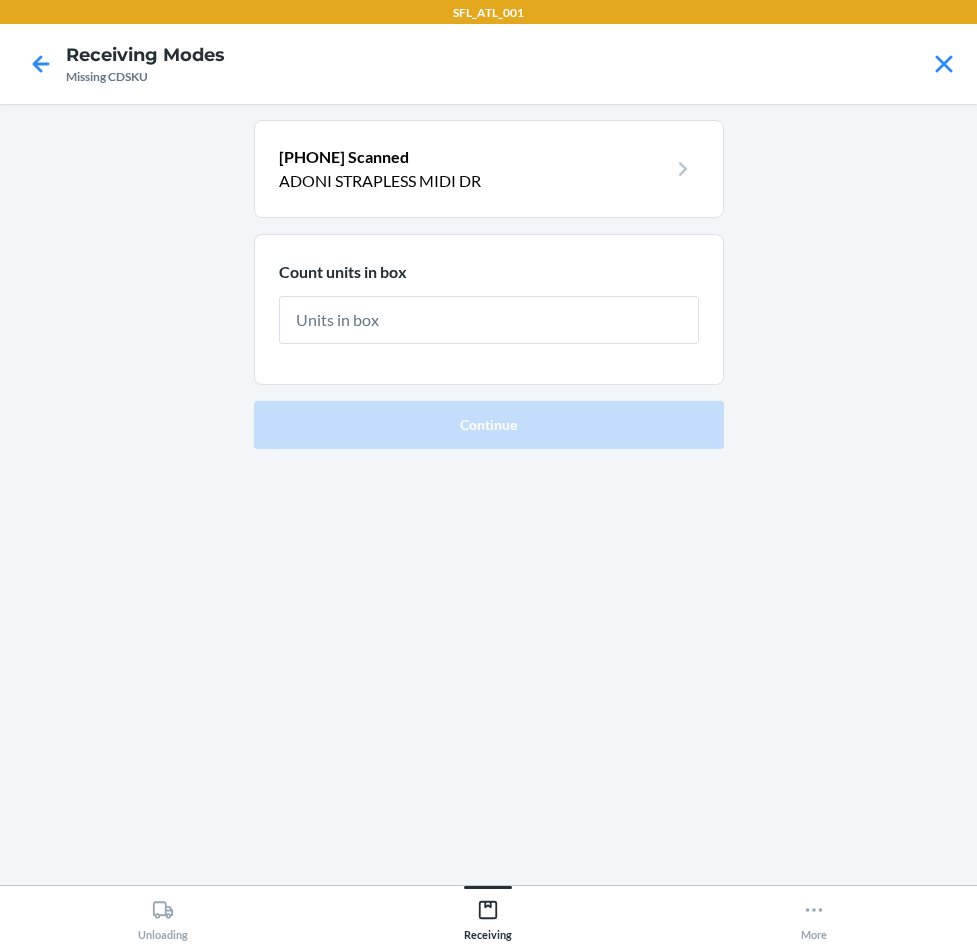 type on "1" 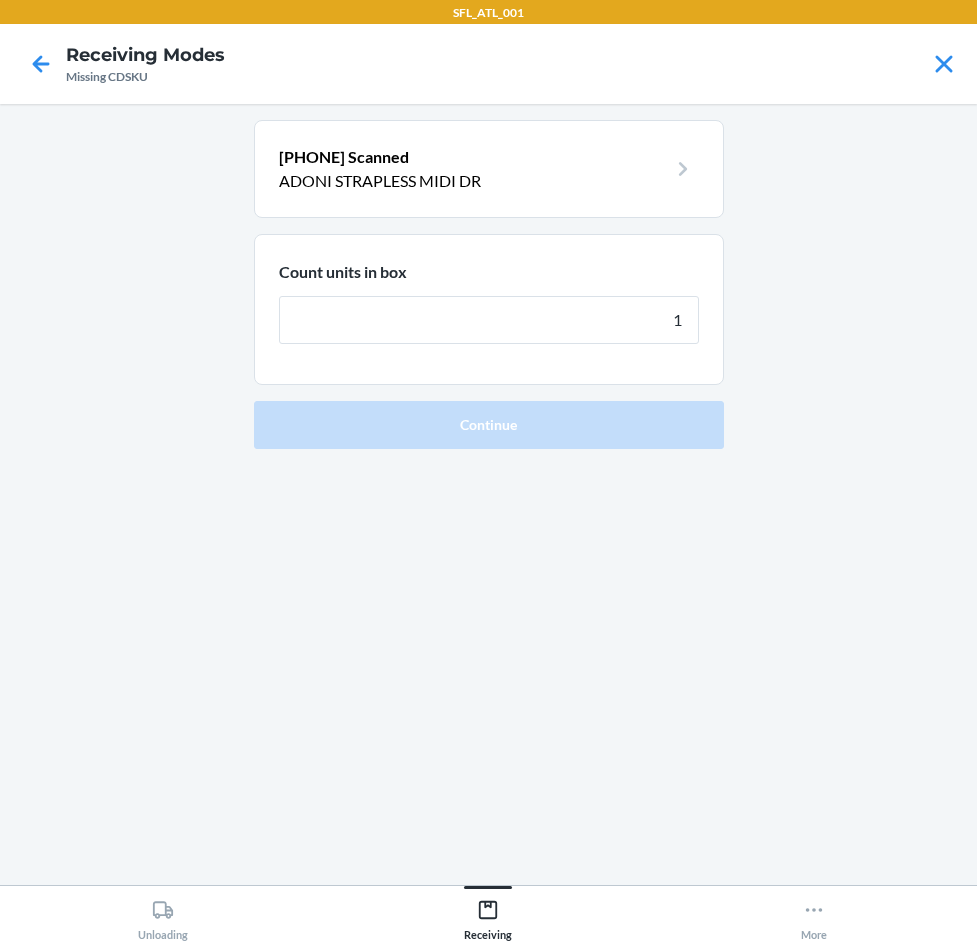 click on "Continue" at bounding box center (489, 425) 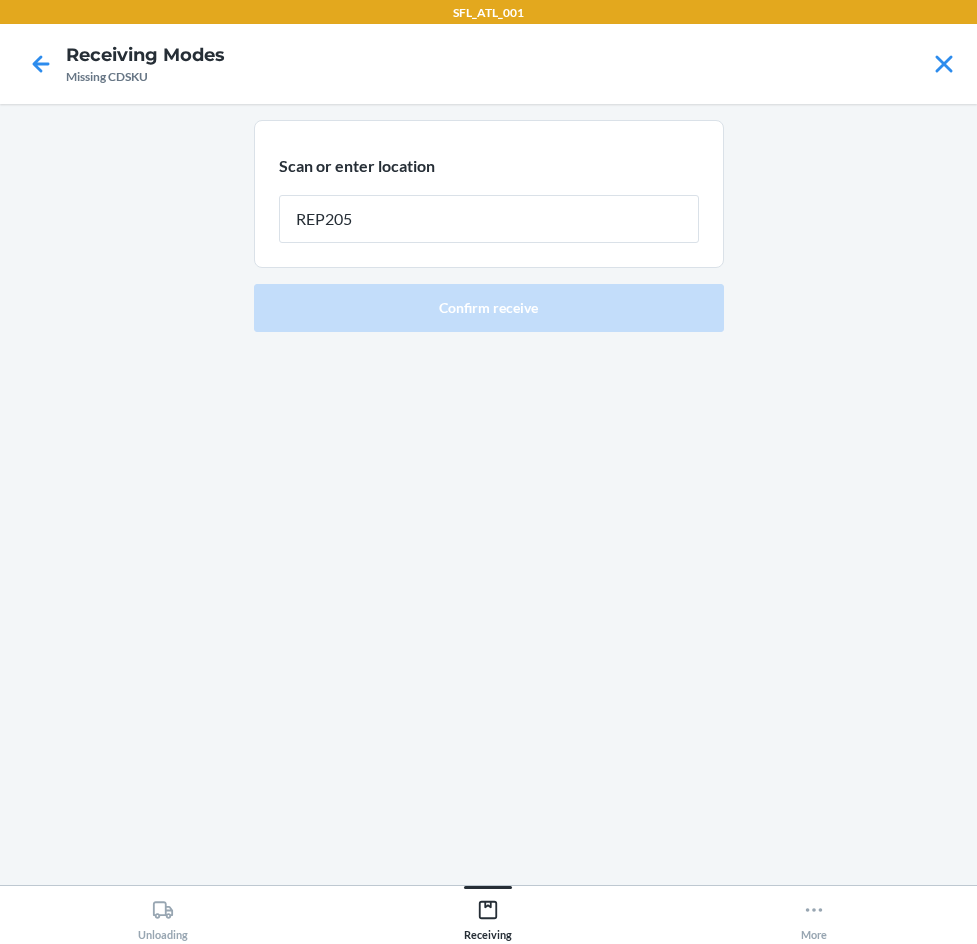 type on "REP205" 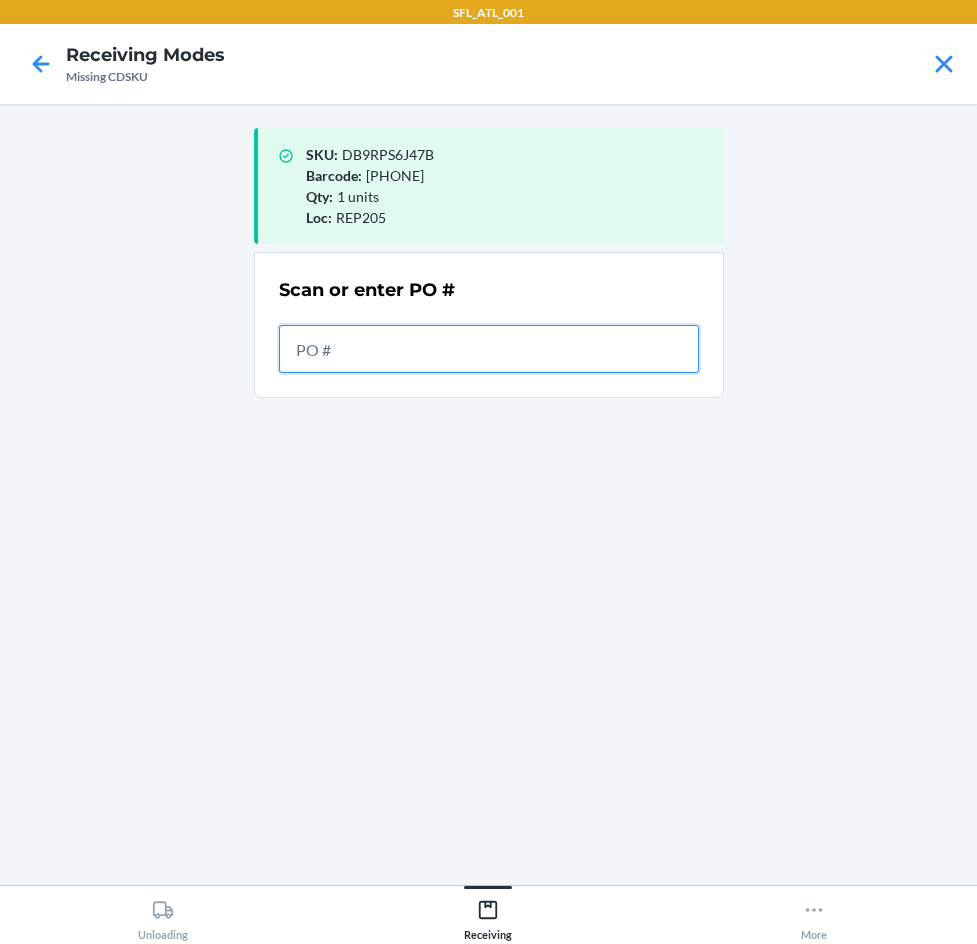 click at bounding box center (489, 349) 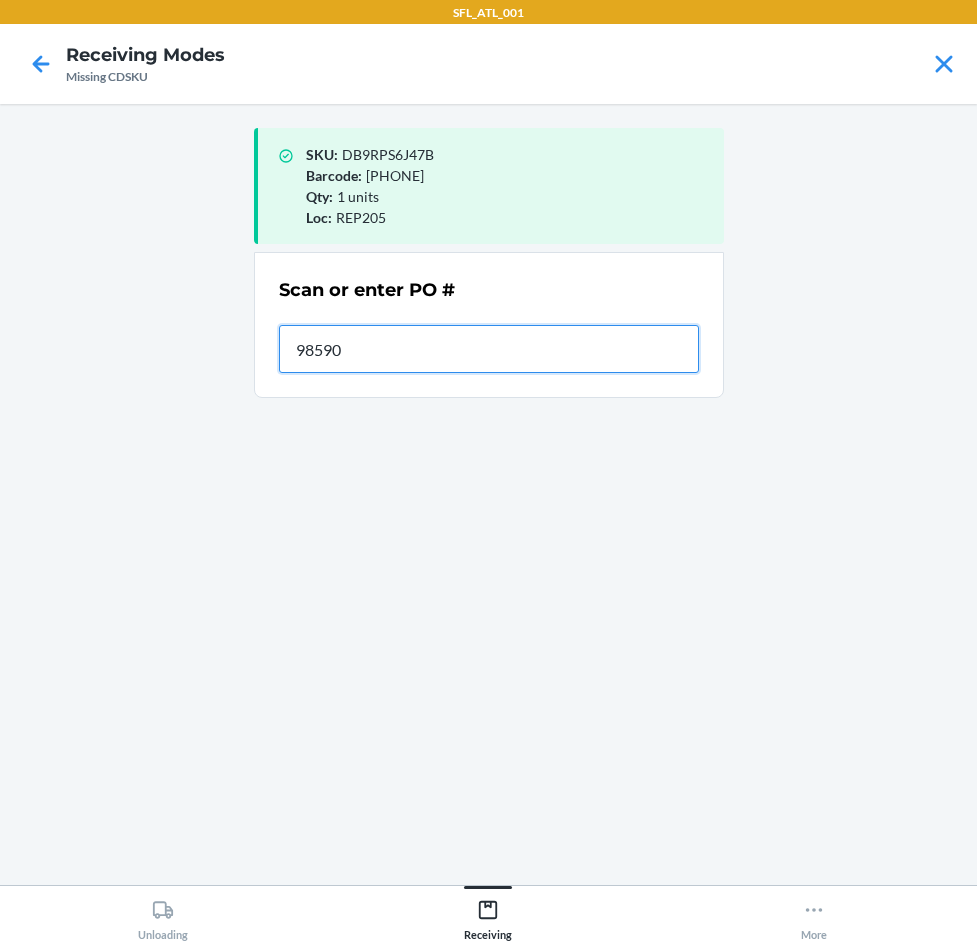 type on "985903" 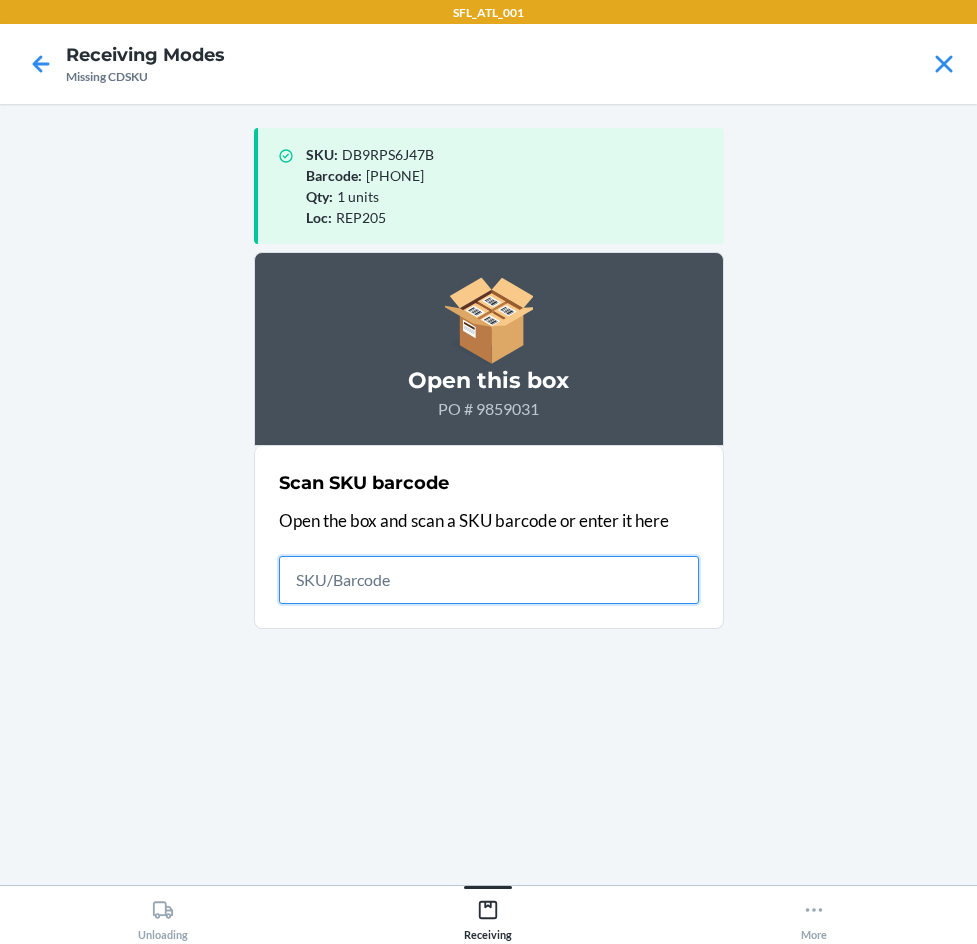 click at bounding box center [489, 580] 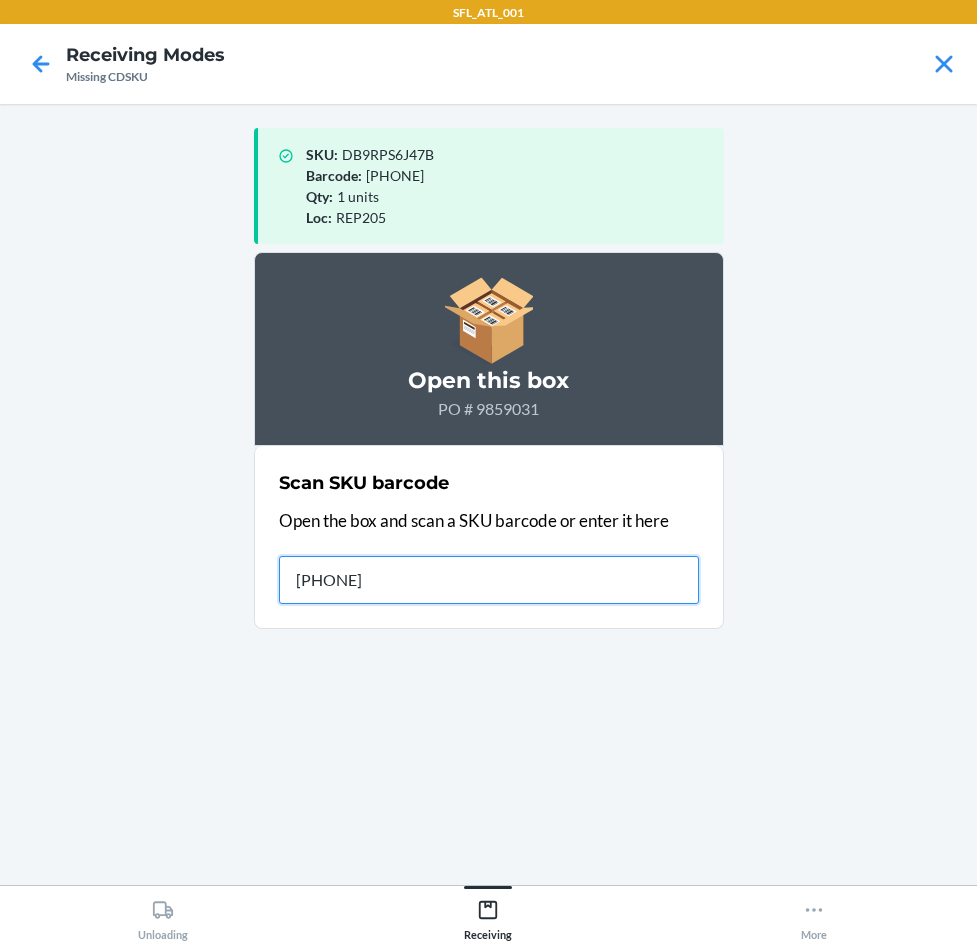 type on "195880324848" 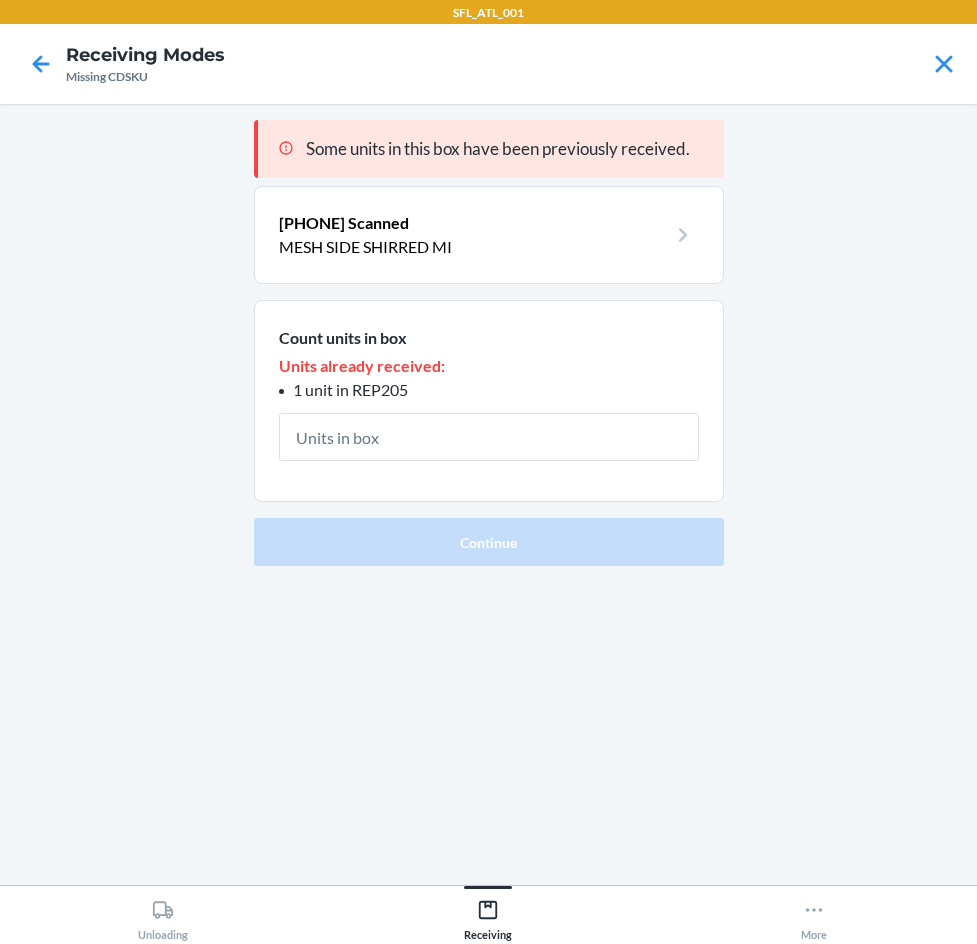 type on "1" 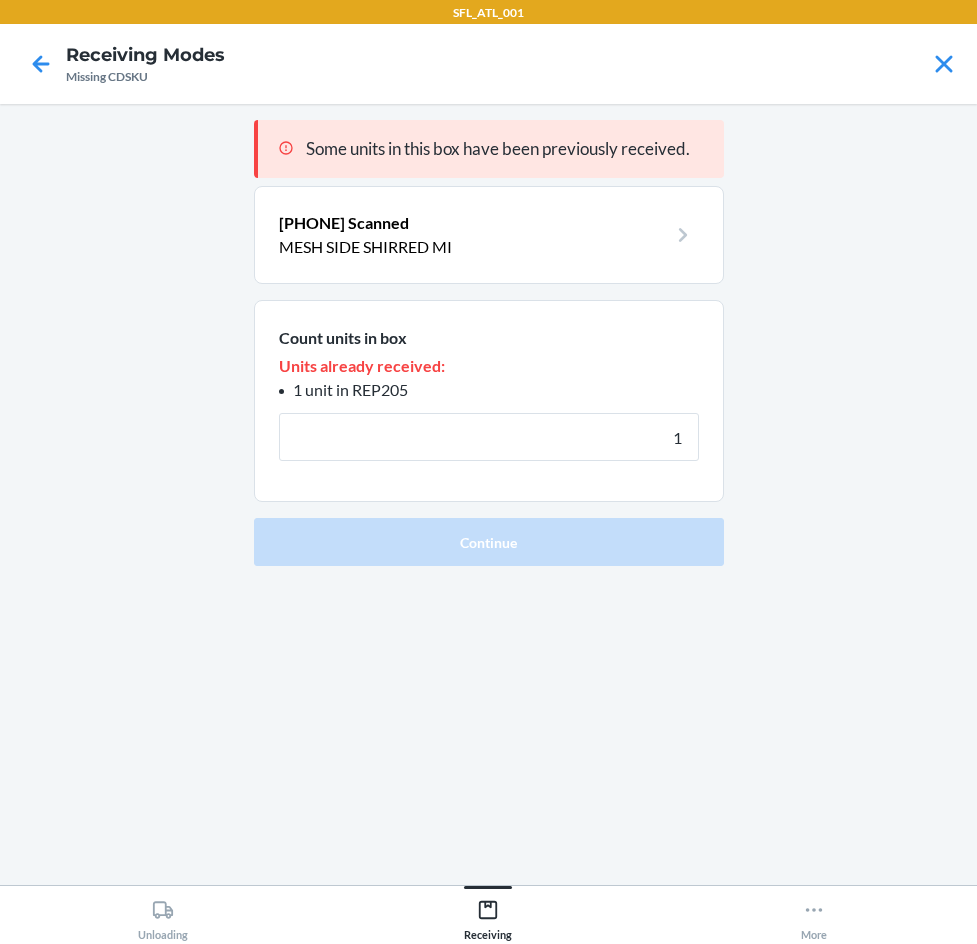 click on "Continue" at bounding box center (489, 542) 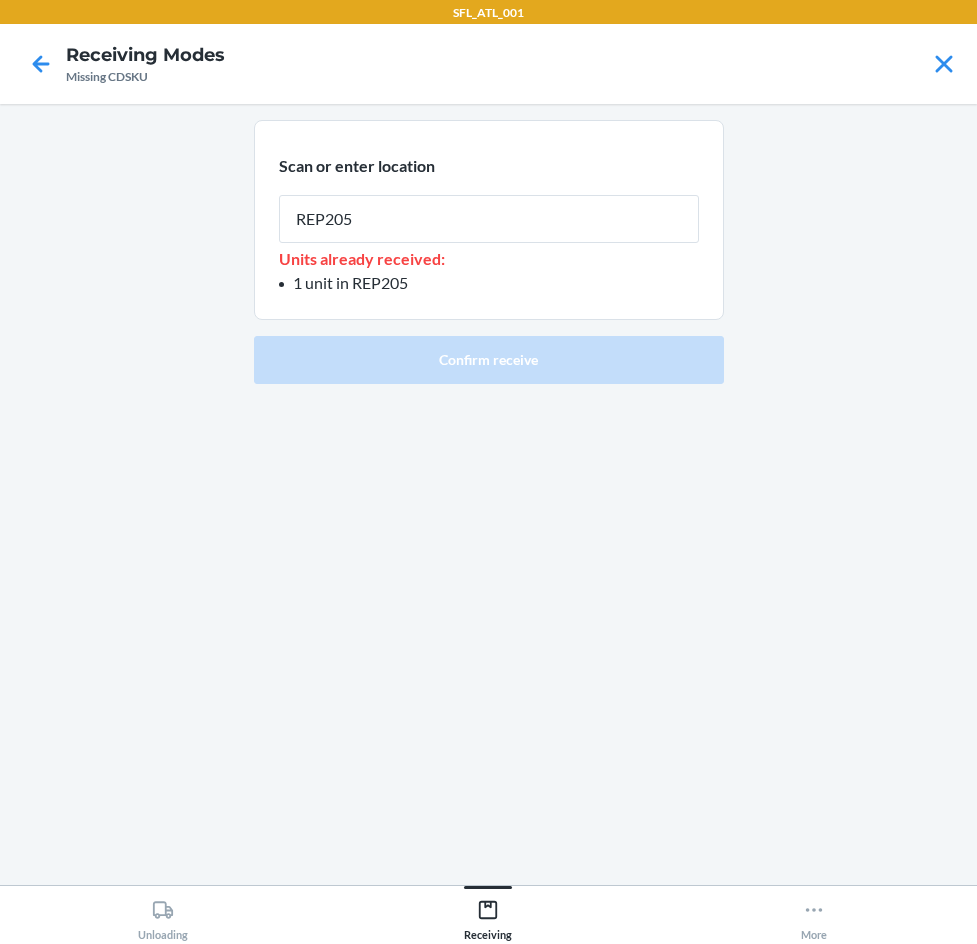 type on "REP205" 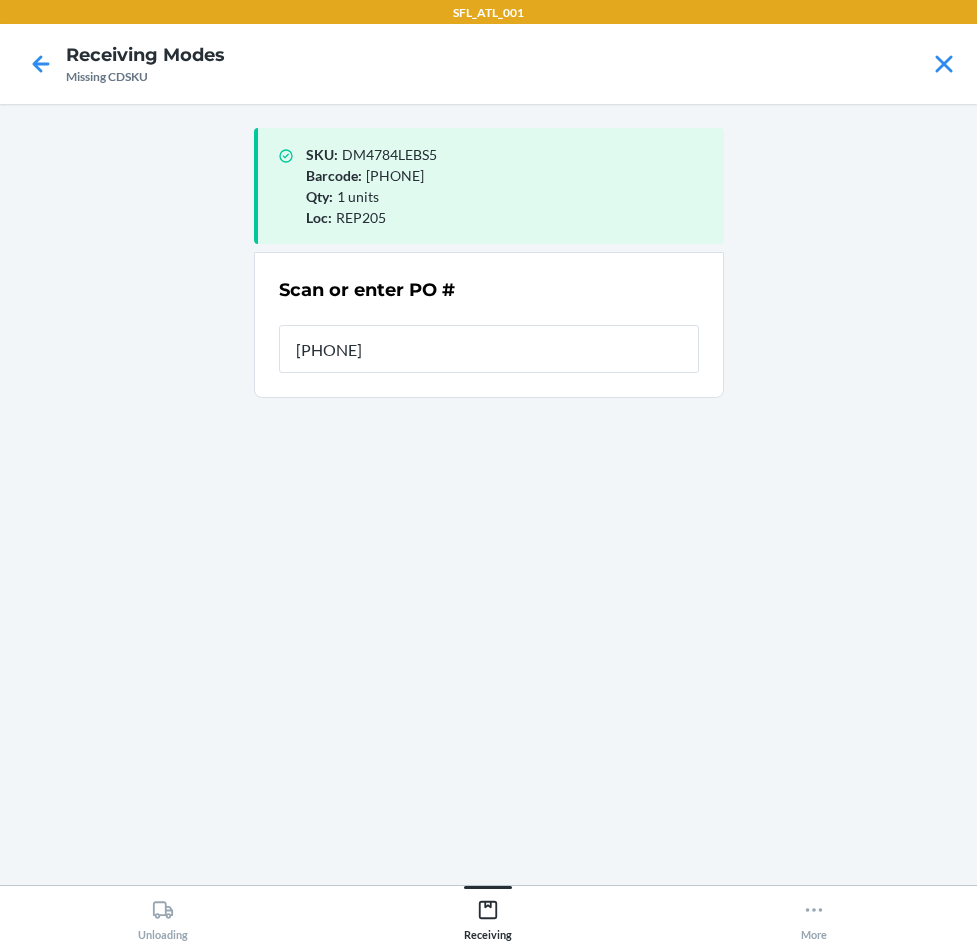 type on "98590" 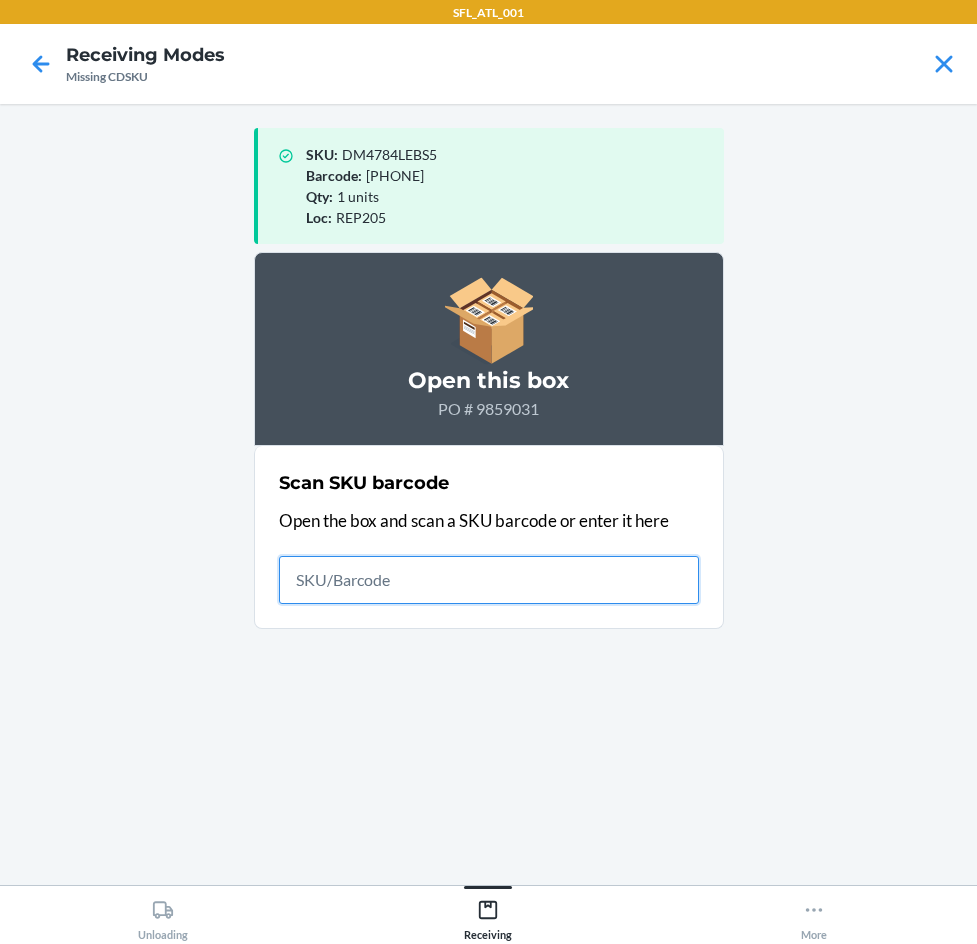 click at bounding box center (489, 580) 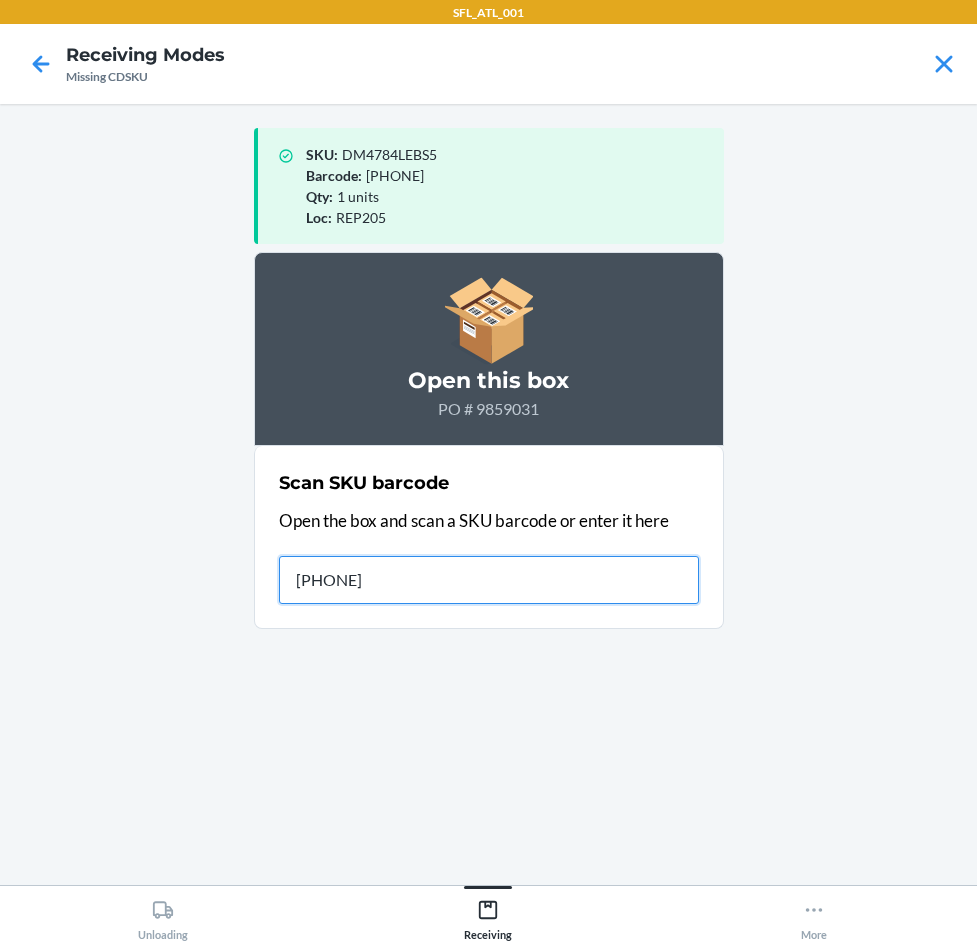 type on "194788246" 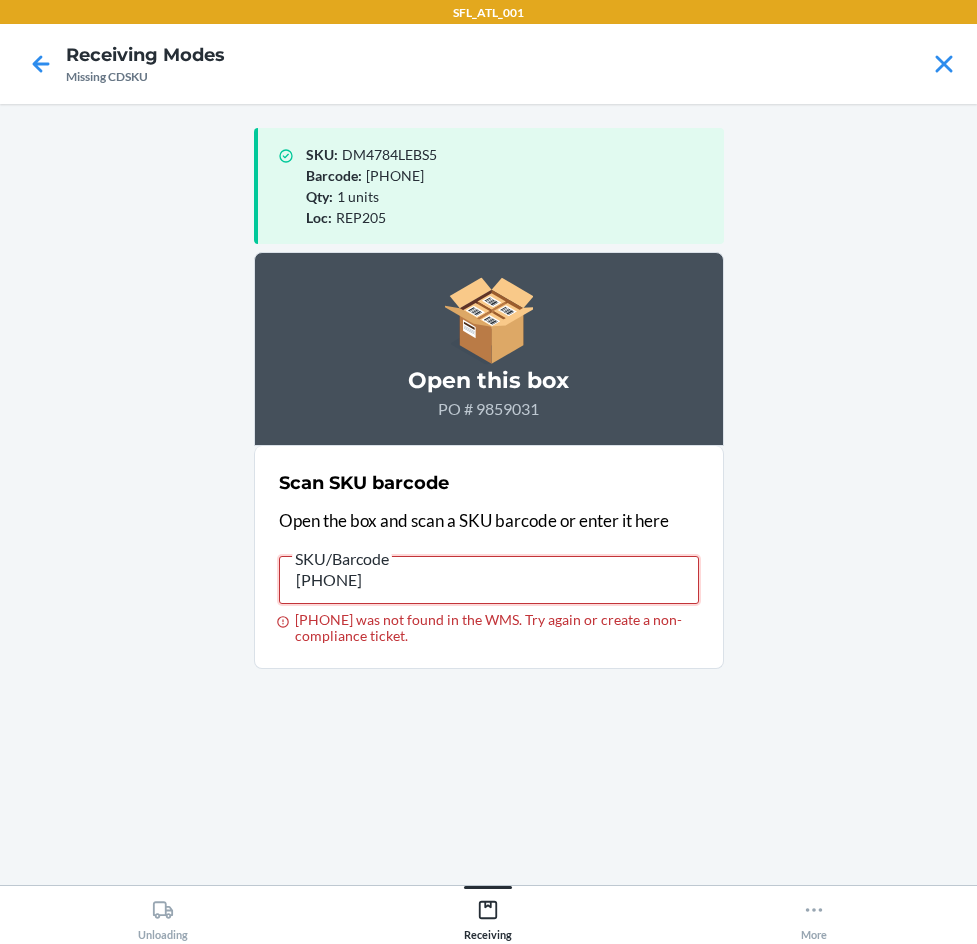 click on "194788246856" at bounding box center (489, 580) 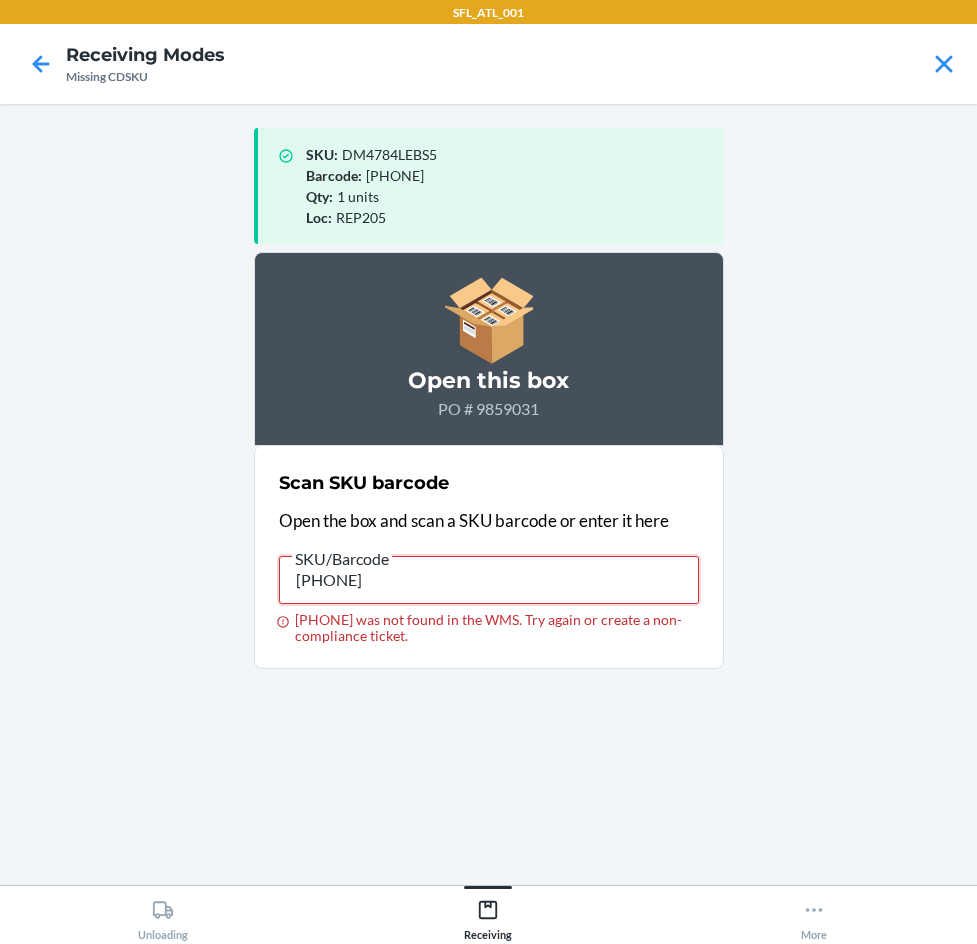 type on "198108448098" 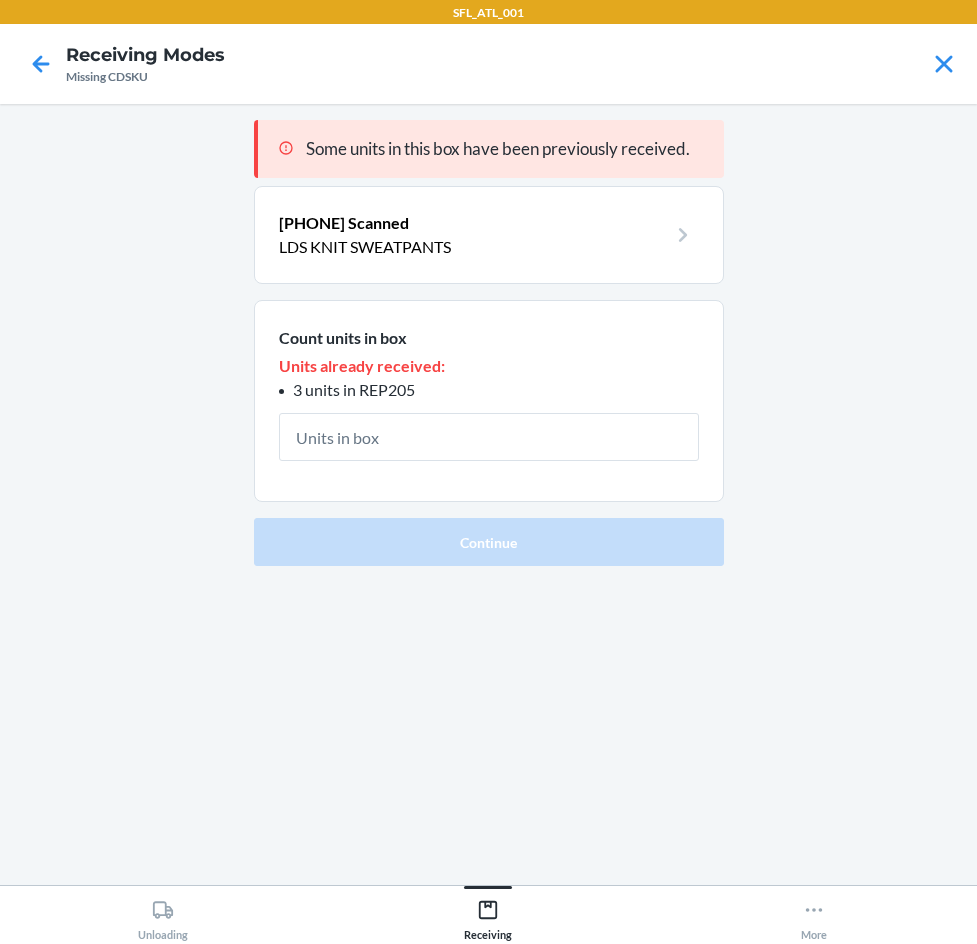 type on "1" 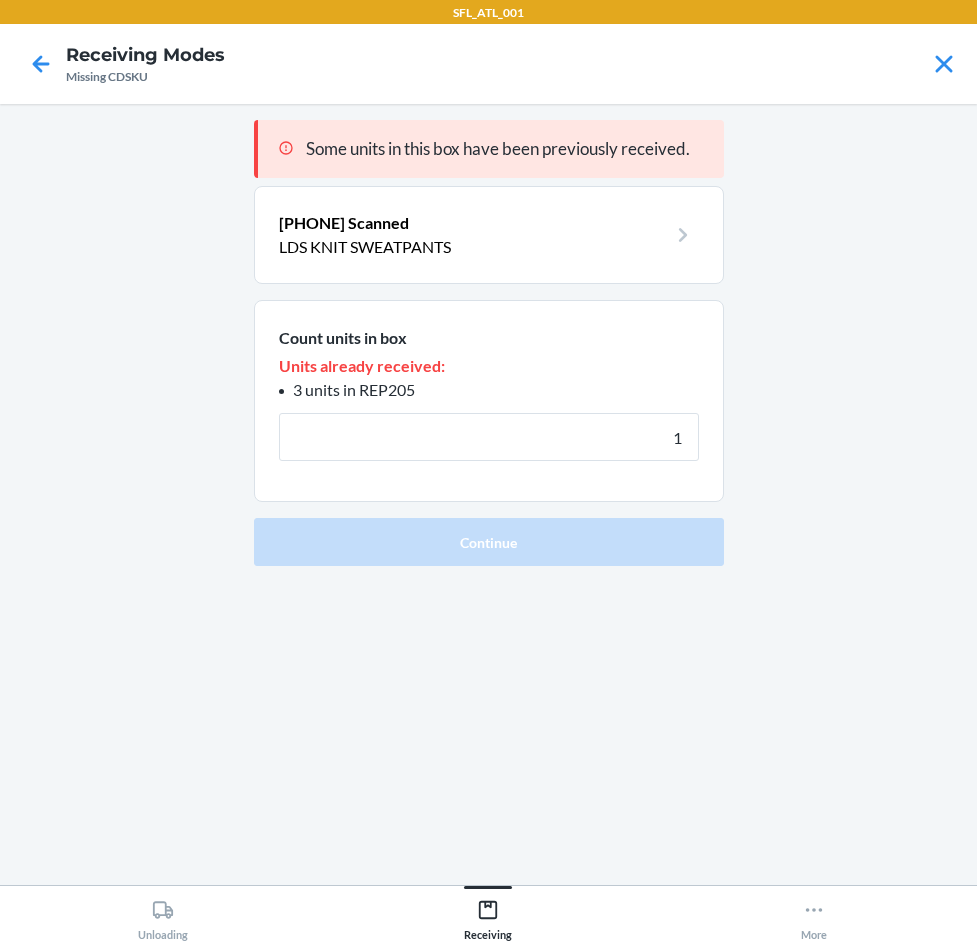 click on "Continue" at bounding box center [489, 542] 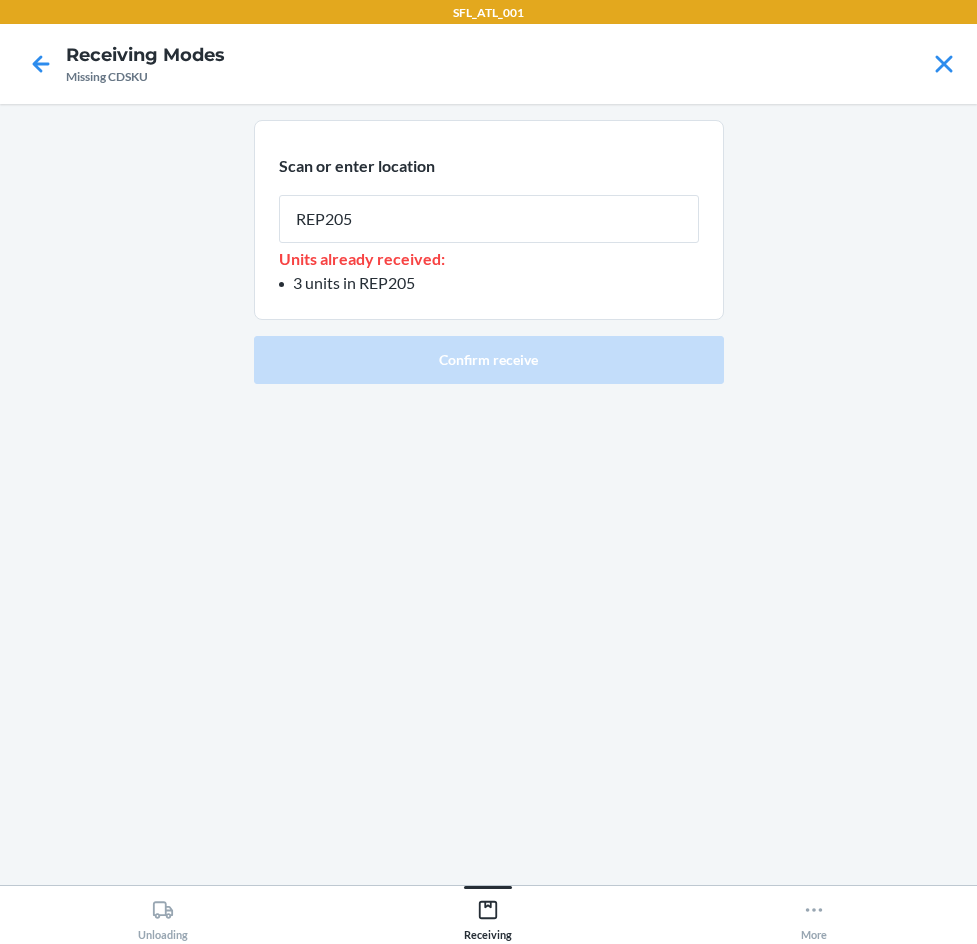 type on "REP205" 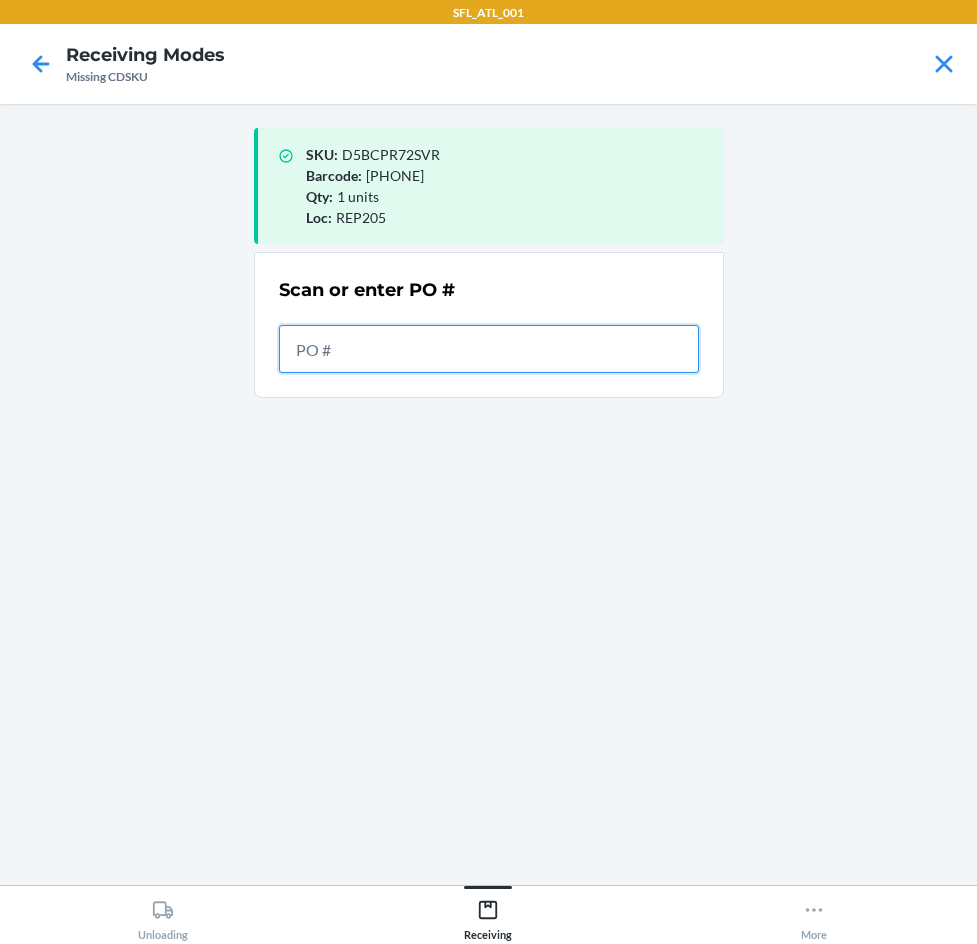 click at bounding box center [489, 349] 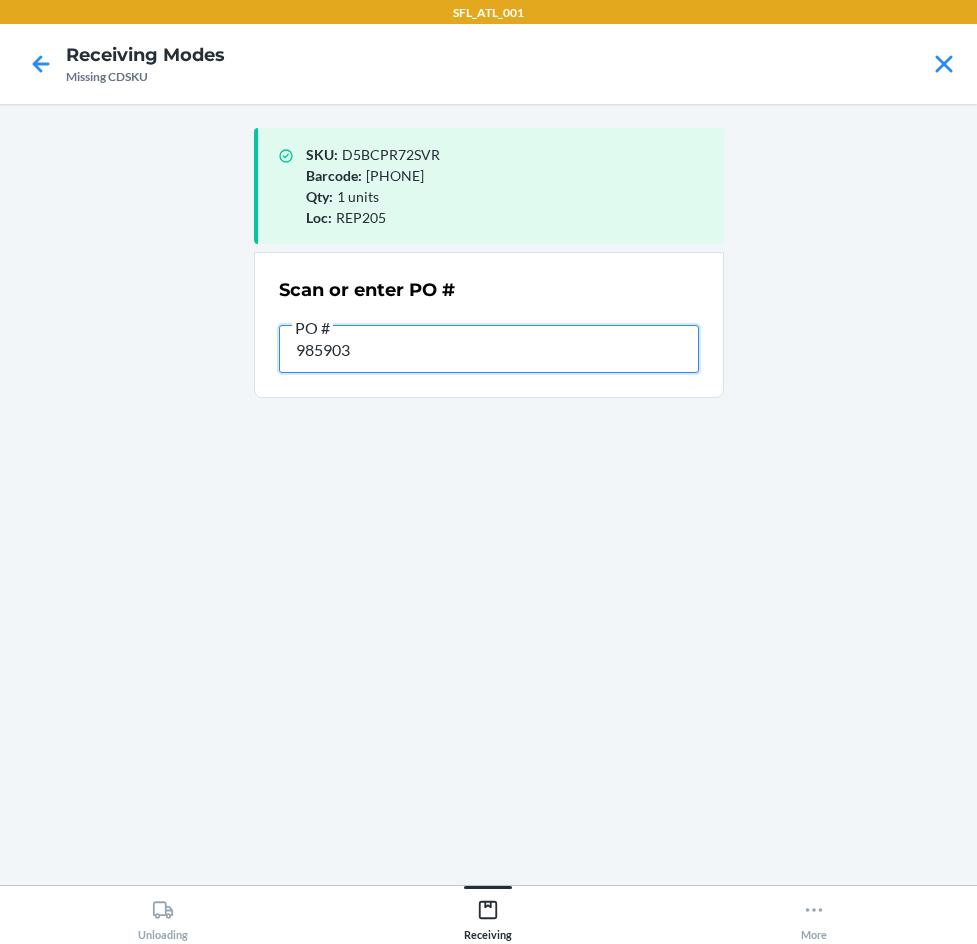 type on "9859031" 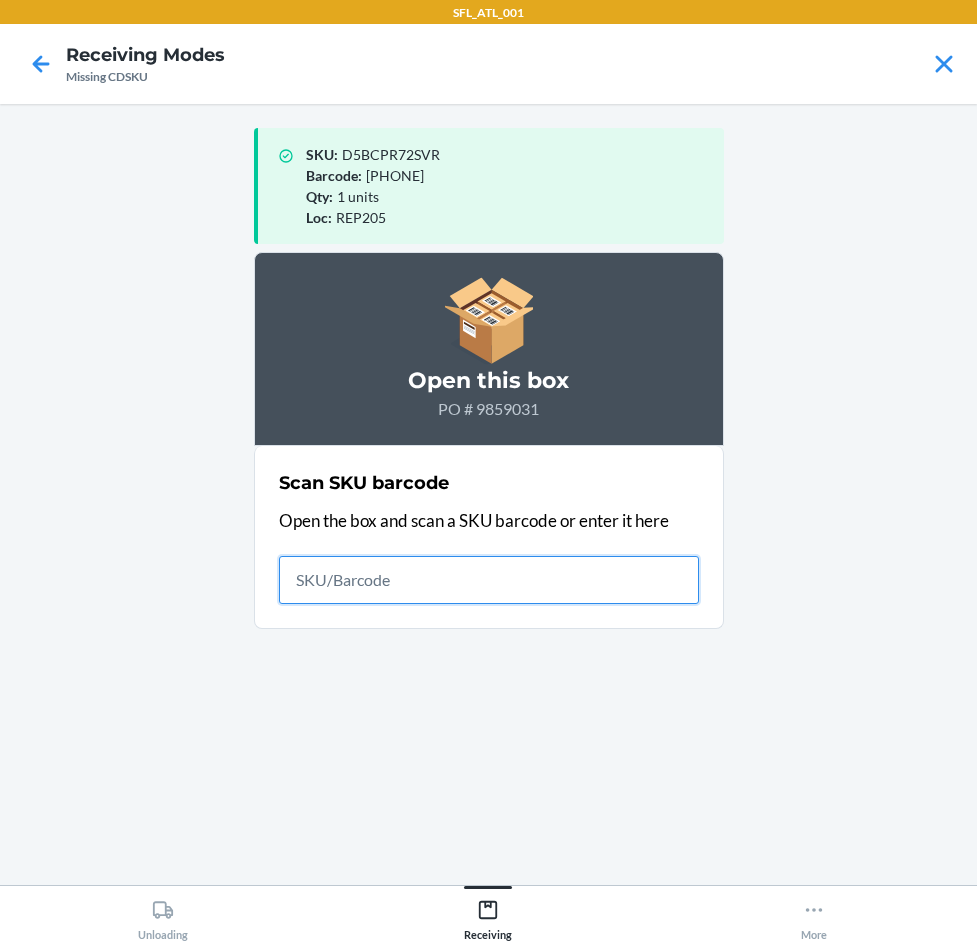 click at bounding box center (489, 580) 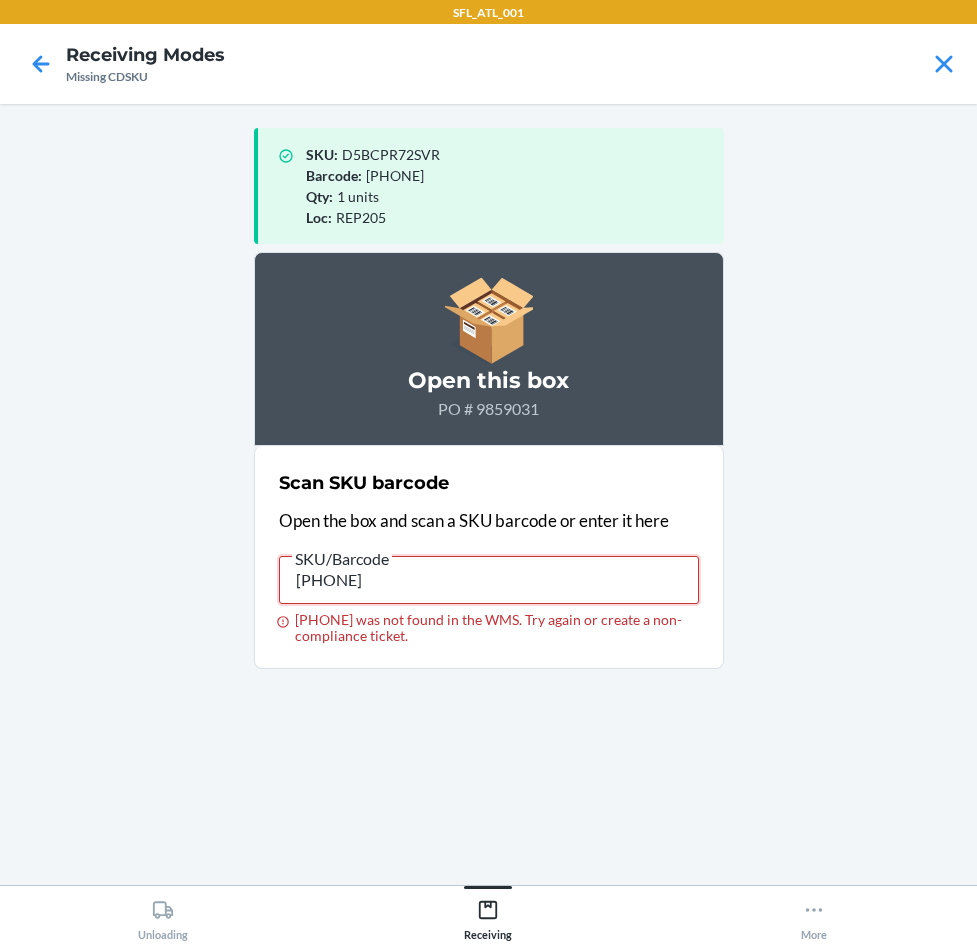 click on "842434192322" at bounding box center (489, 580) 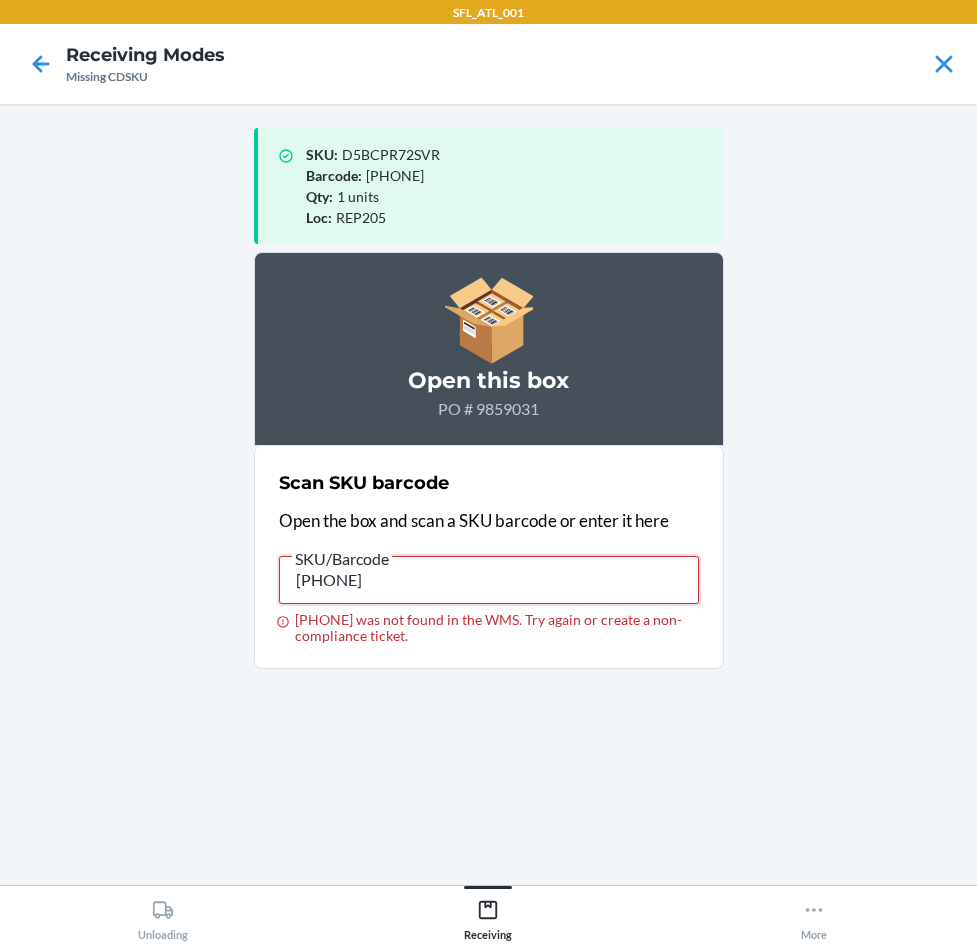 type on "193653958832" 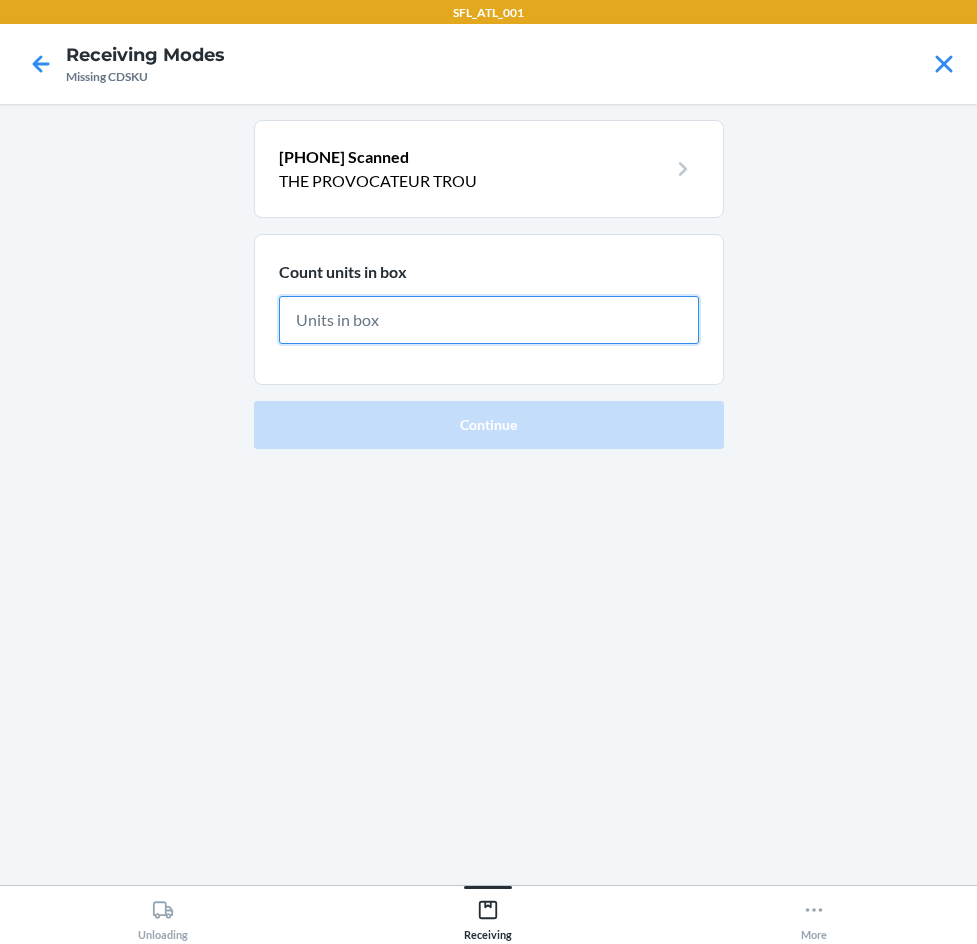 click at bounding box center (489, 320) 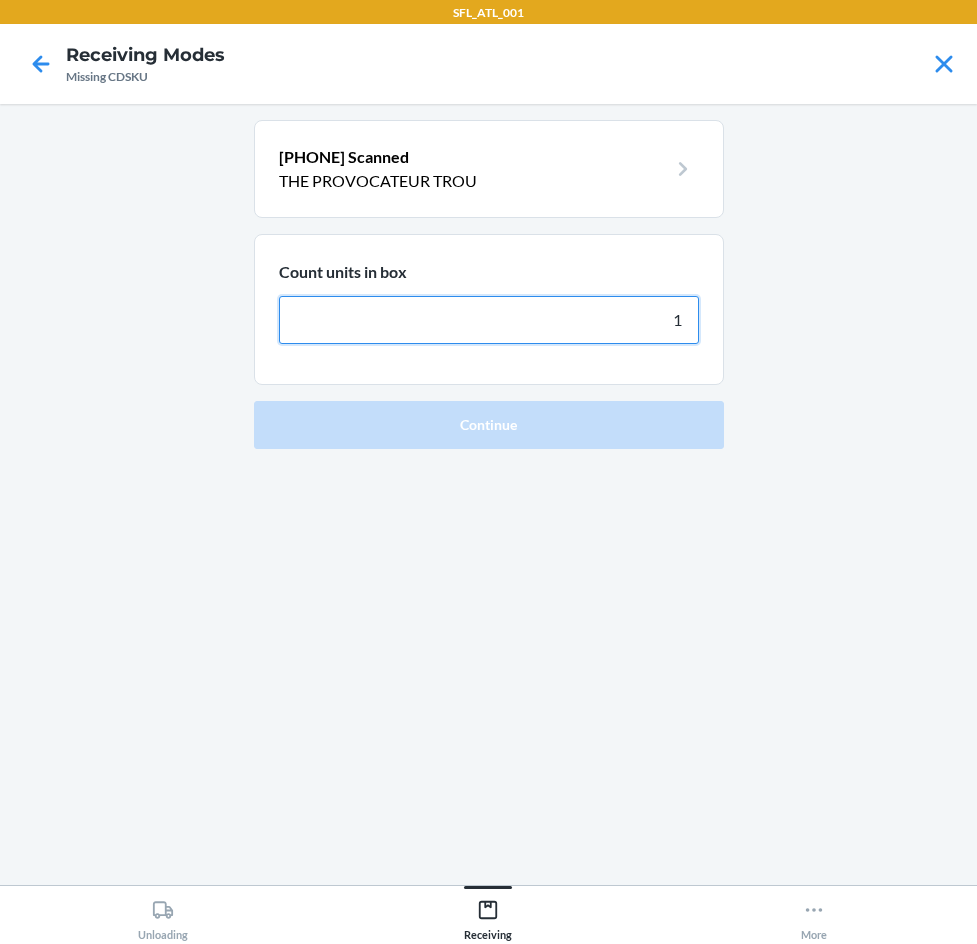 click on "Continue" at bounding box center [489, 425] 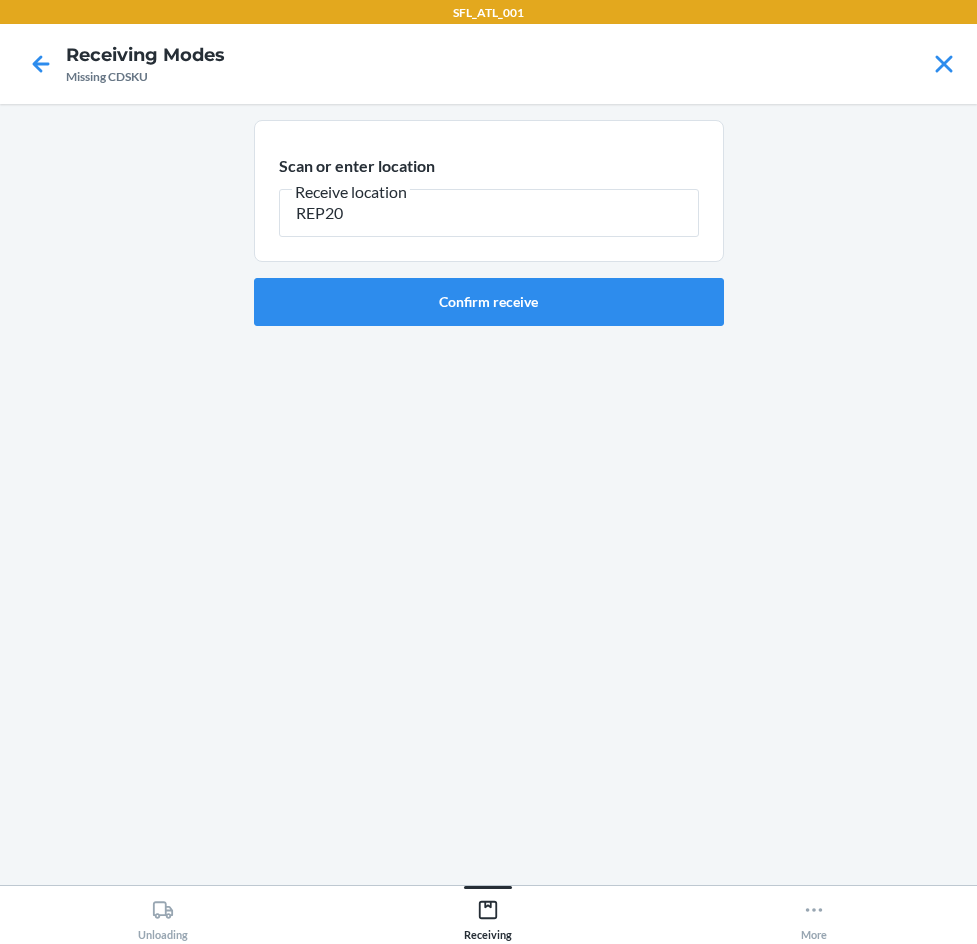type on "REP205" 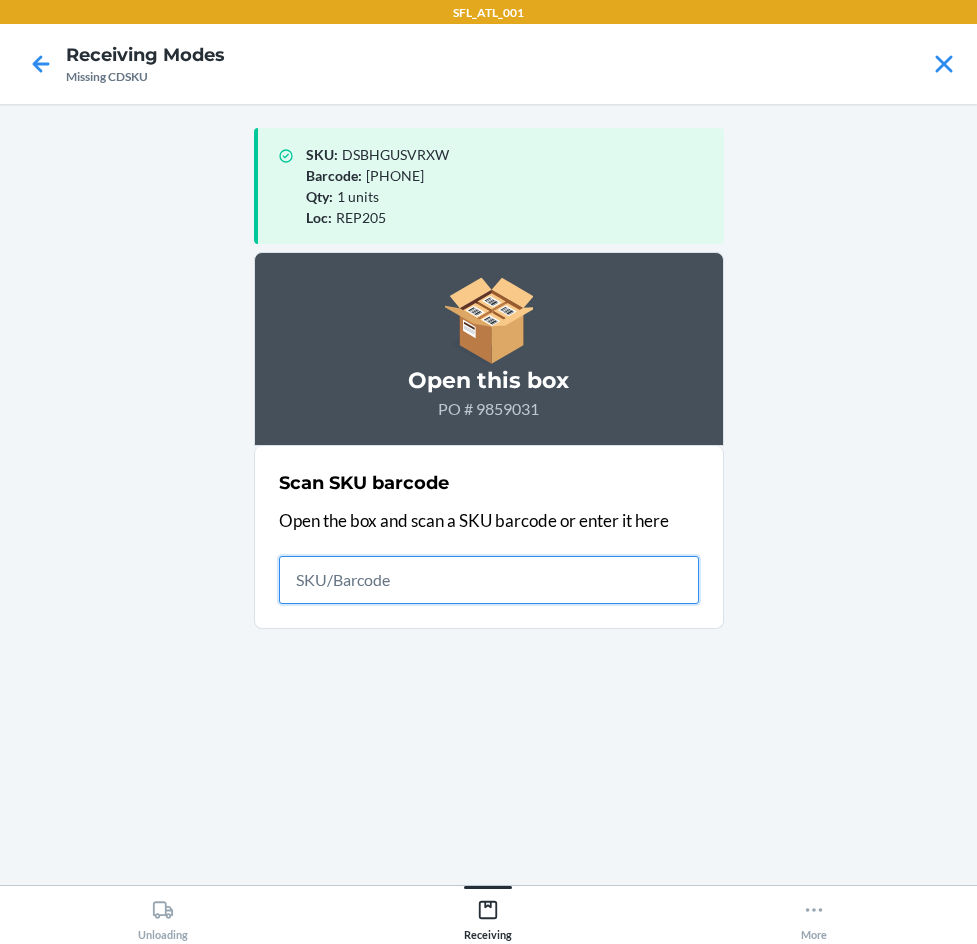 click at bounding box center [489, 580] 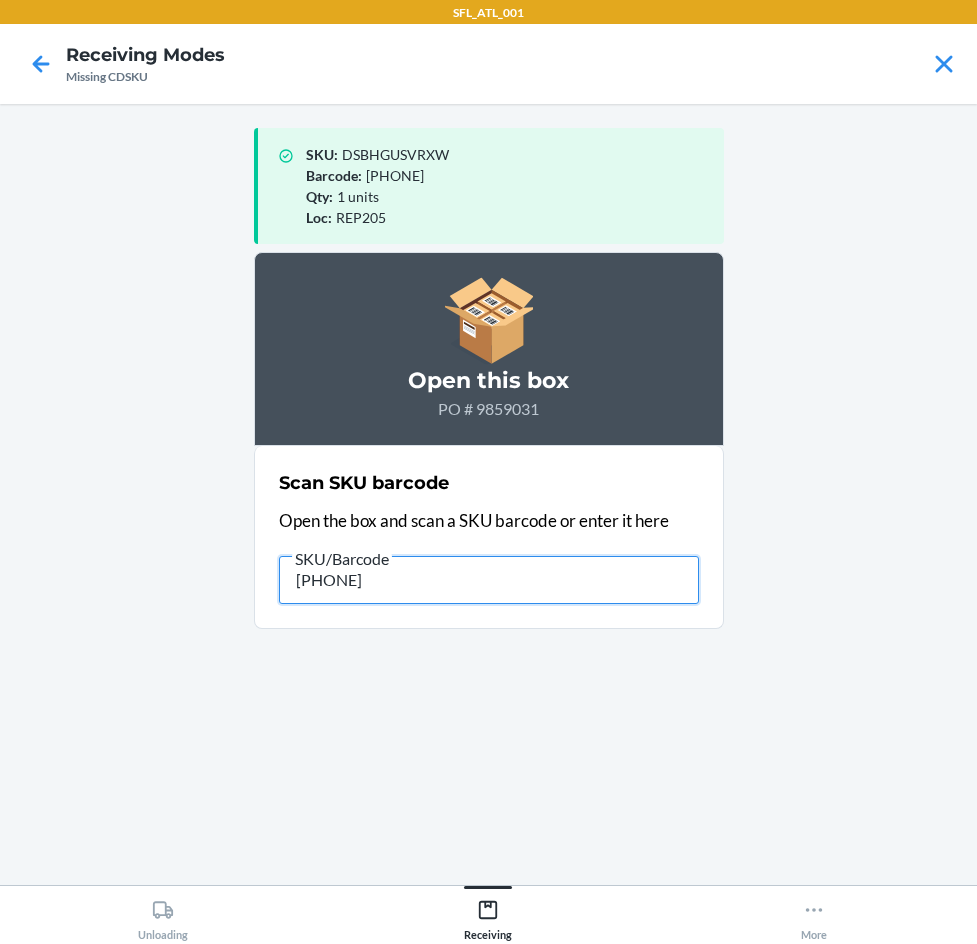 type on "[NUMBER]" 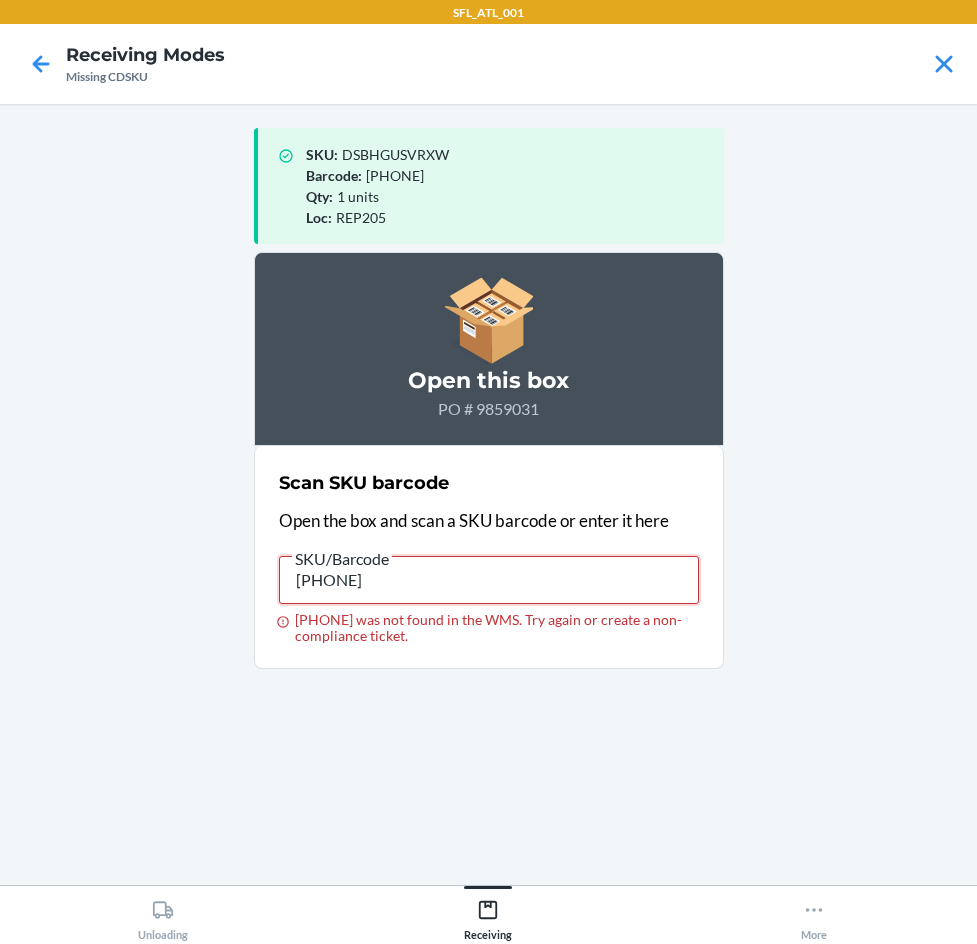 click on "020586697648" at bounding box center [489, 580] 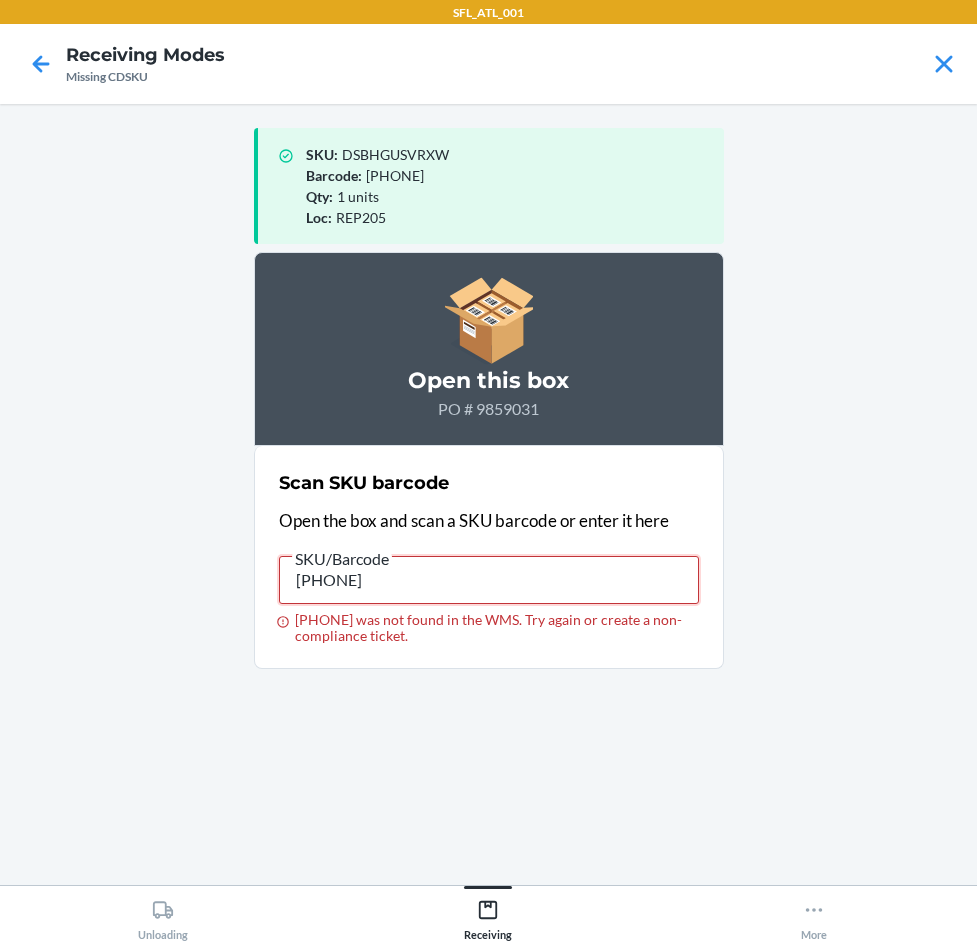 click on "843756094363" at bounding box center (489, 580) 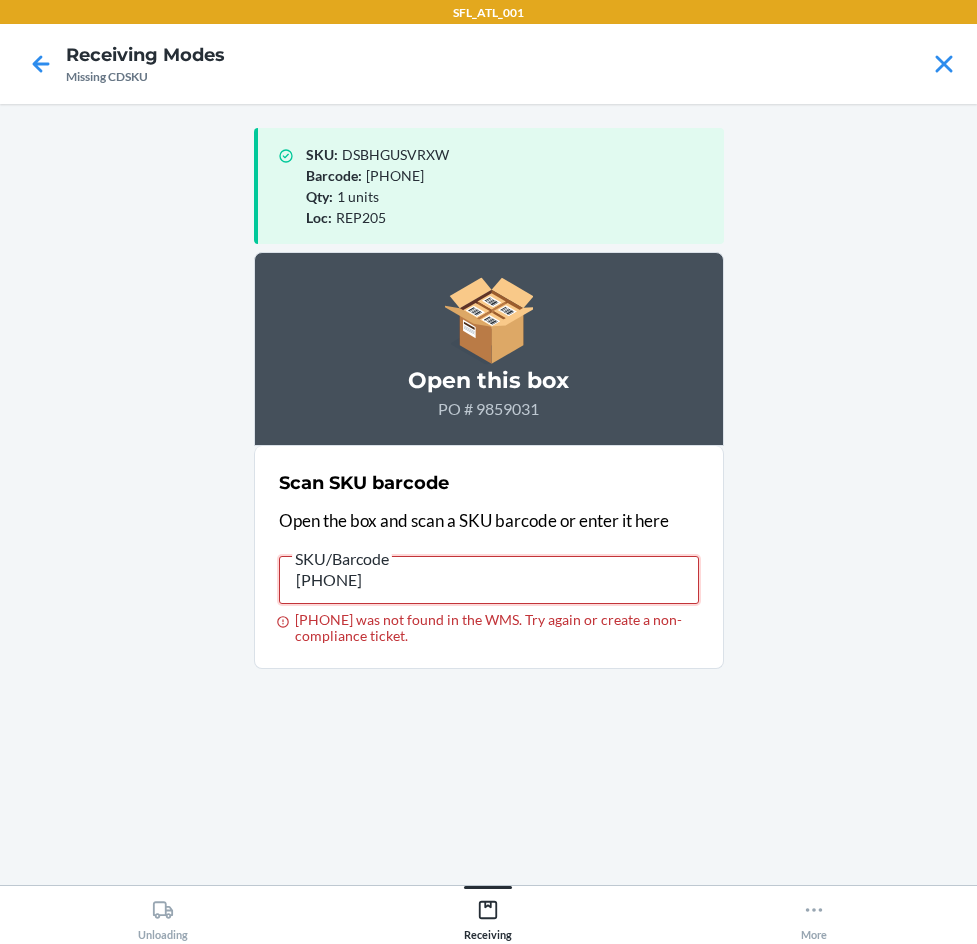 type on "197662048" 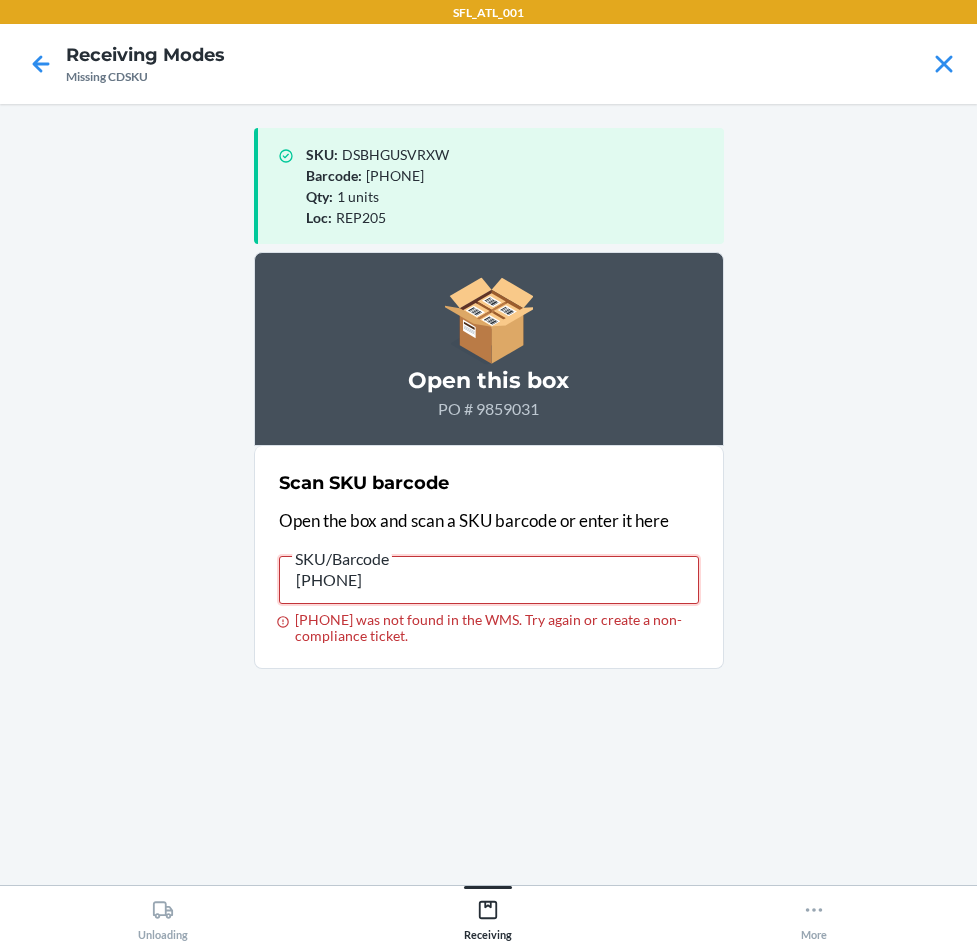 click on "197662048492" at bounding box center [489, 580] 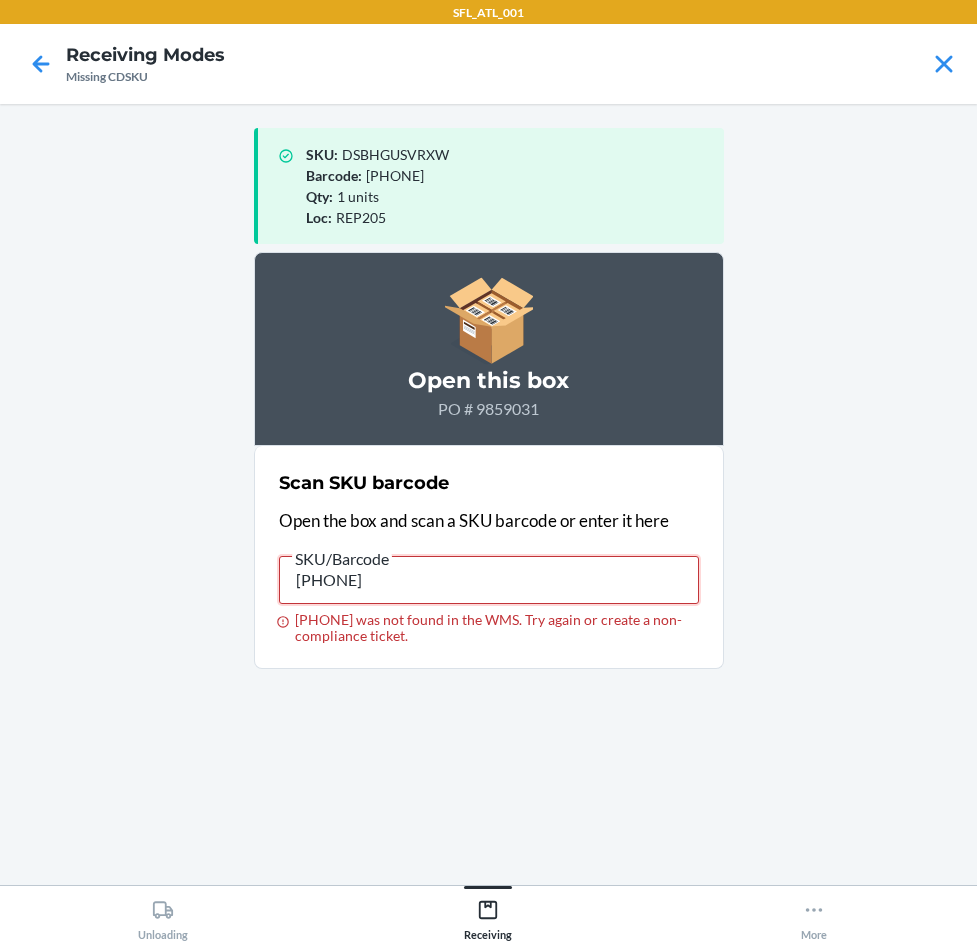 type on "[NUMBER]" 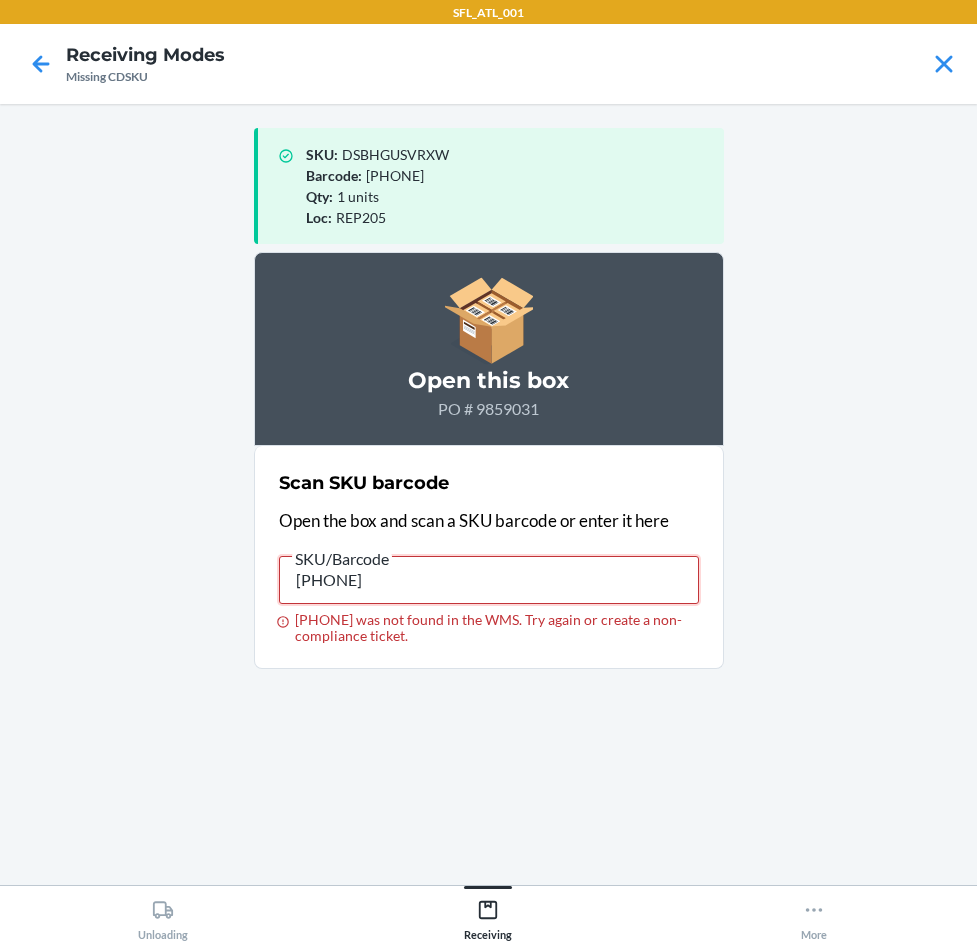click on "[NUMBER]" at bounding box center [489, 580] 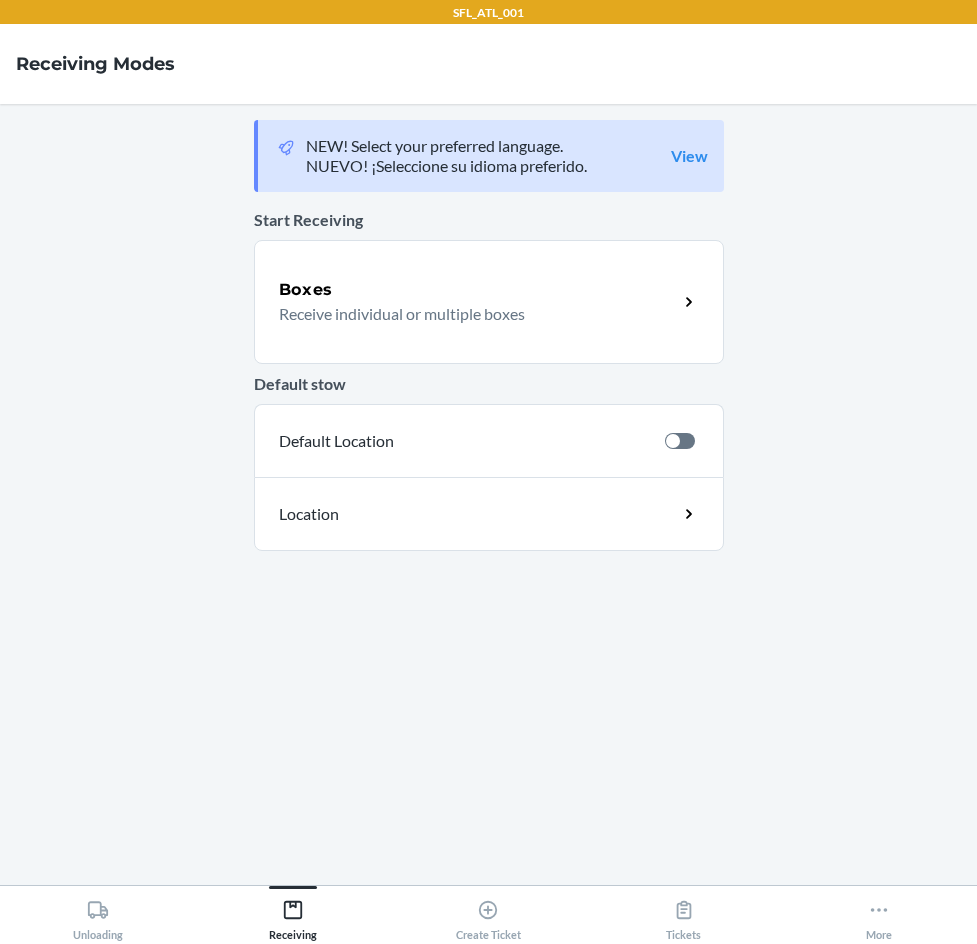 scroll, scrollTop: 0, scrollLeft: 0, axis: both 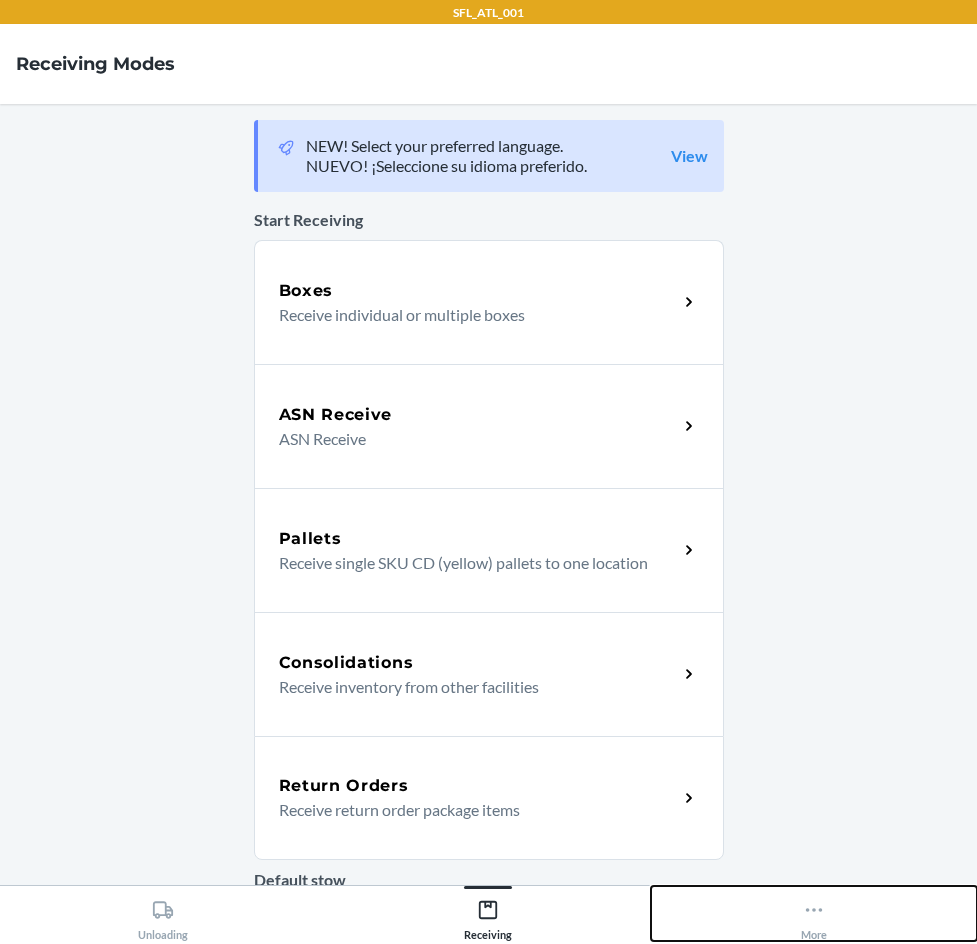 click on "More" at bounding box center [814, 913] 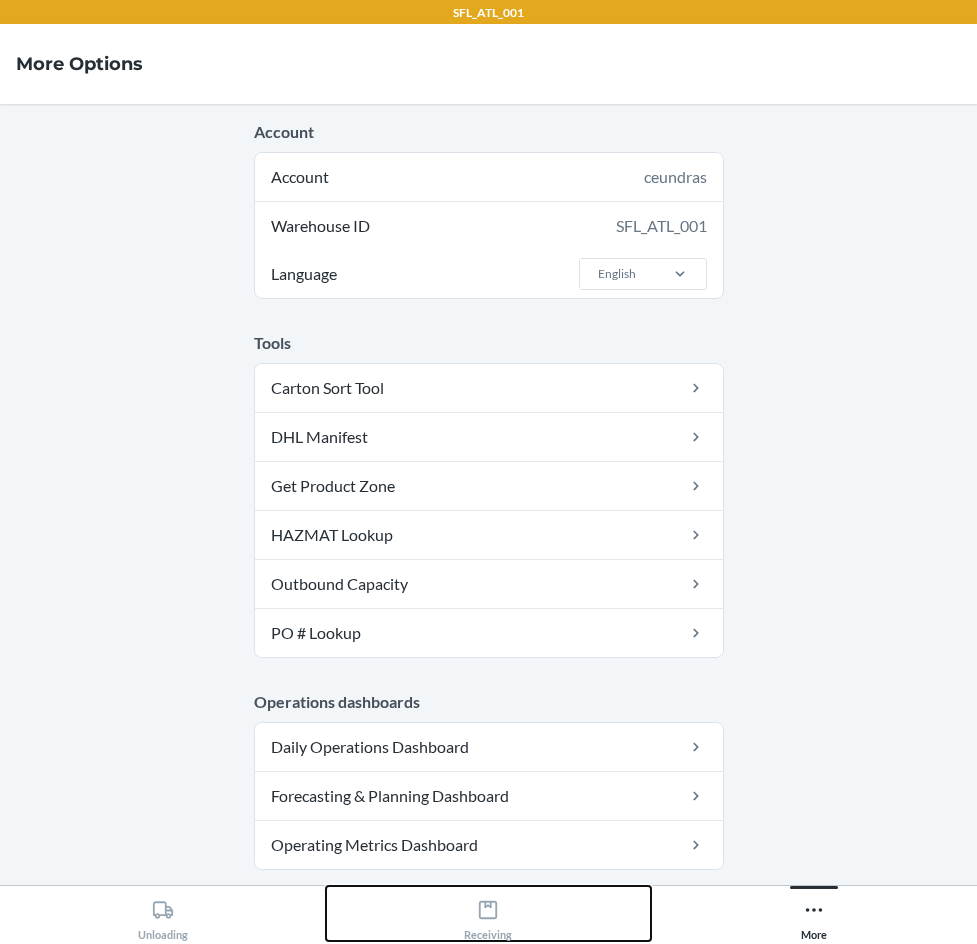 drag, startPoint x: 511, startPoint y: 923, endPoint x: 512, endPoint y: 904, distance: 19.026299 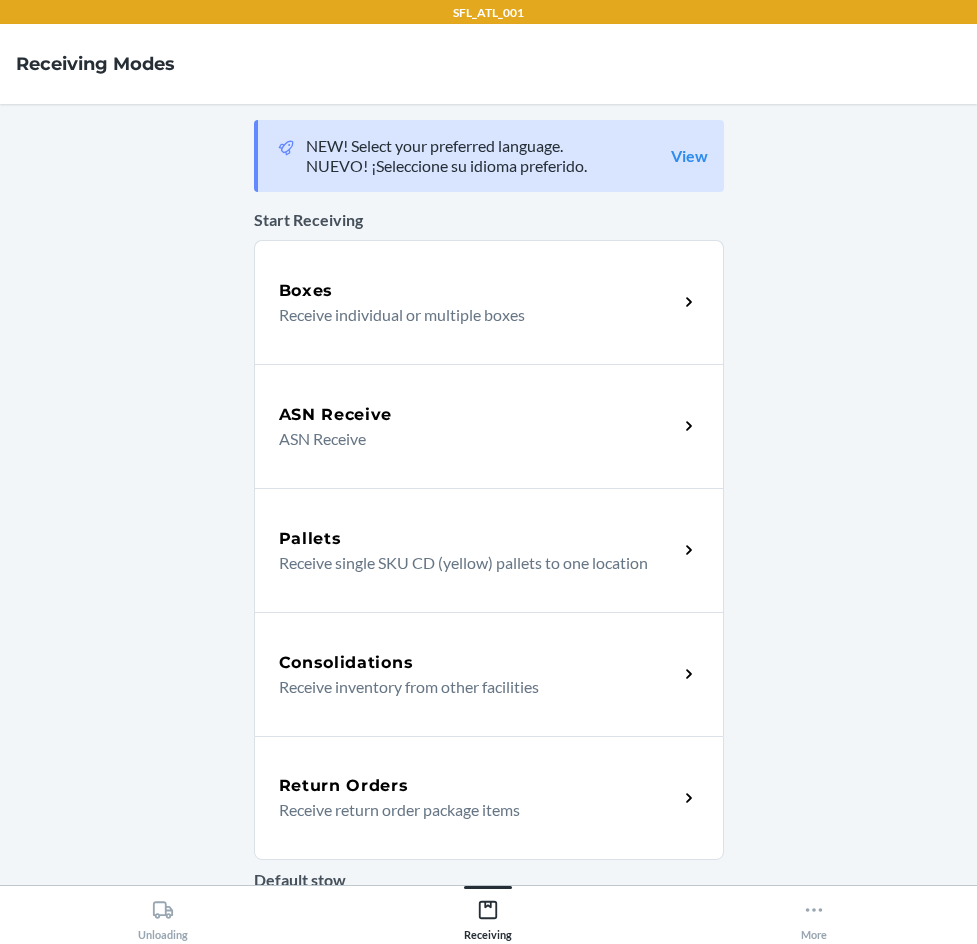 click on "ASN Receive" at bounding box center (336, 415) 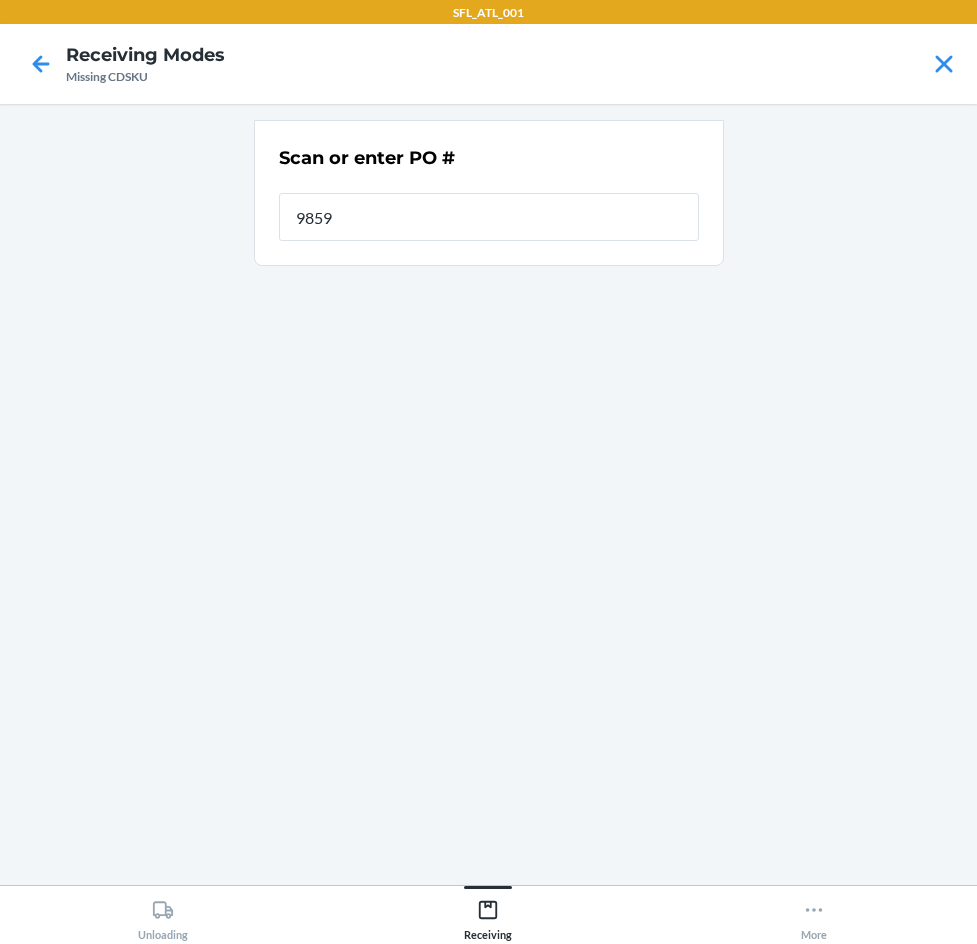 type on "98590" 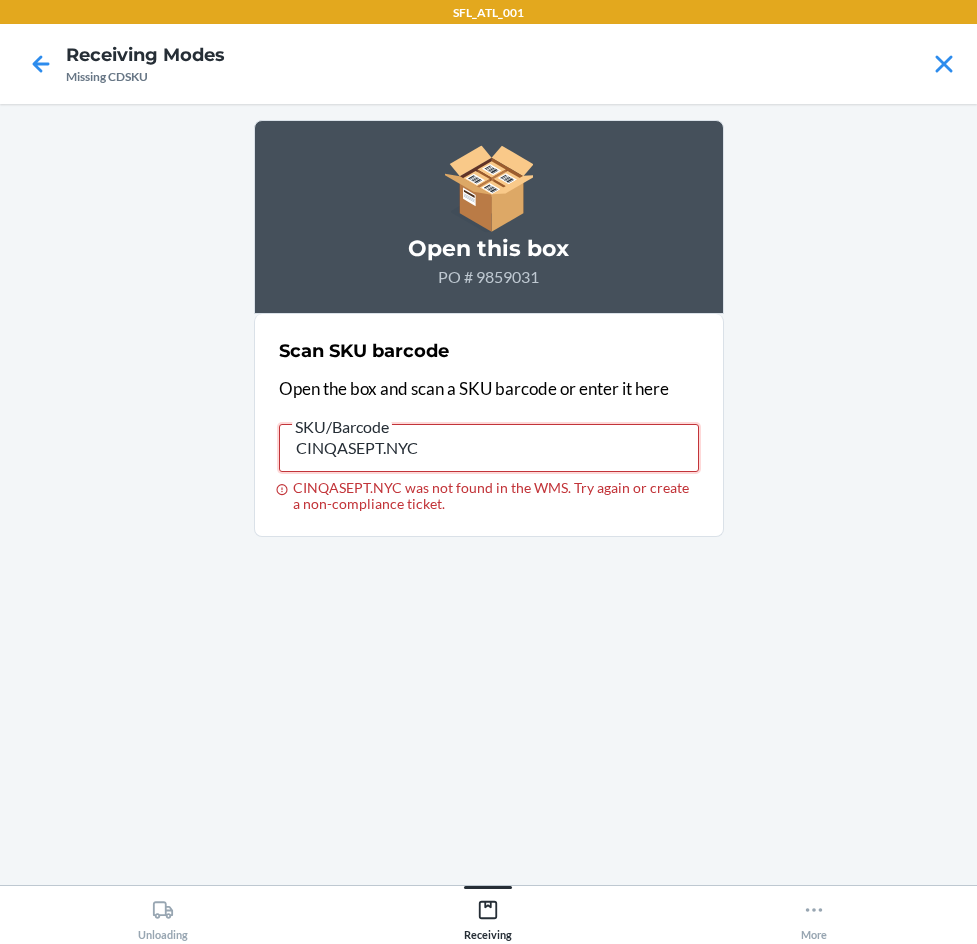 click on "CINQASEPT.NYC" at bounding box center (489, 448) 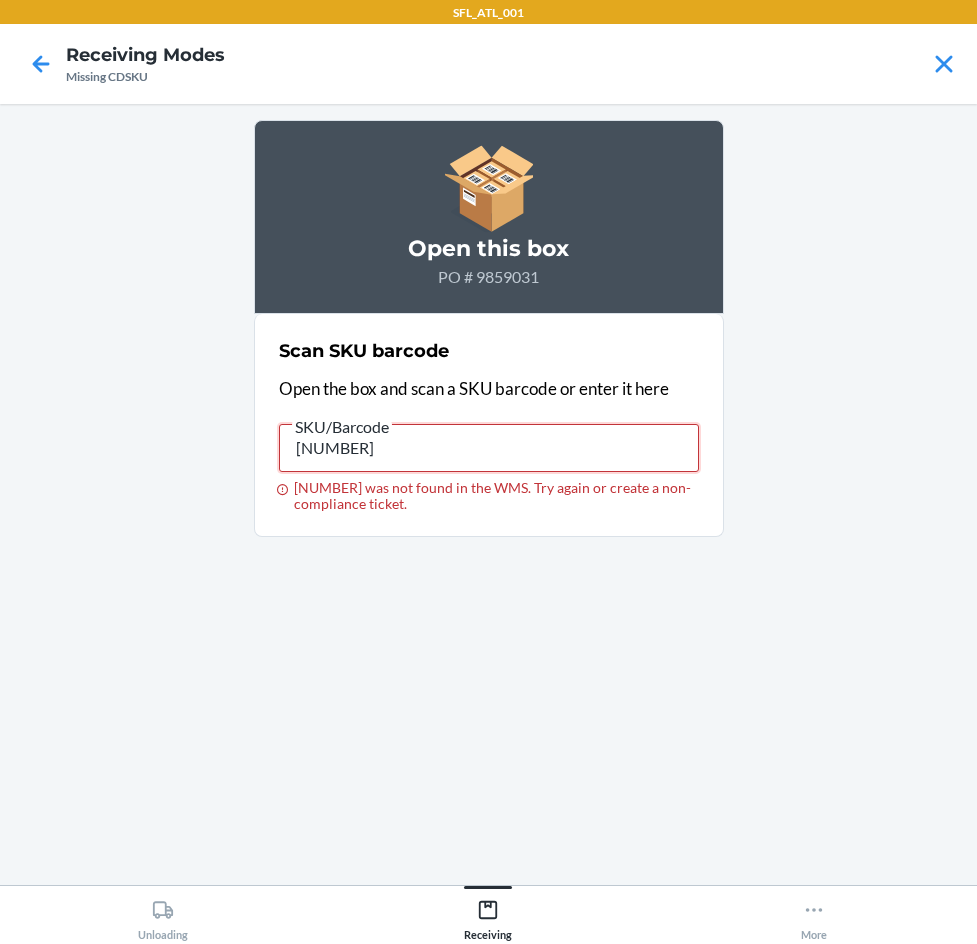 click on "[NUMBER]" at bounding box center (489, 448) 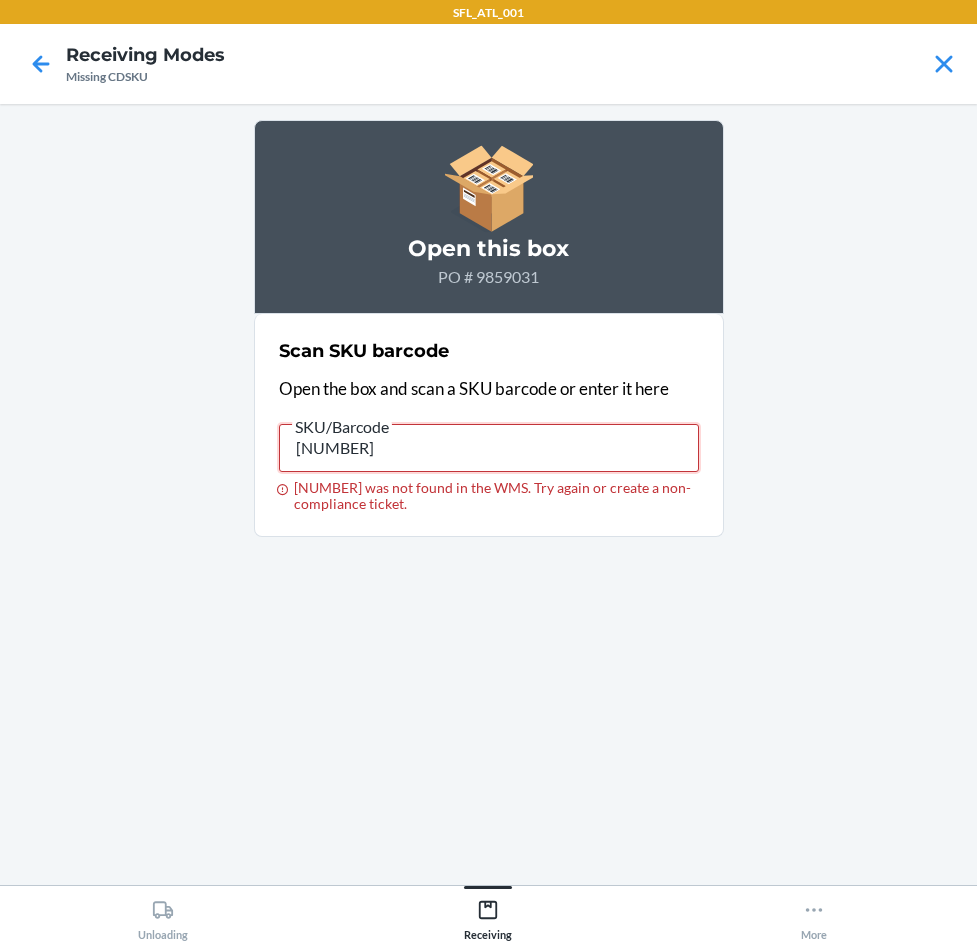 type on "[NUMBER]" 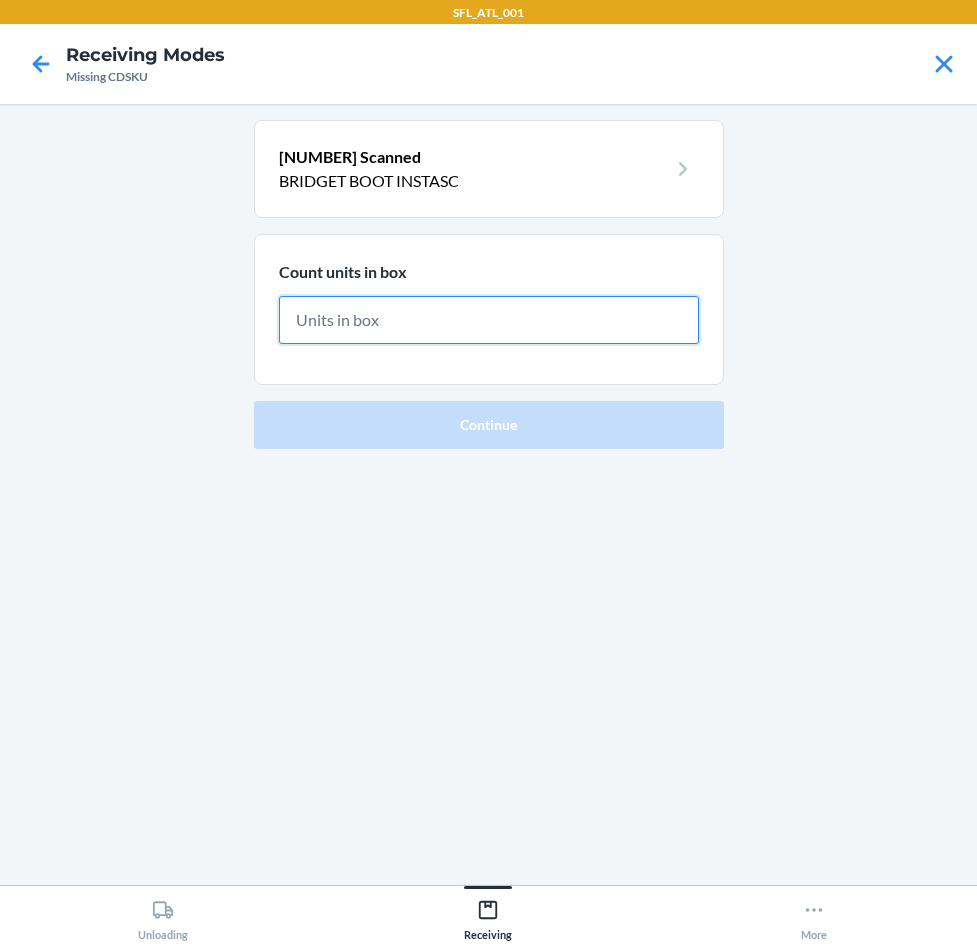 click at bounding box center (489, 320) 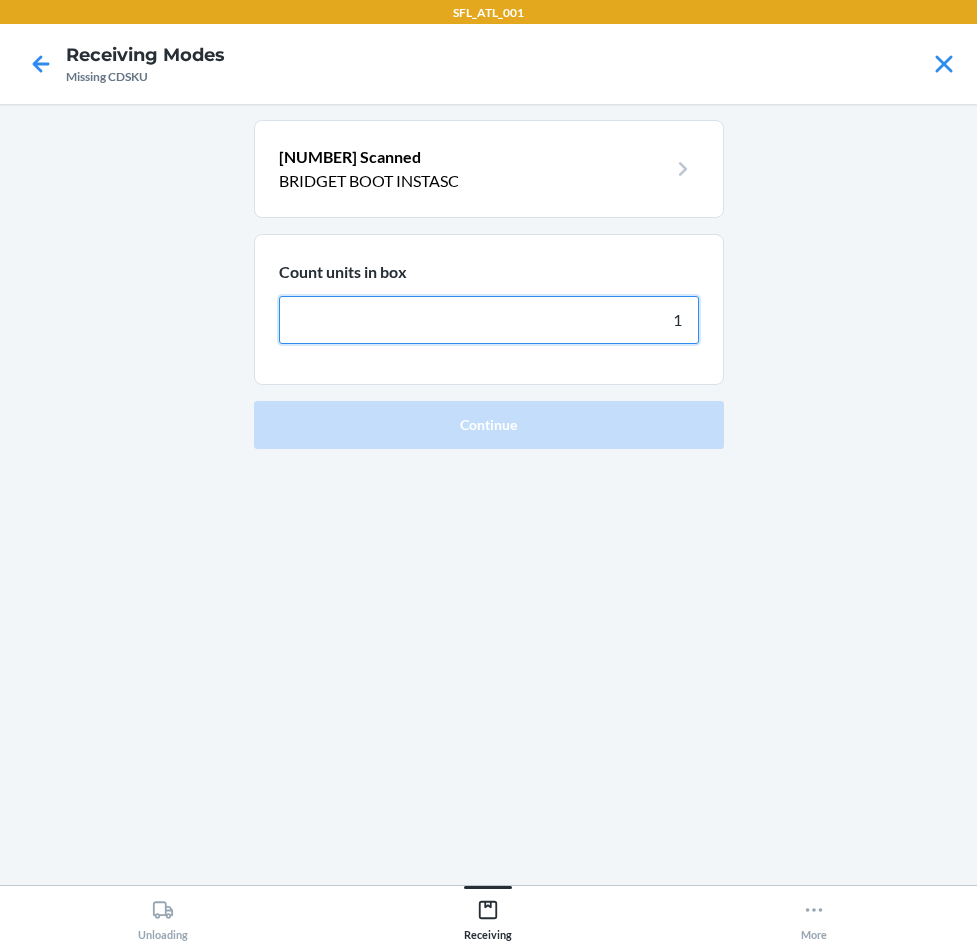 click on "Continue" at bounding box center [489, 425] 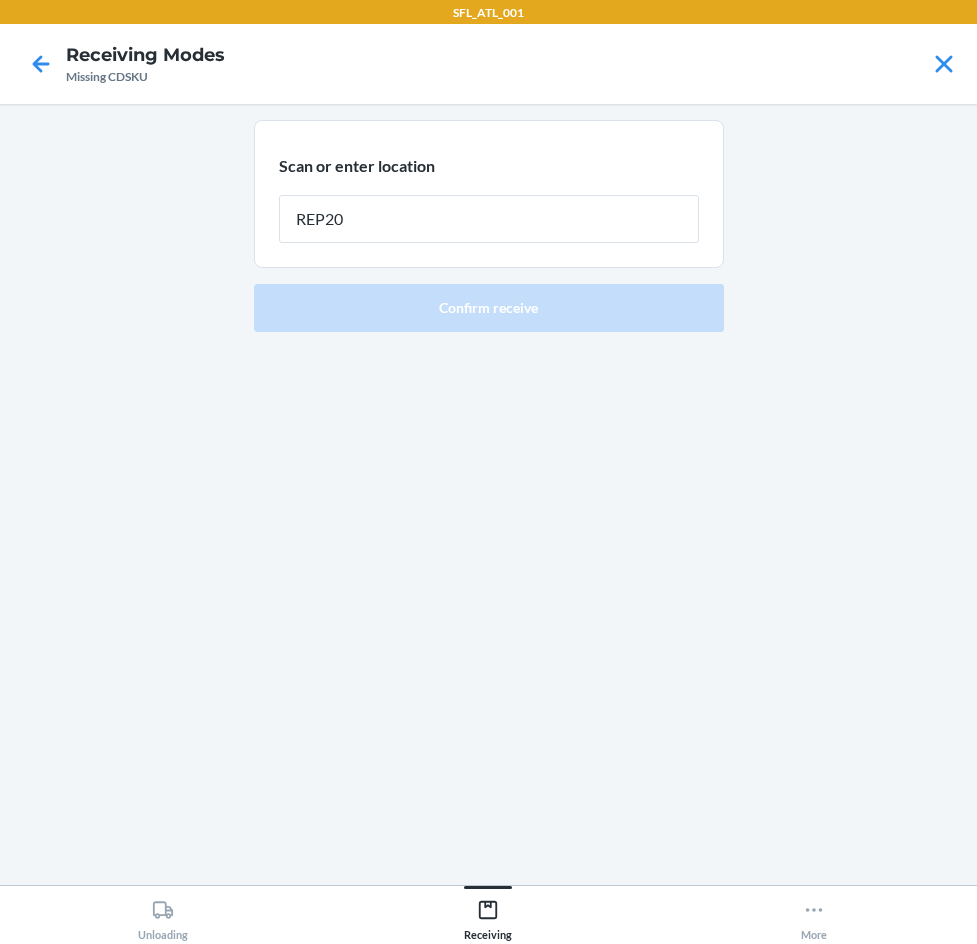 type on "REP205" 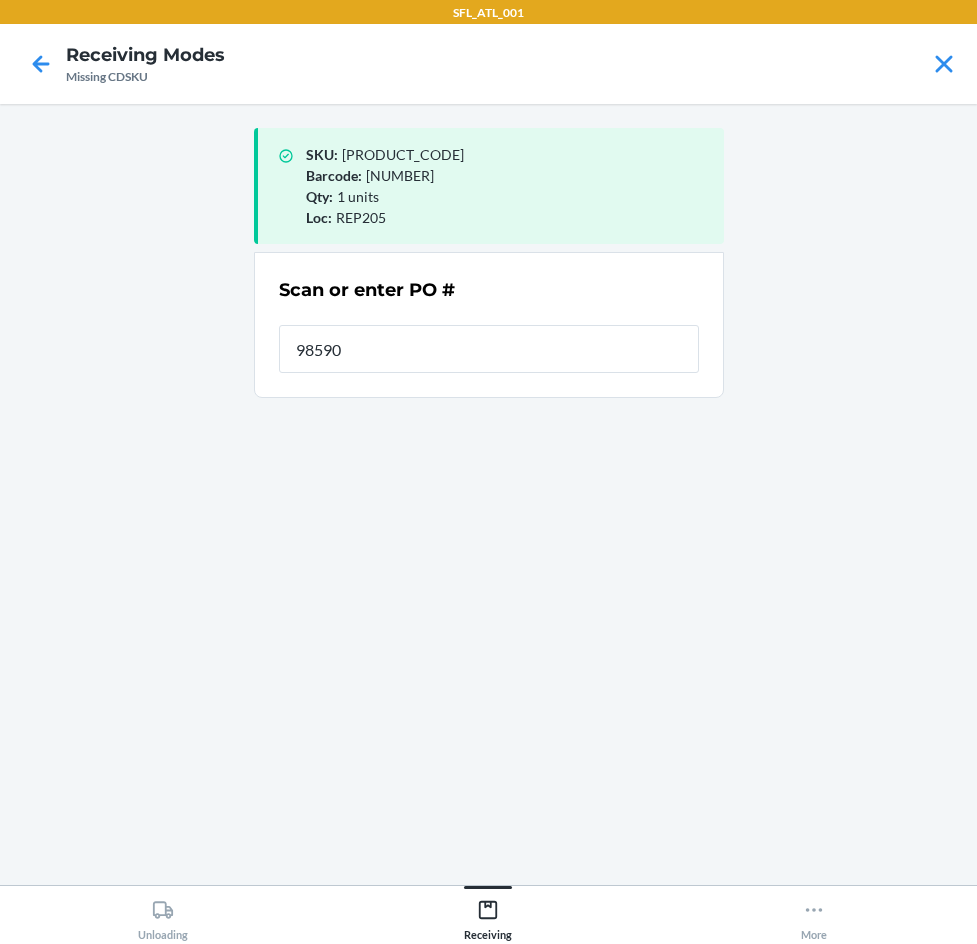 type on "985903" 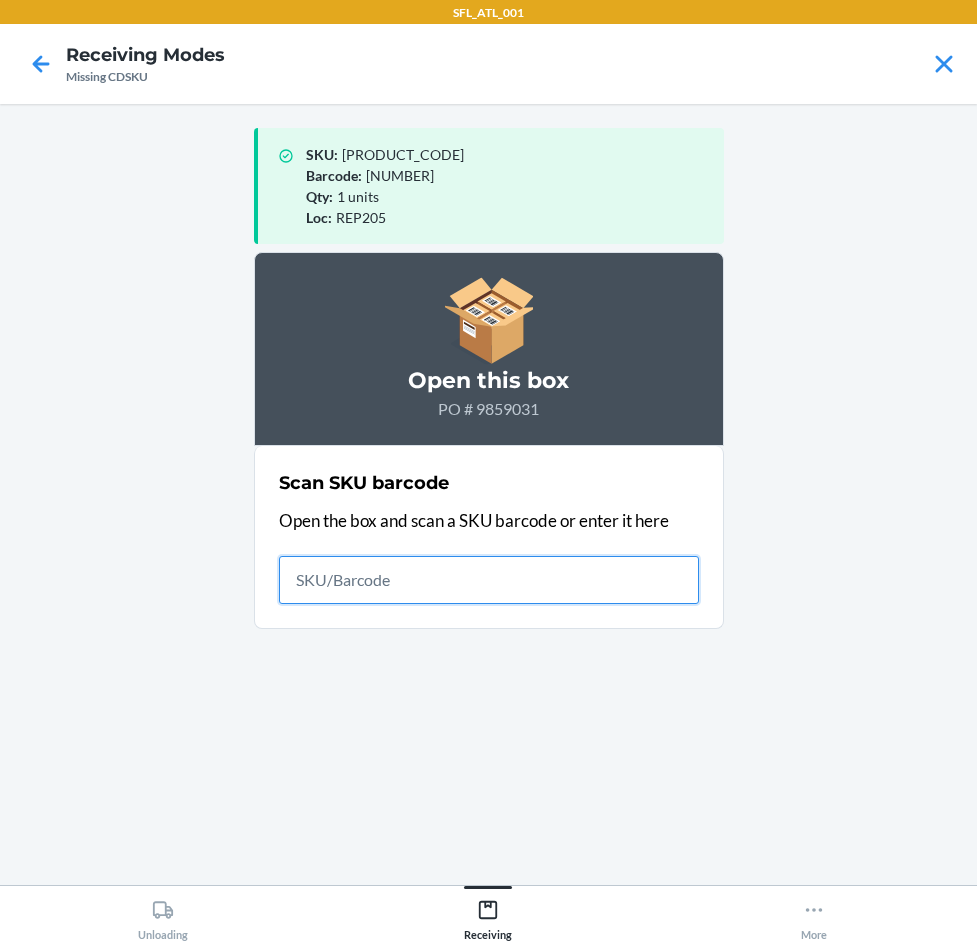 click at bounding box center [489, 580] 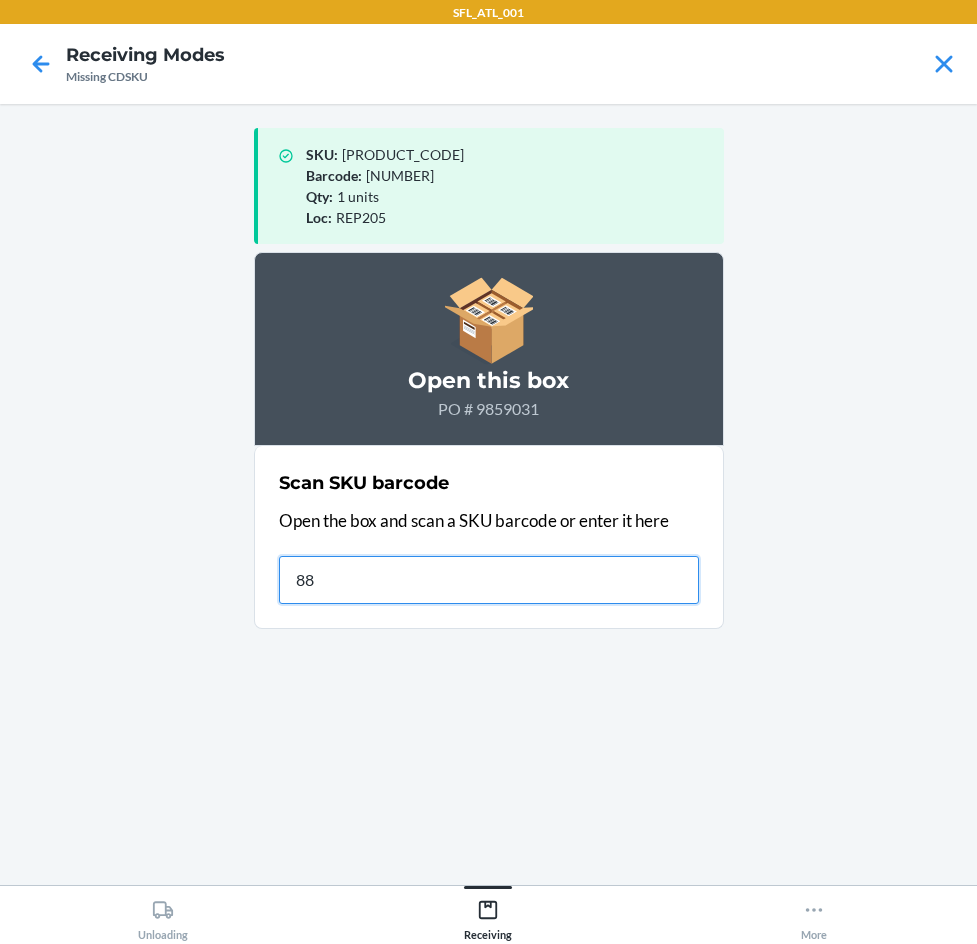 type on "886" 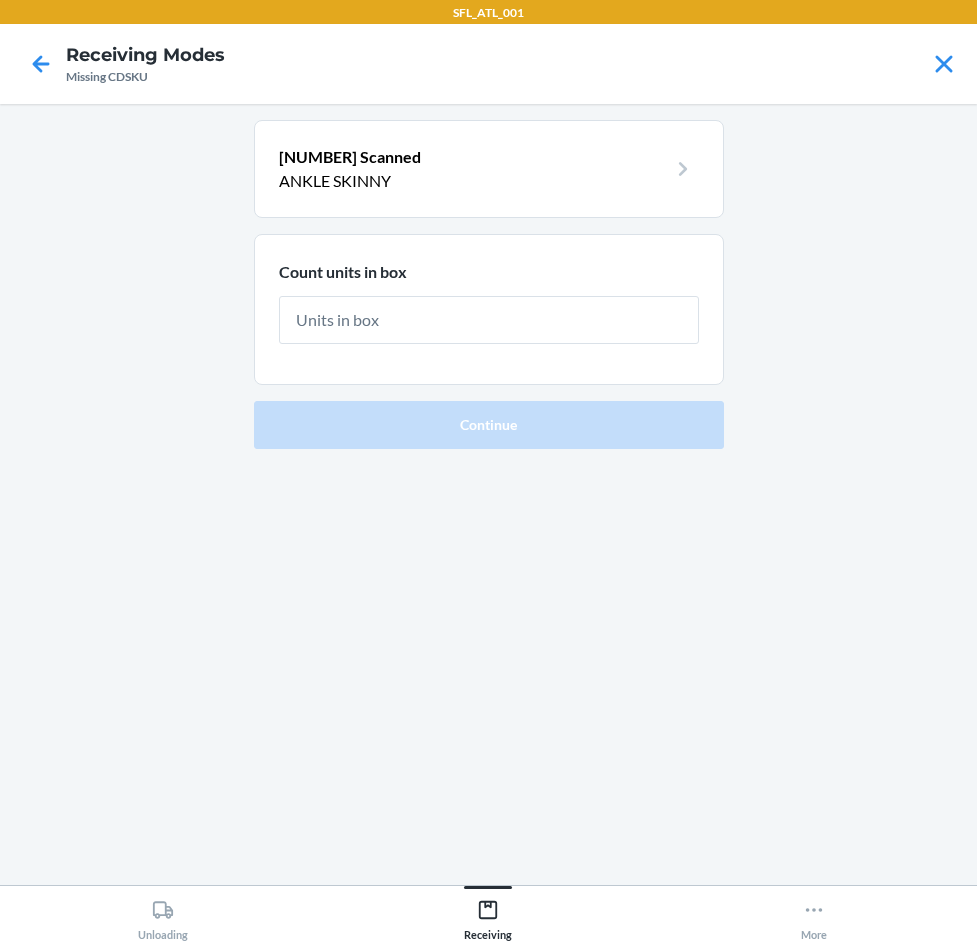 type on "1" 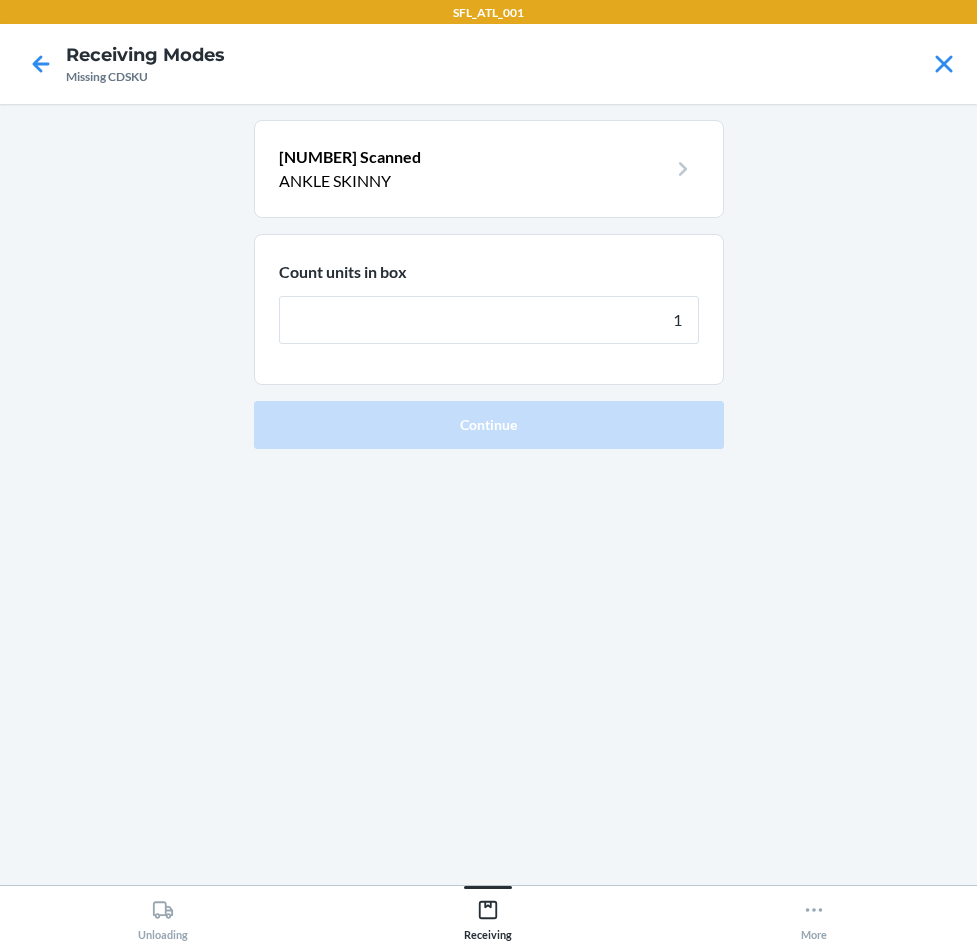 click on "Continue" at bounding box center (489, 425) 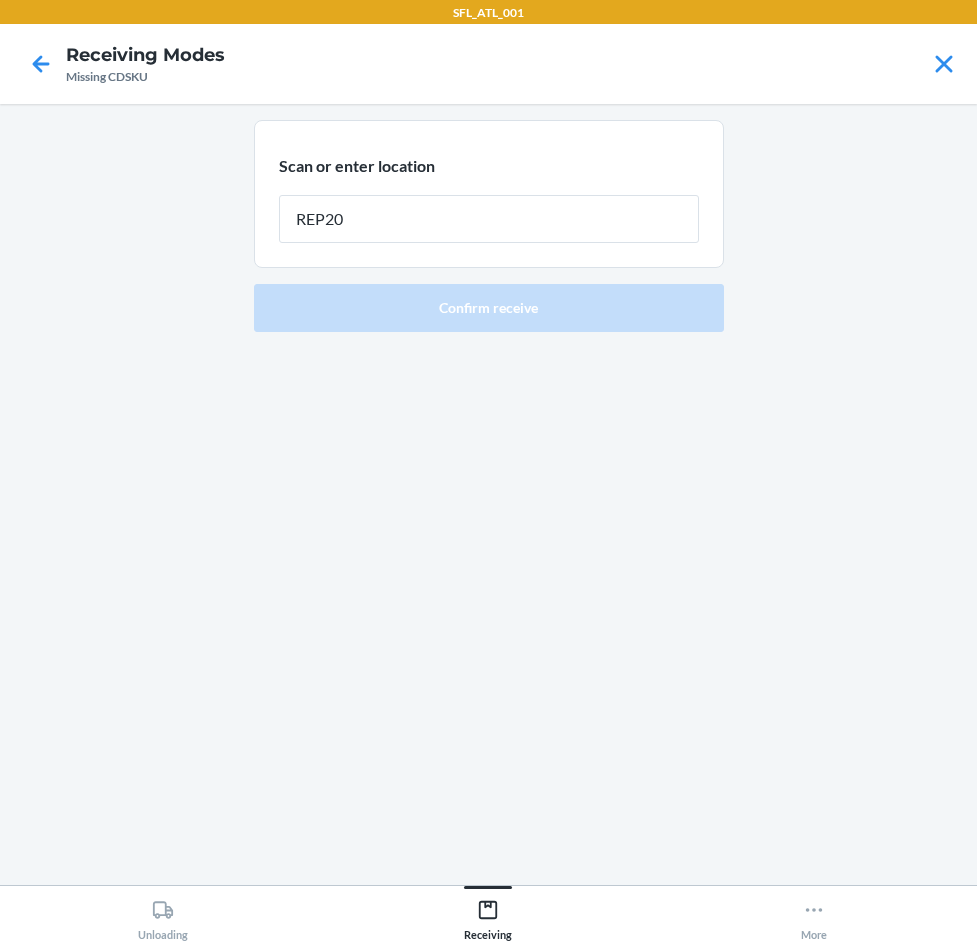 type on "REP205" 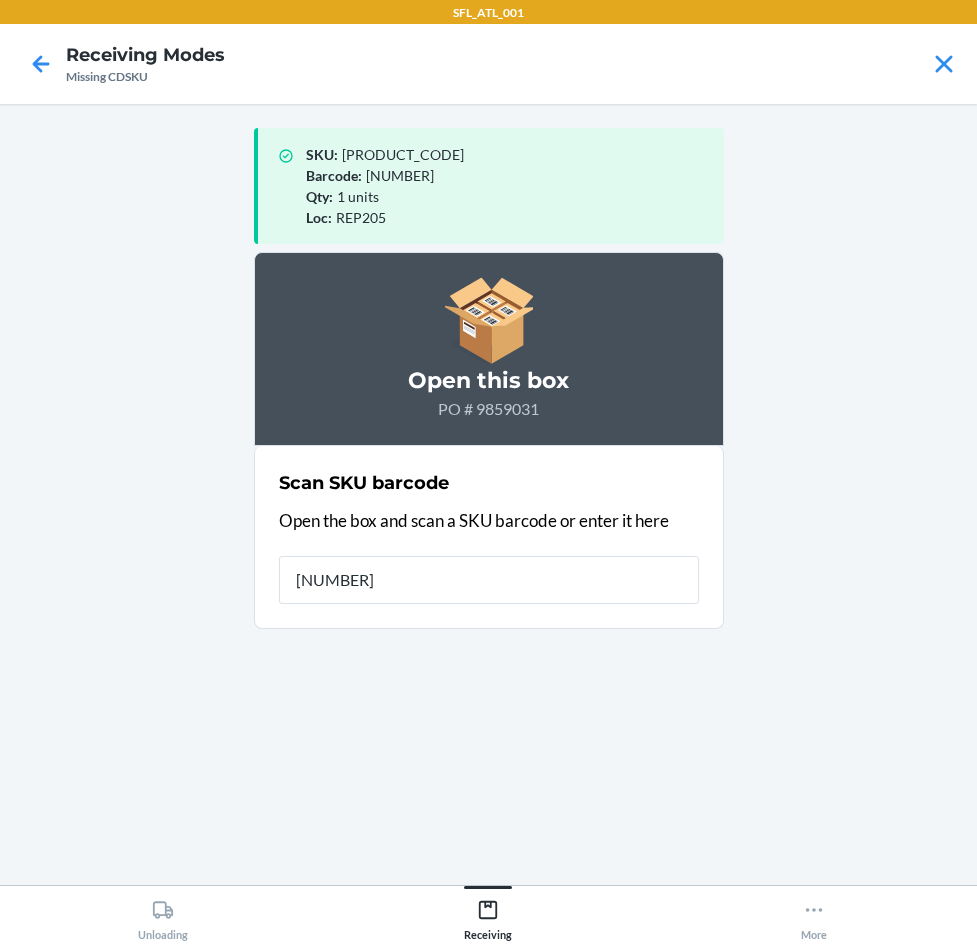 type on "[NUMBER]" 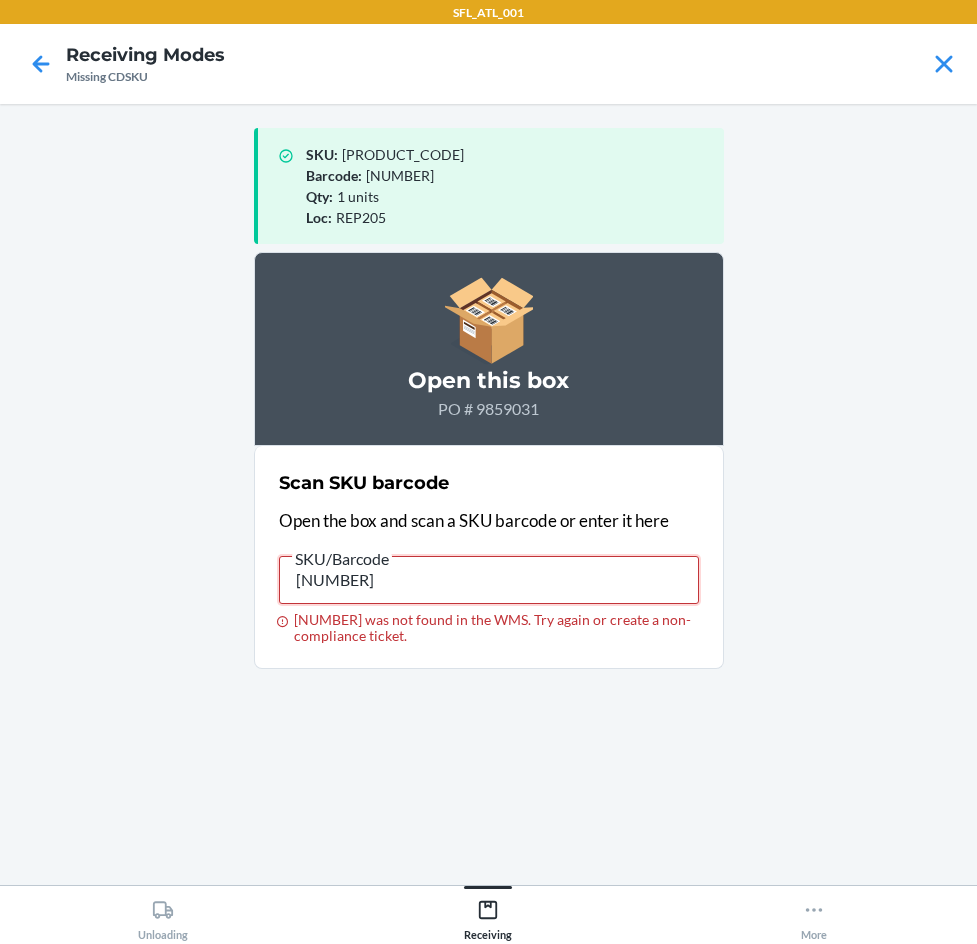 click on "[NUMBER]" at bounding box center (489, 580) 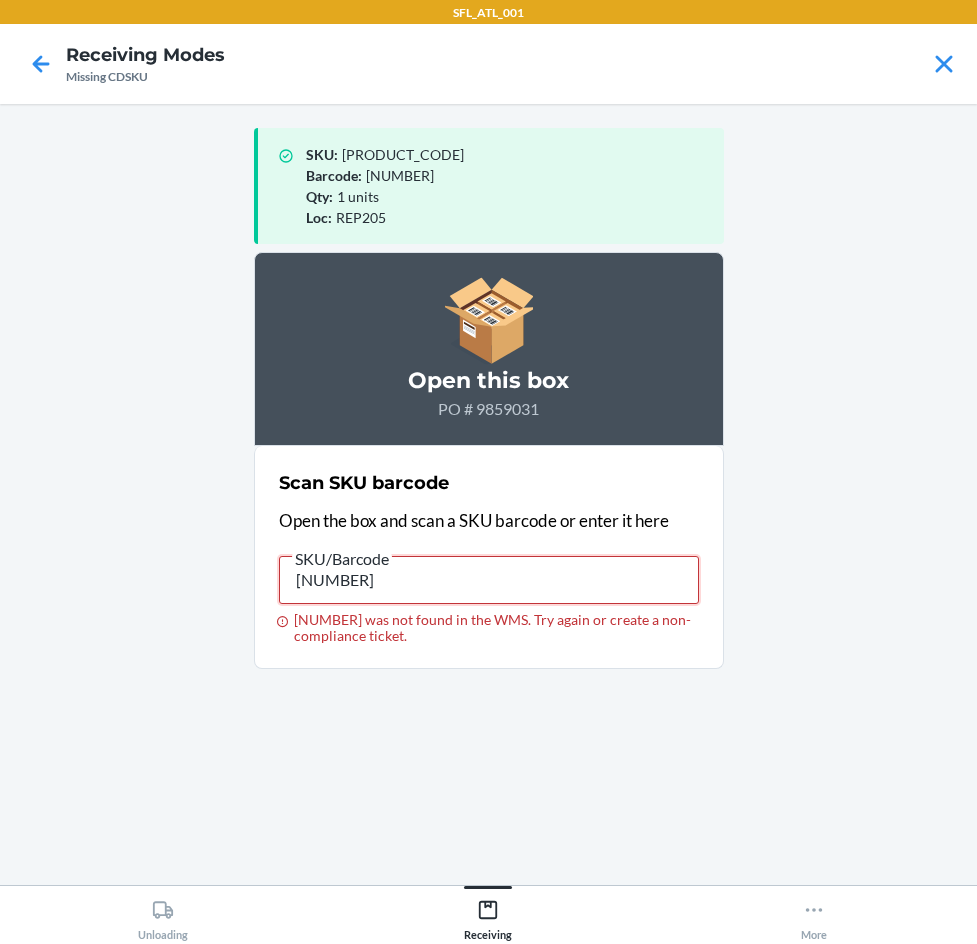 click on "[NUMBER]" at bounding box center [489, 580] 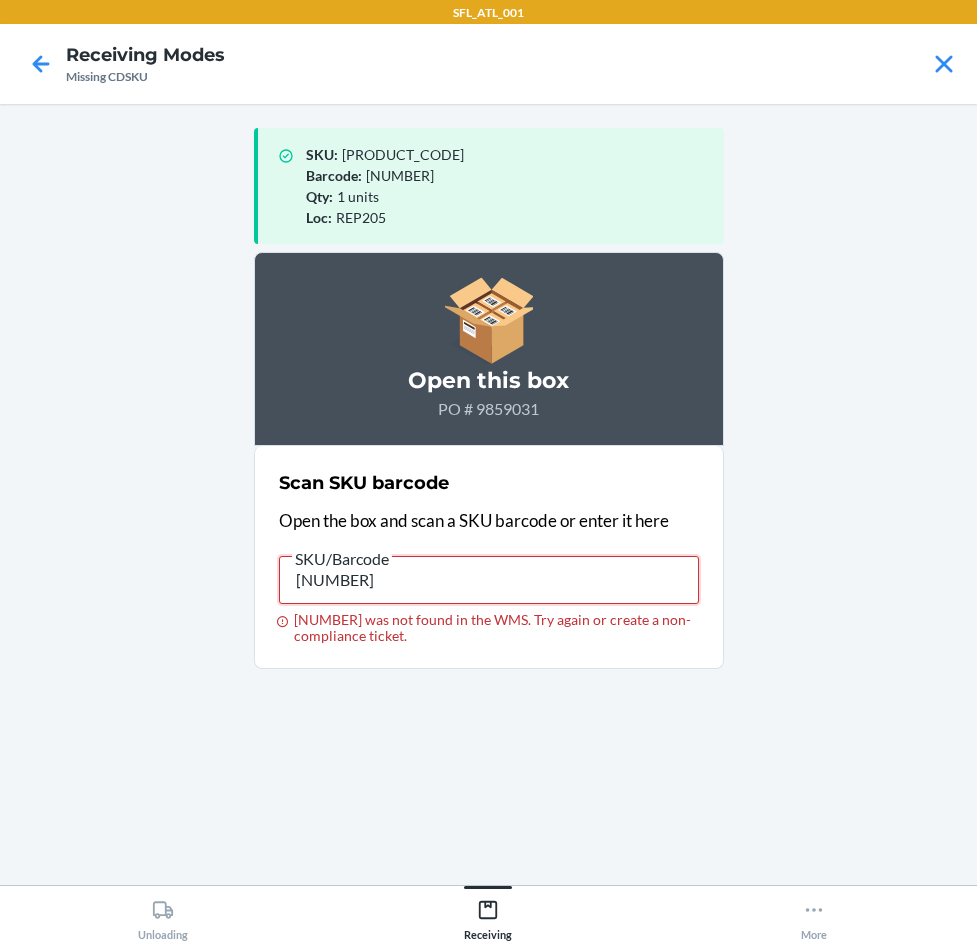type on "[NUMBER]" 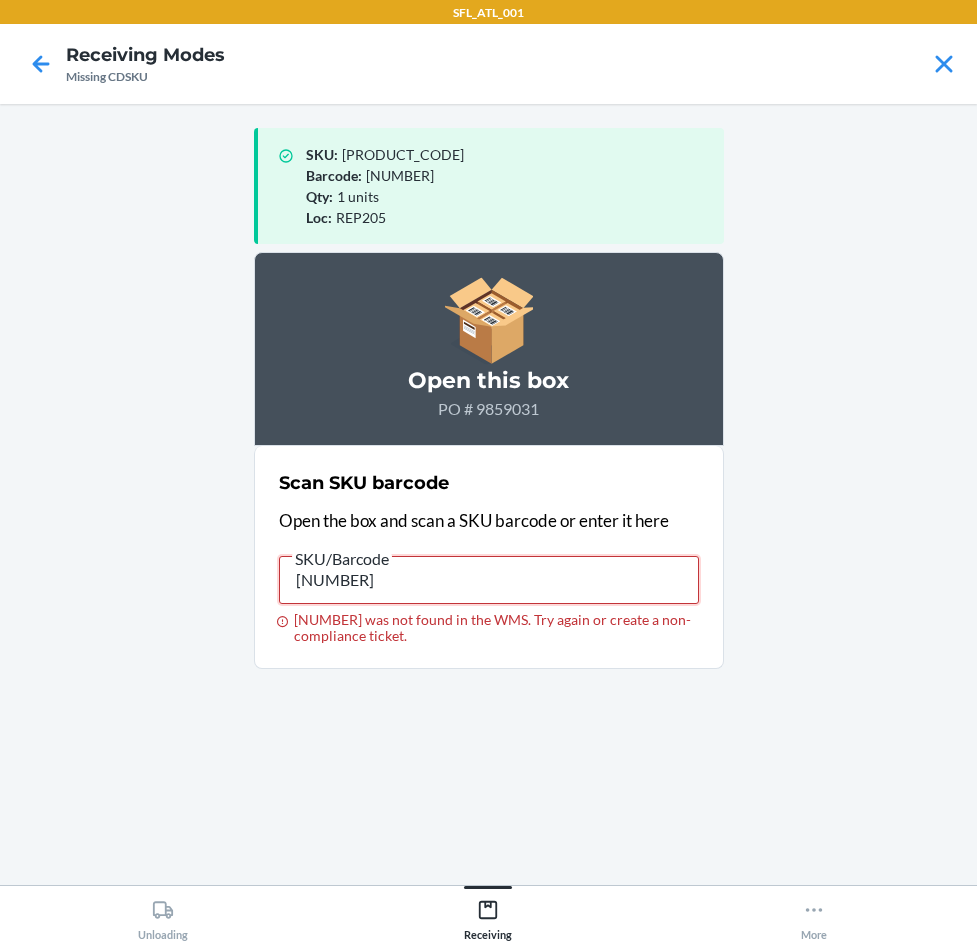 click on "[NUMBER]" at bounding box center (489, 580) 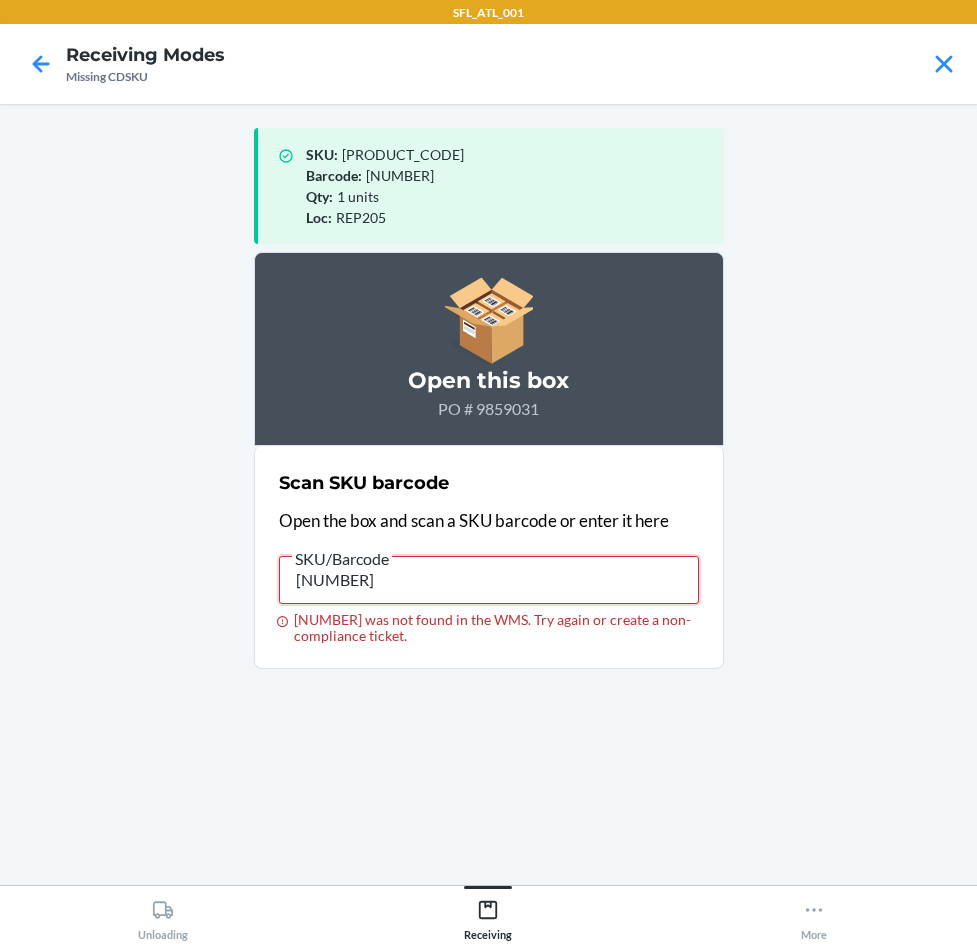 type on "[NUMBER]" 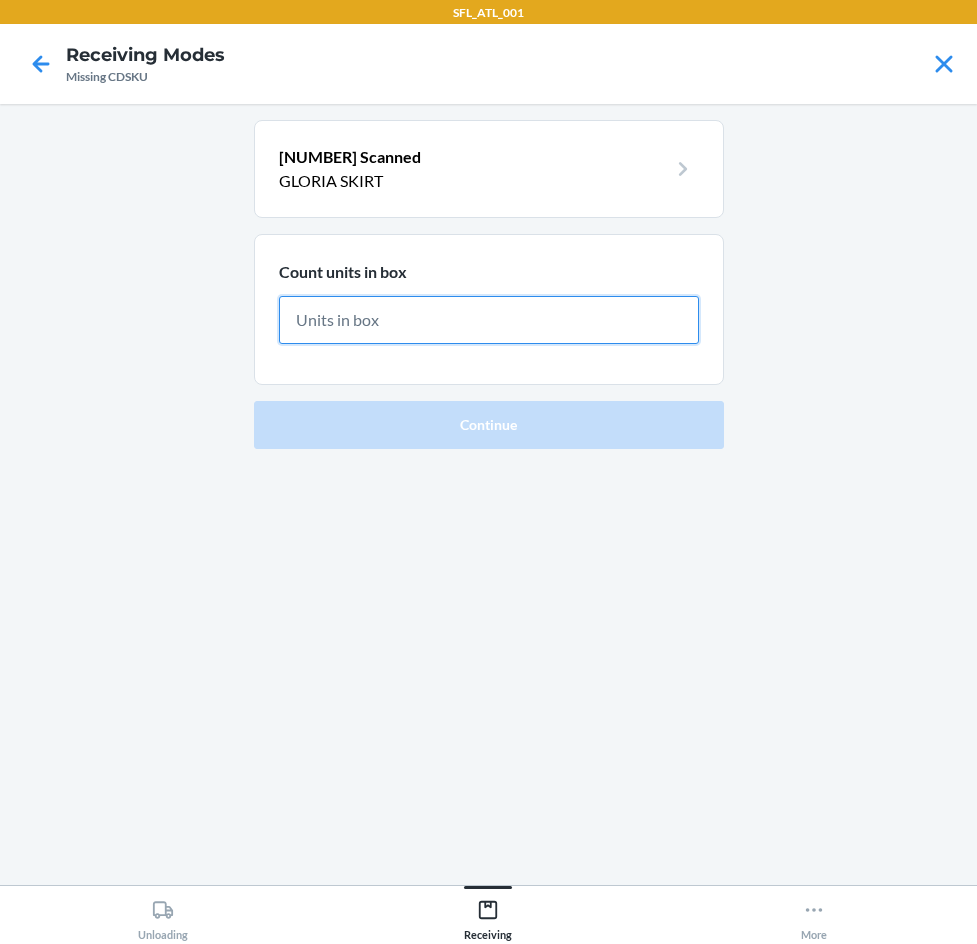click at bounding box center [489, 320] 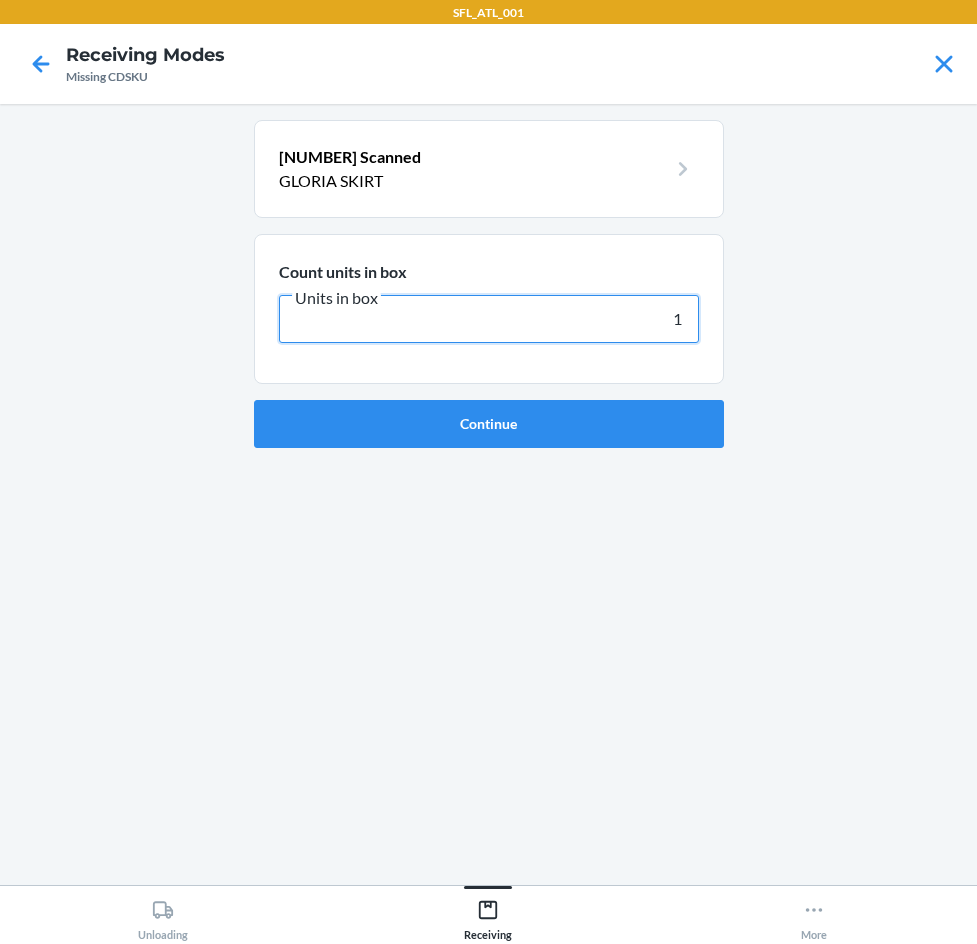 type on "1" 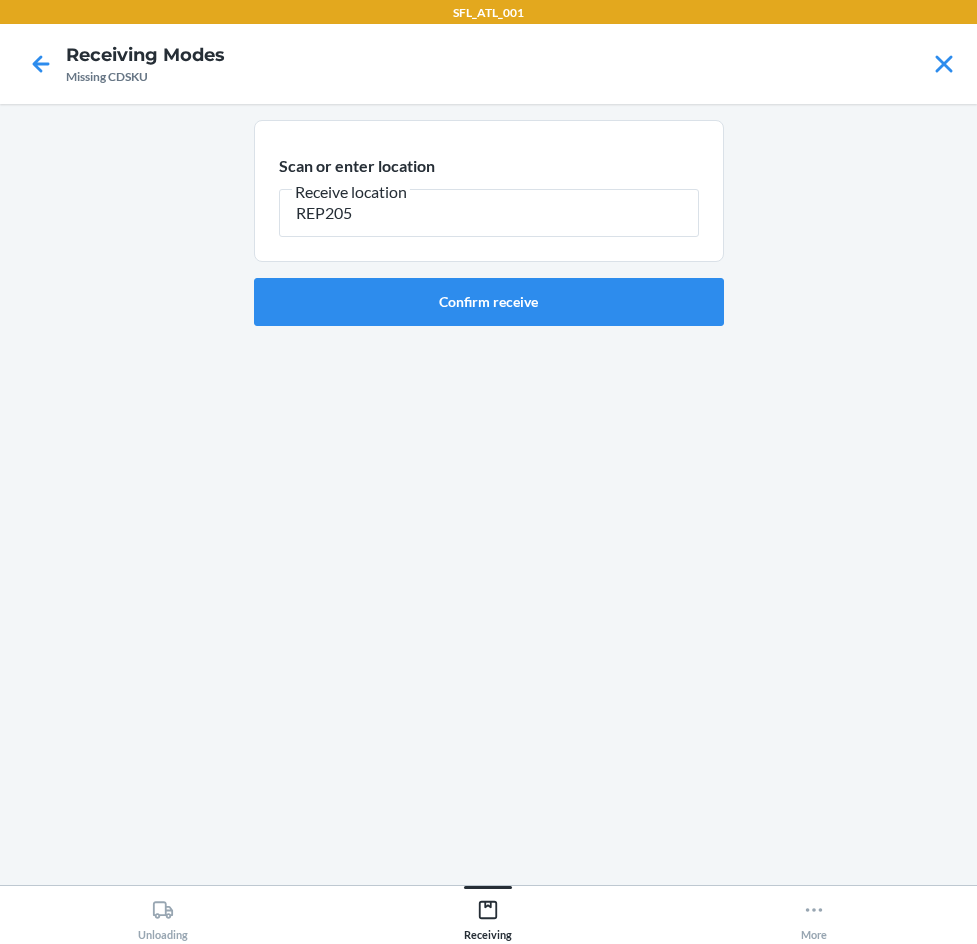 type on "REP205" 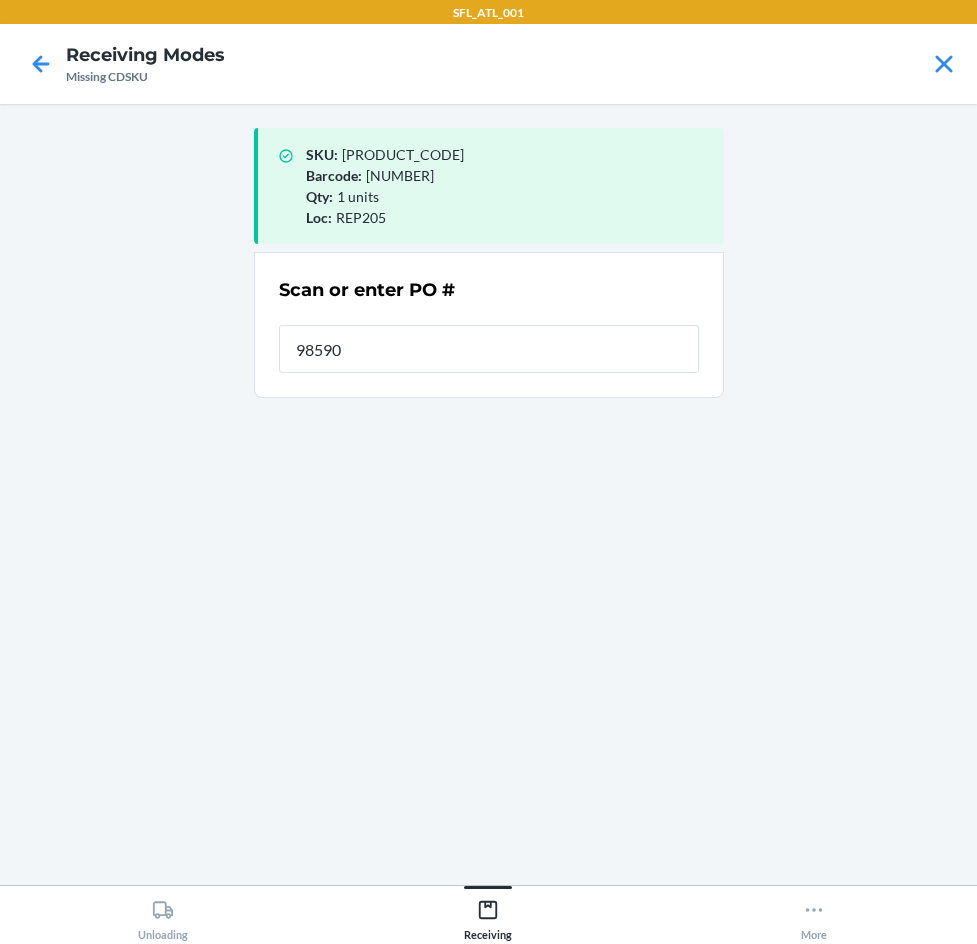 type on "985903" 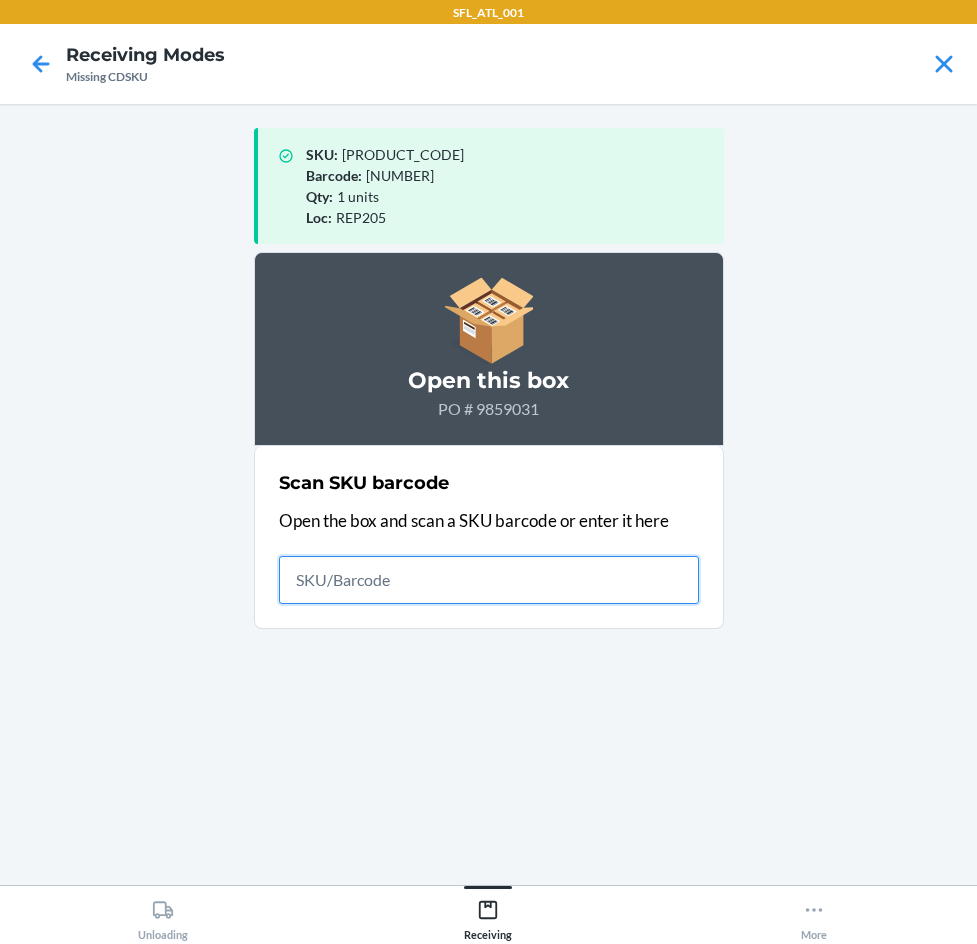 click at bounding box center [489, 580] 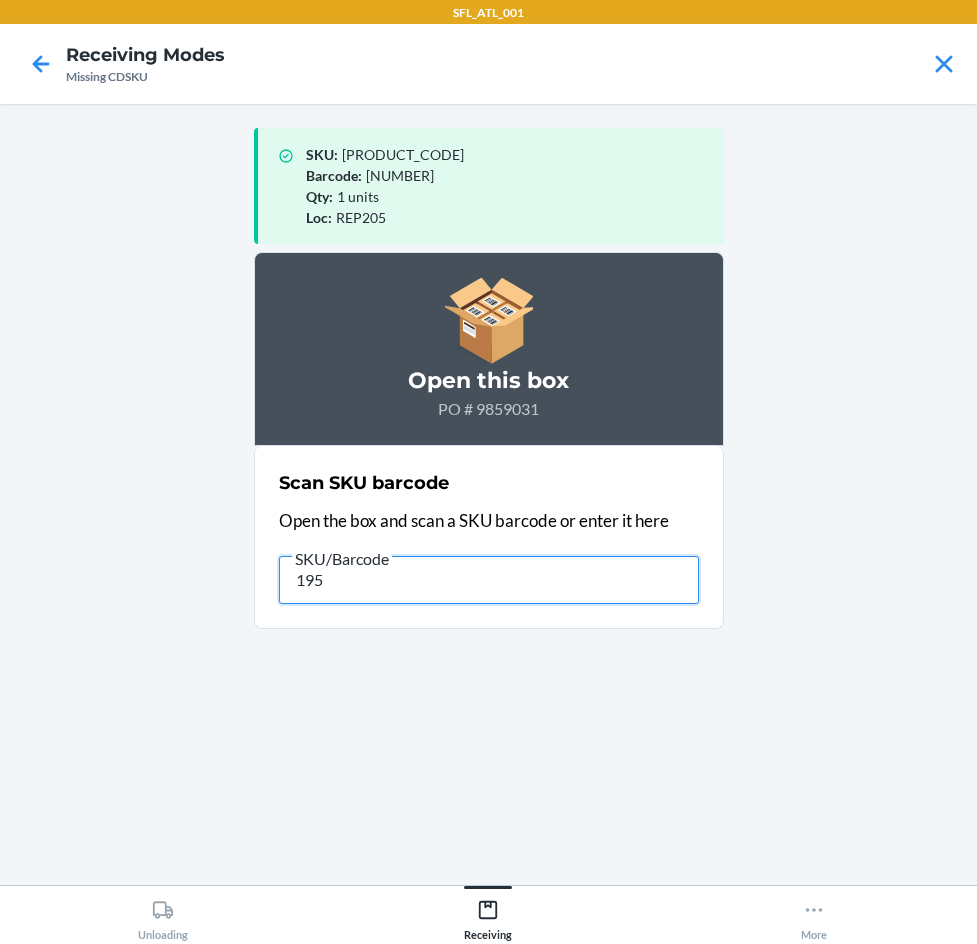 type on "1955" 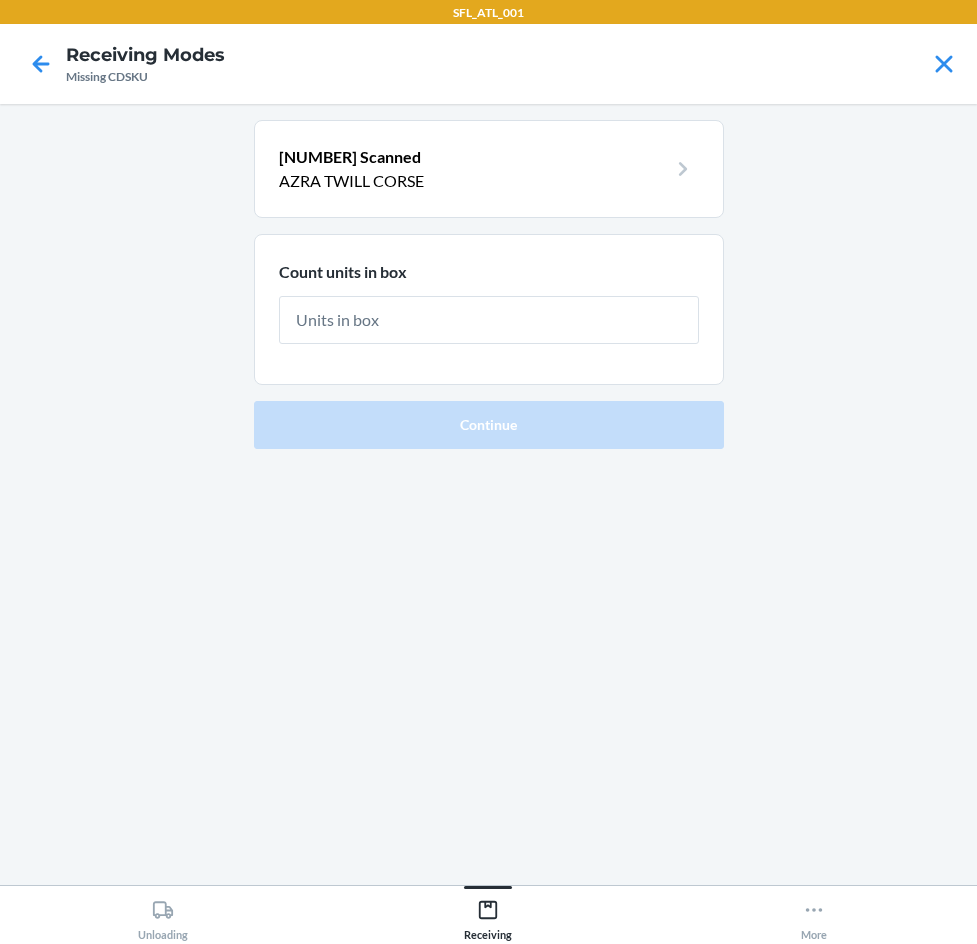 type on "1" 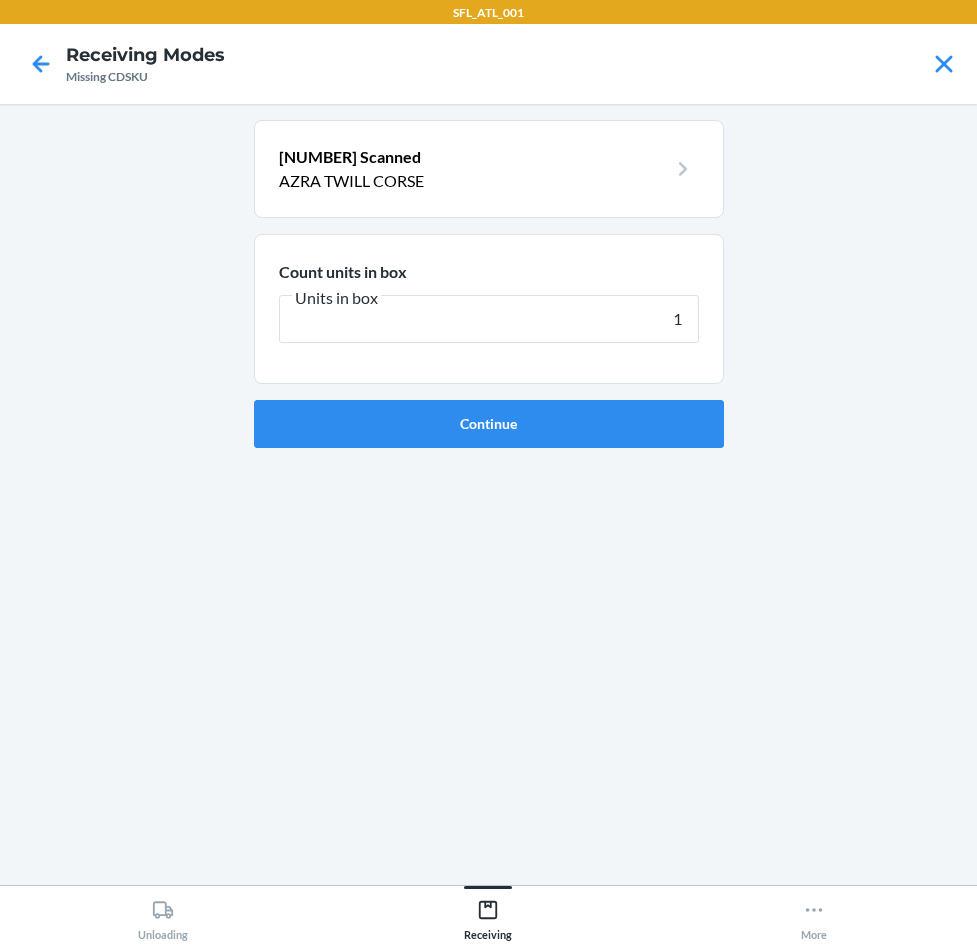 click on "Continue" at bounding box center [489, 424] 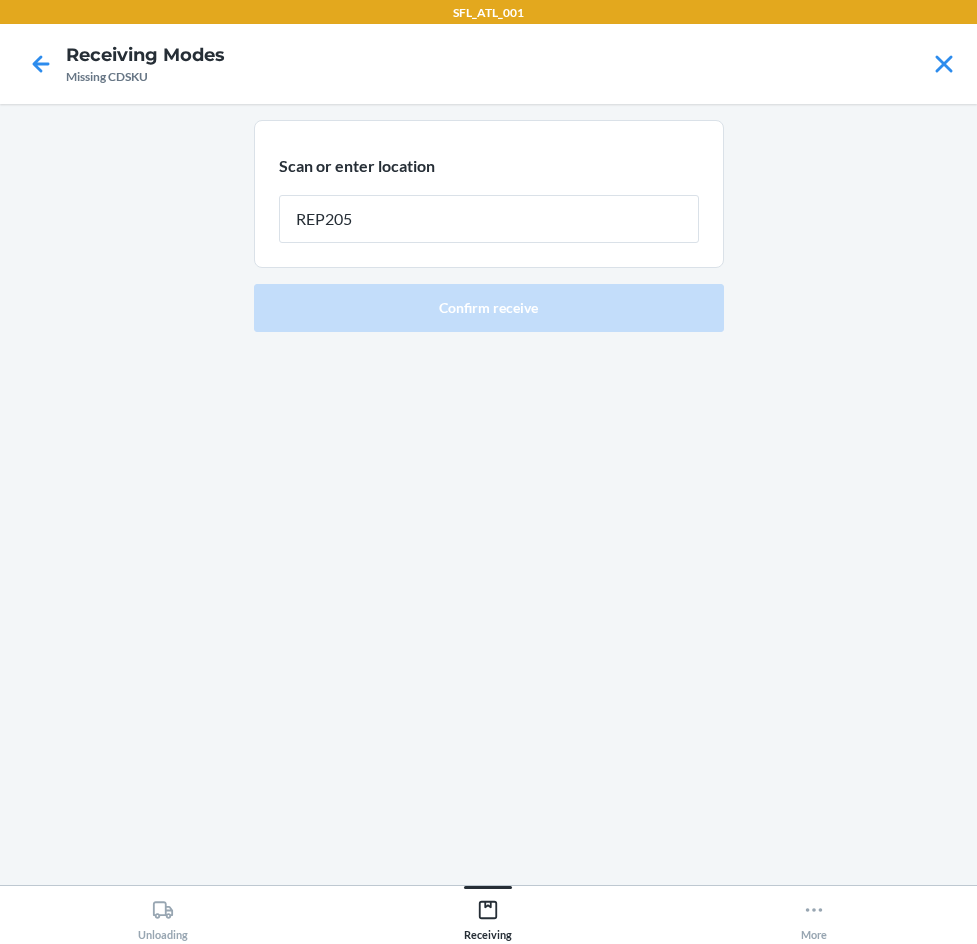 type on "REP205" 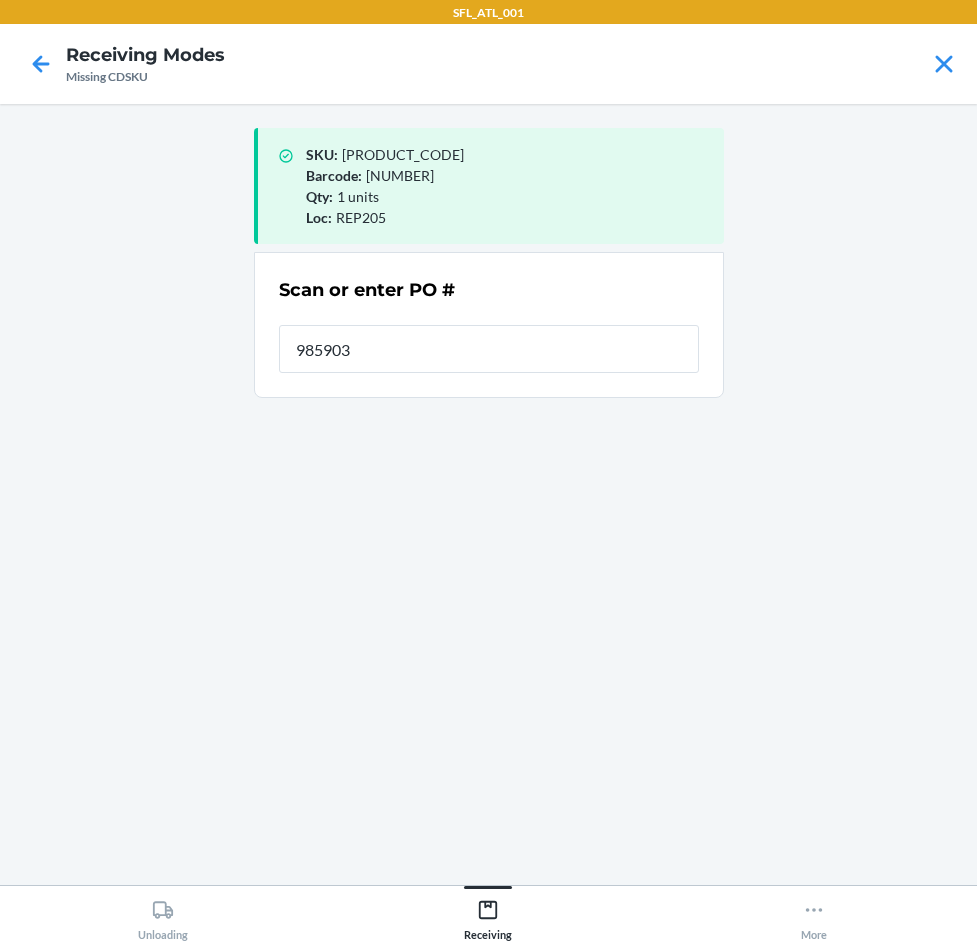 type on "9859031" 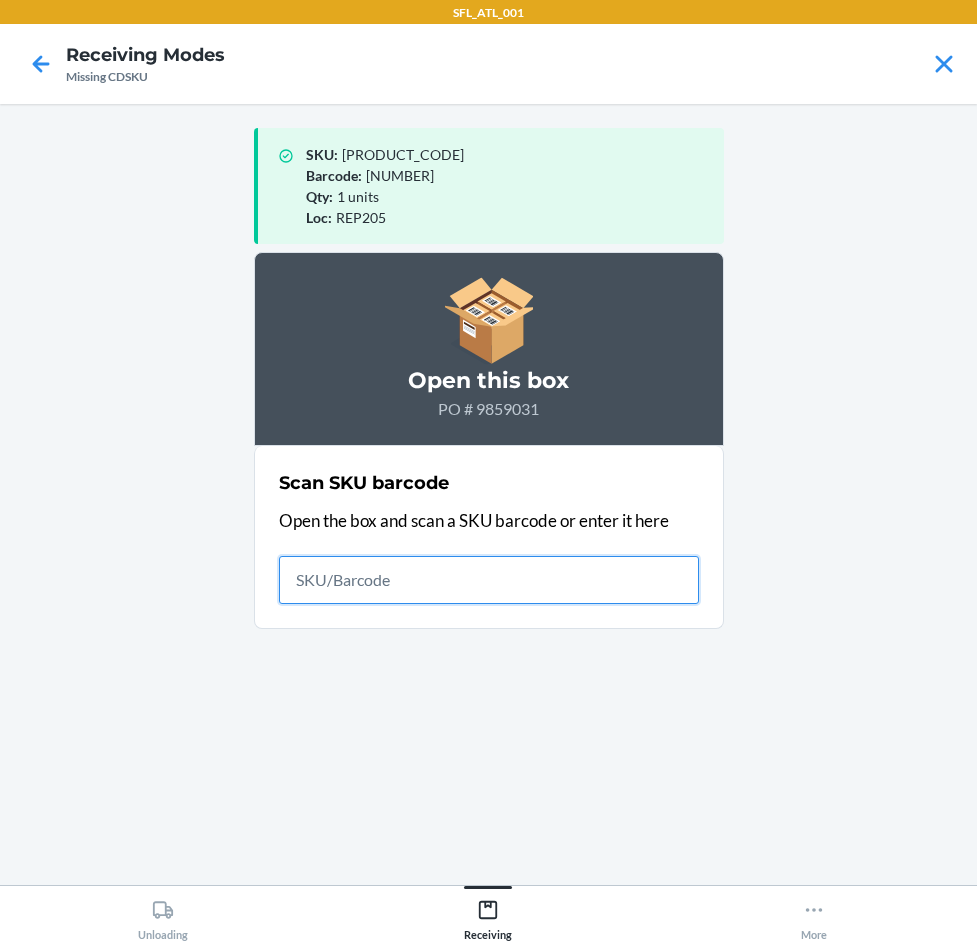 click at bounding box center (489, 580) 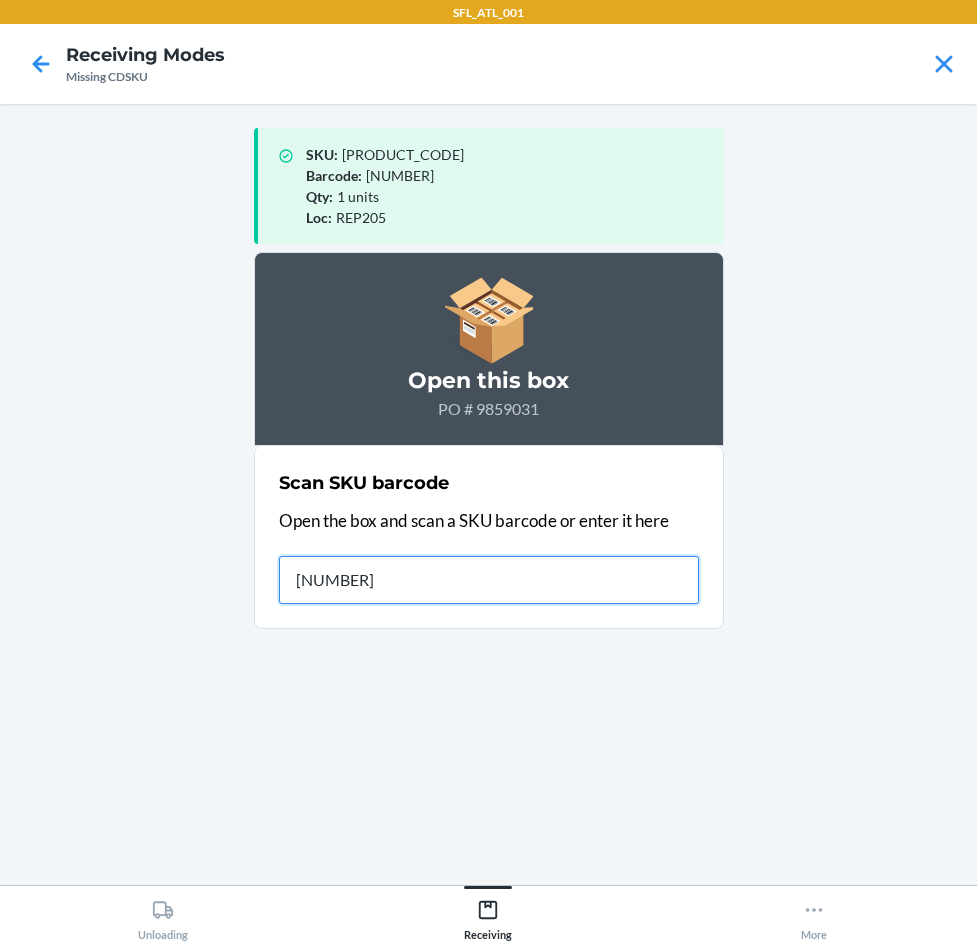 type on "[NUMBER]" 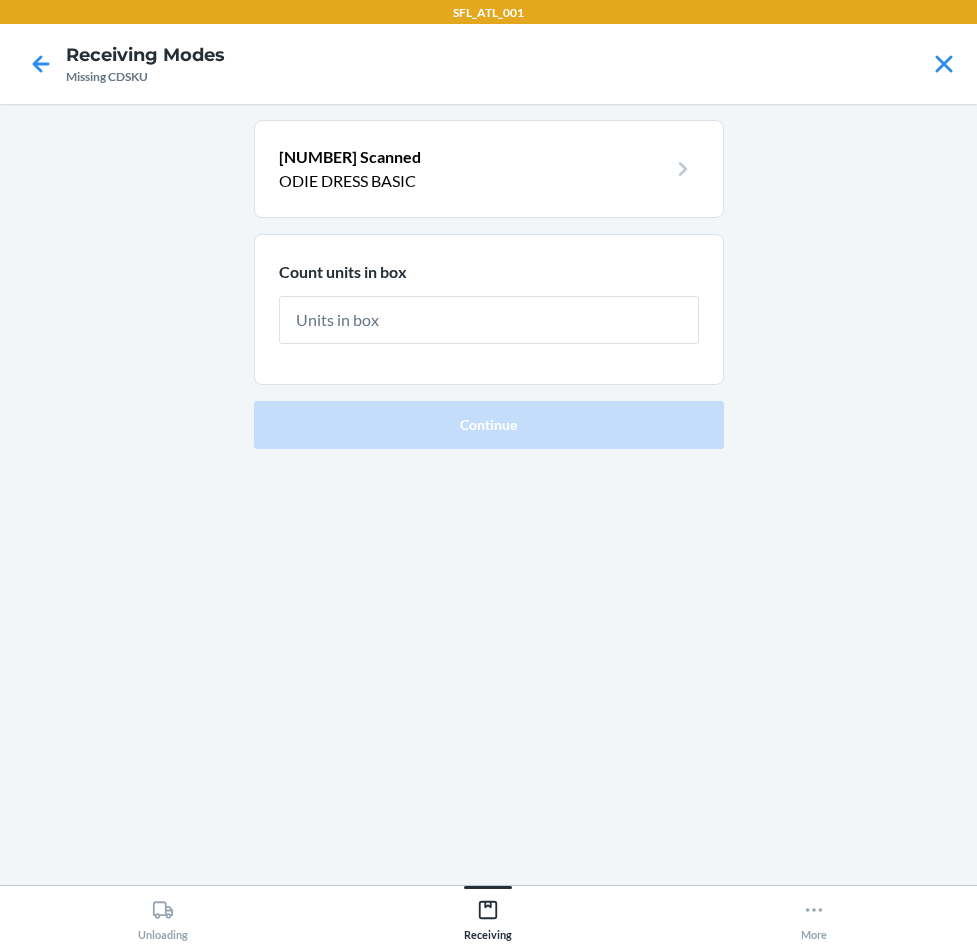 type on "1" 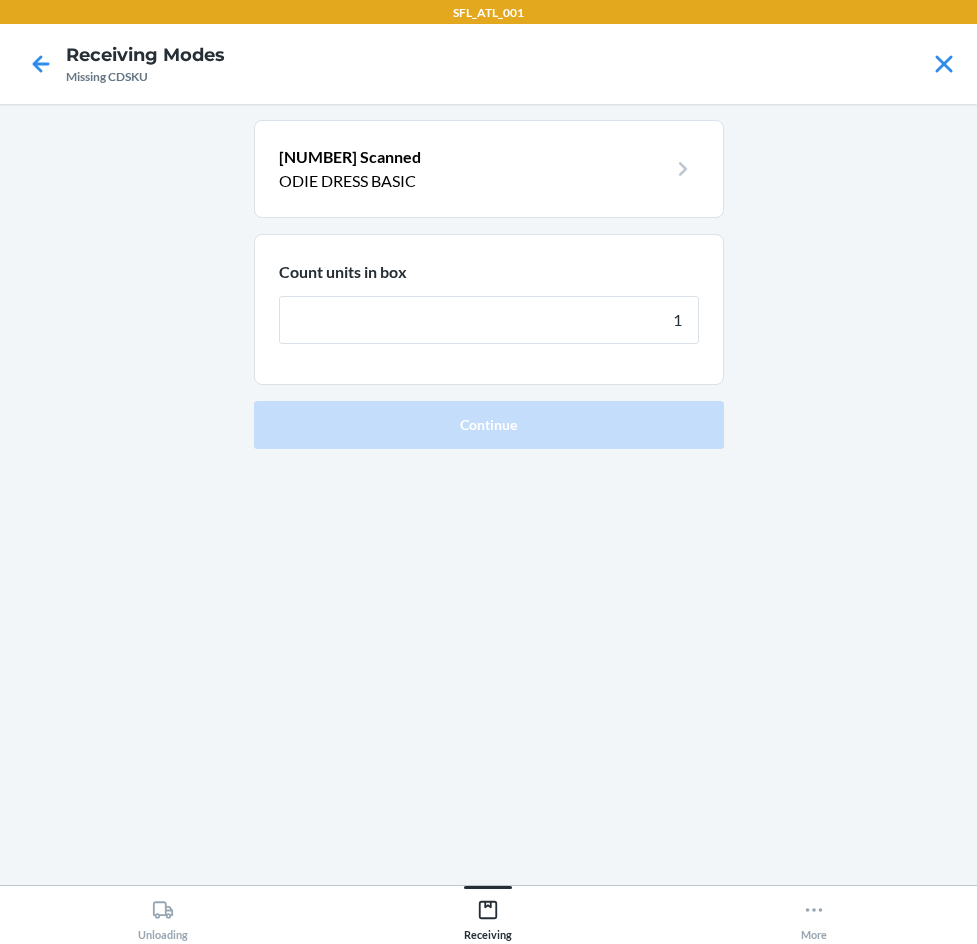 click on "Continue" at bounding box center (489, 425) 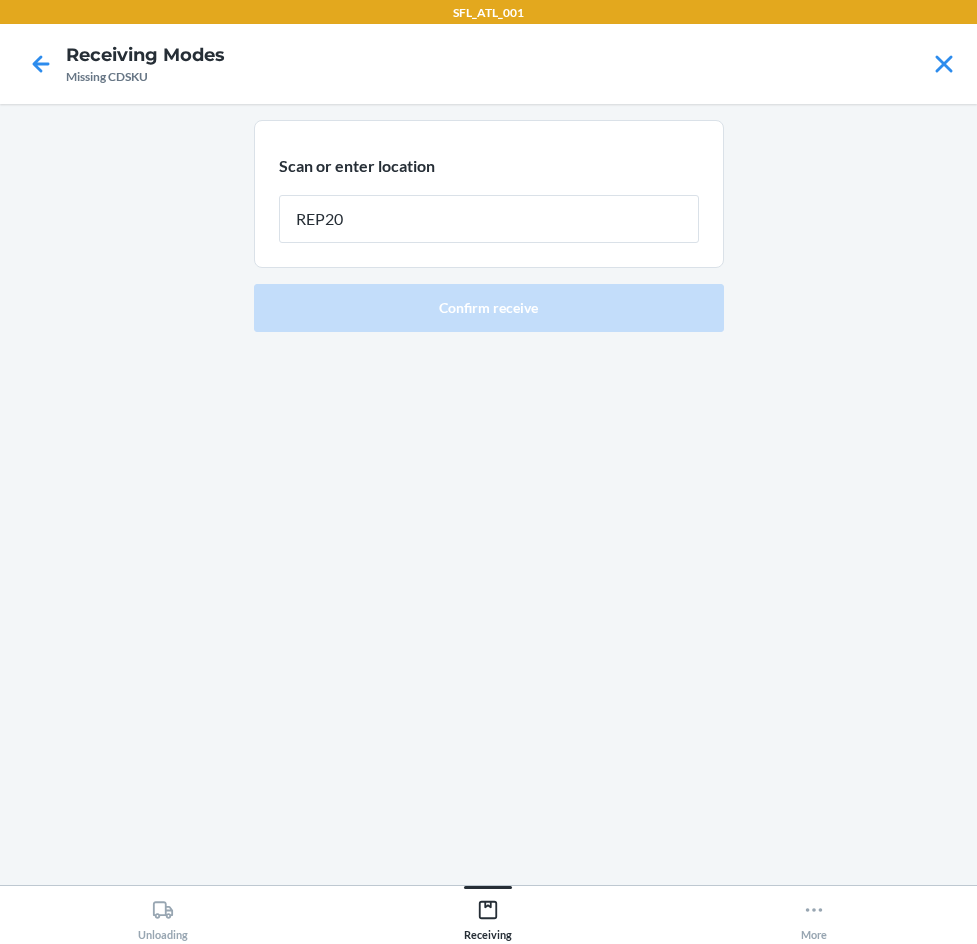 type on "REP205" 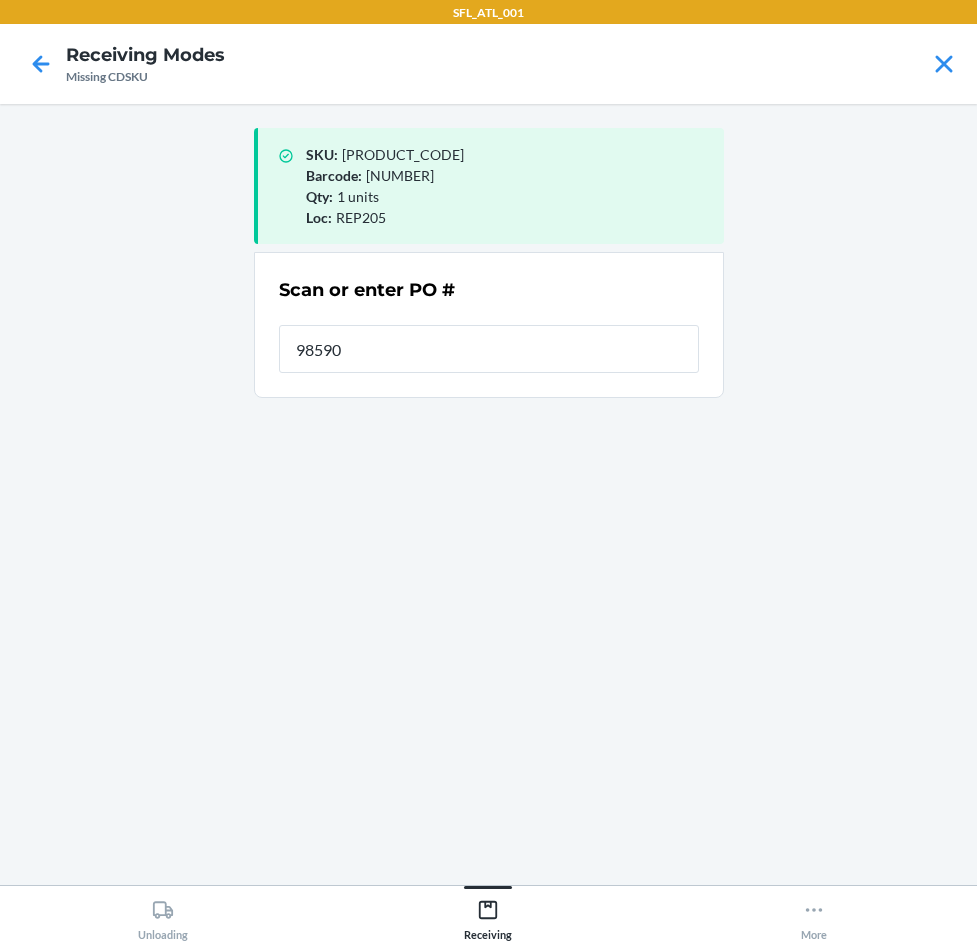 type on "985903" 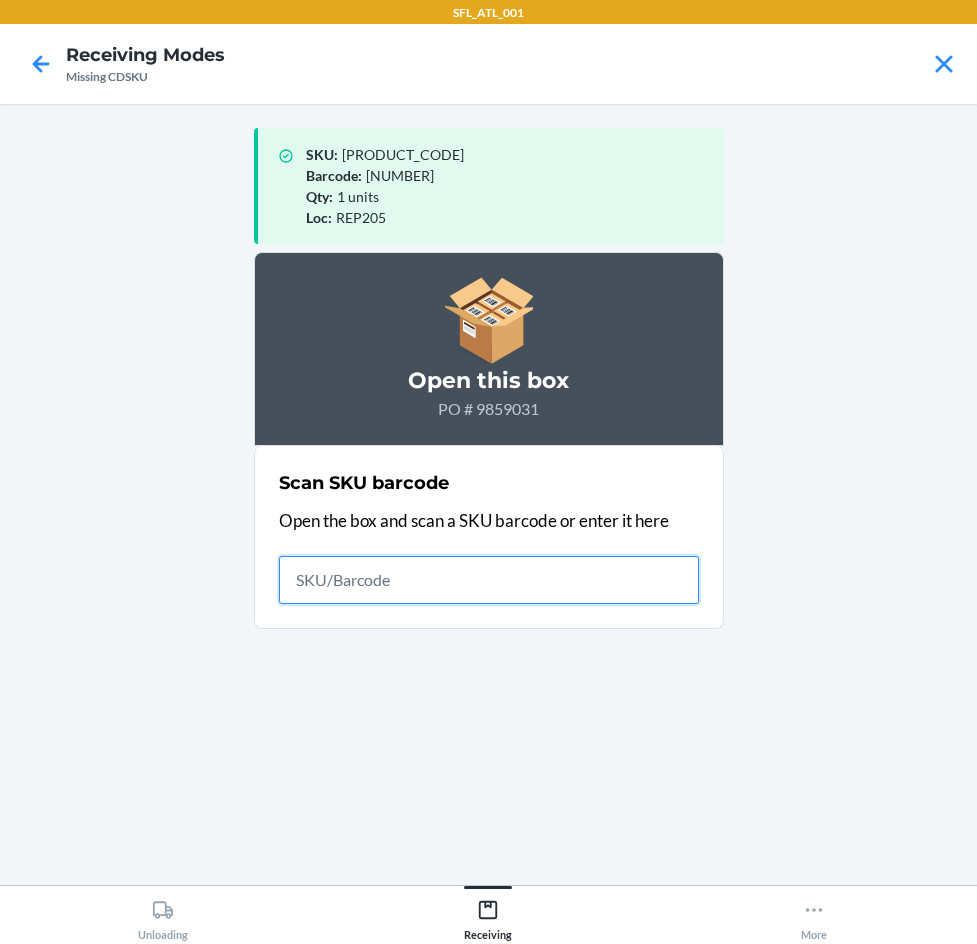 click at bounding box center (489, 580) 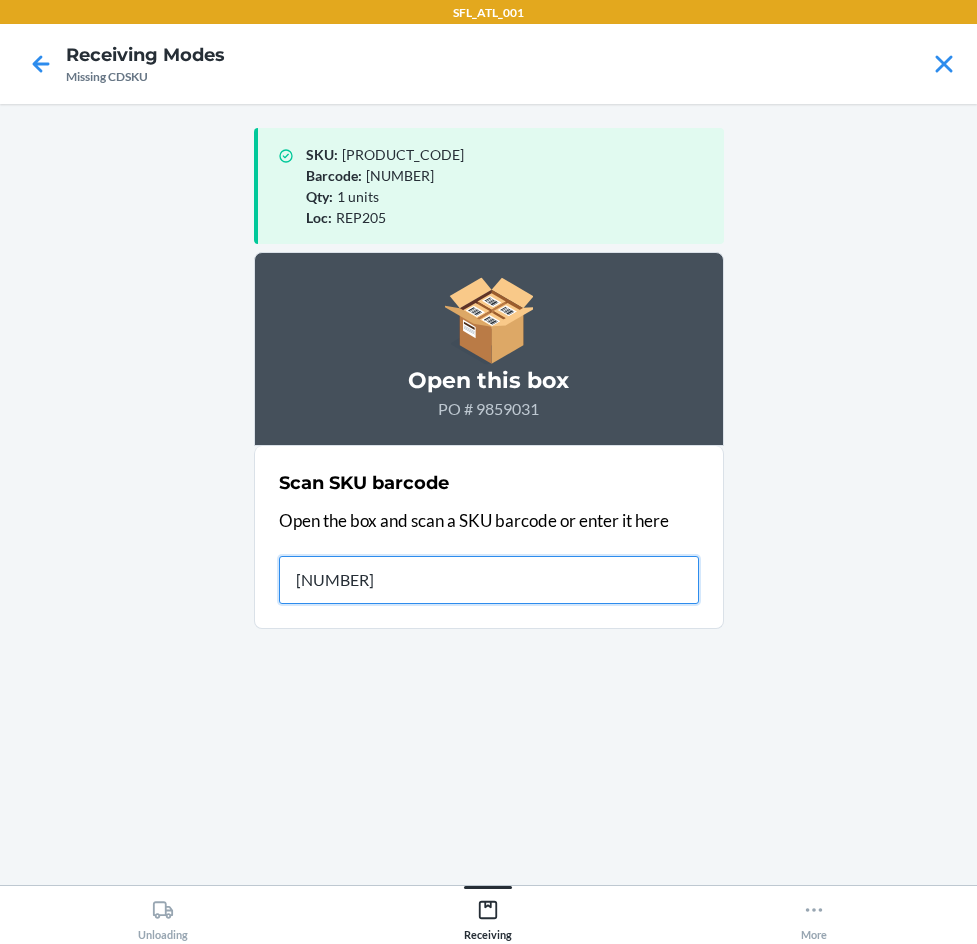 type on "[NUMBER]" 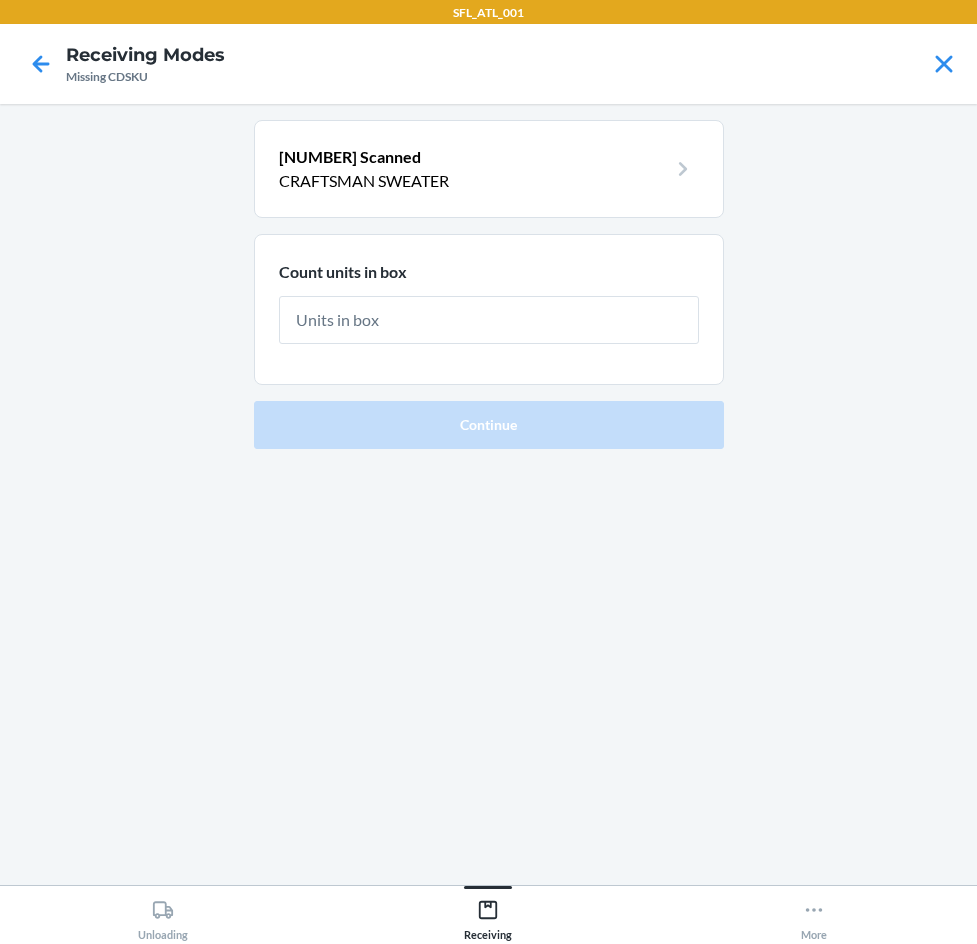 type on "1" 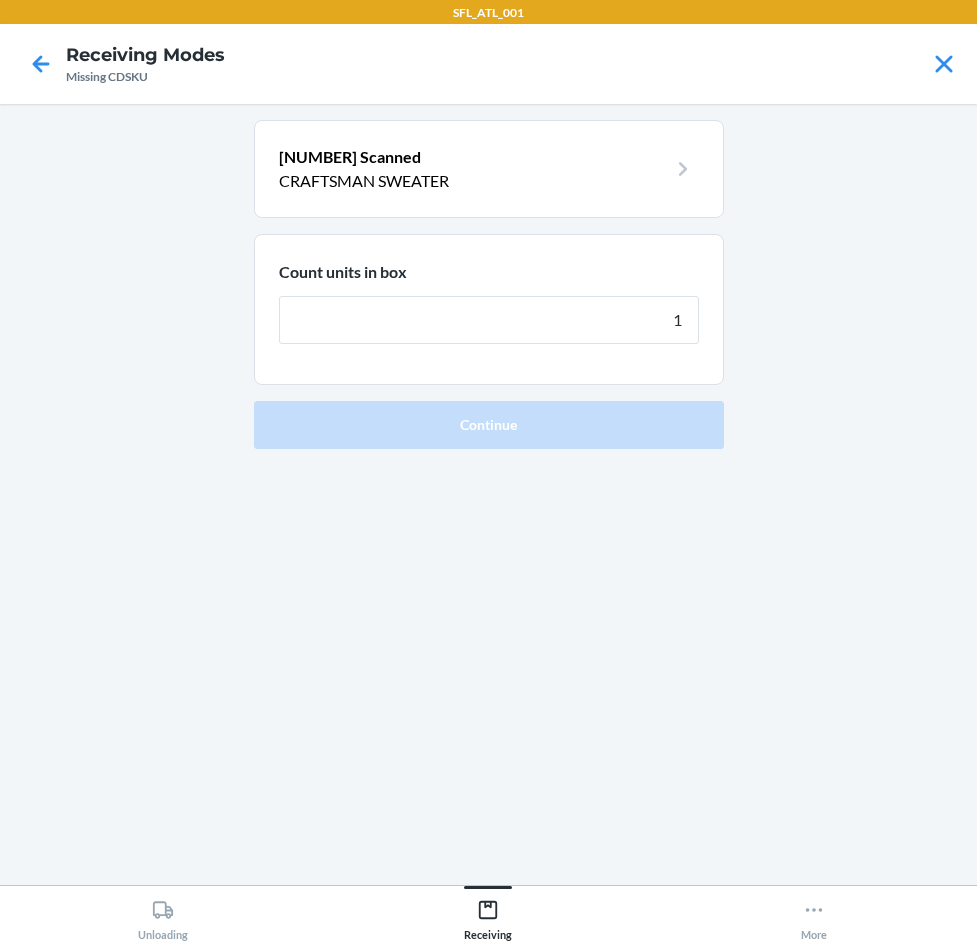 click on "Continue" at bounding box center [489, 425] 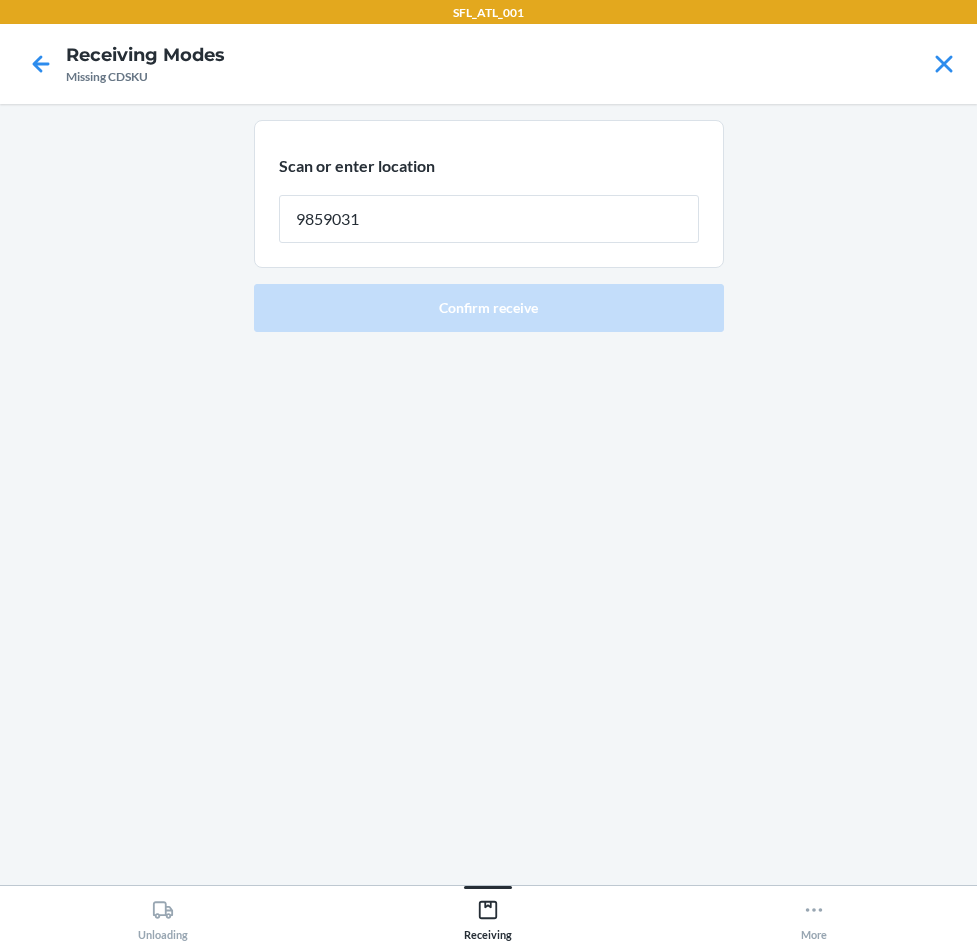 type on "9859031" 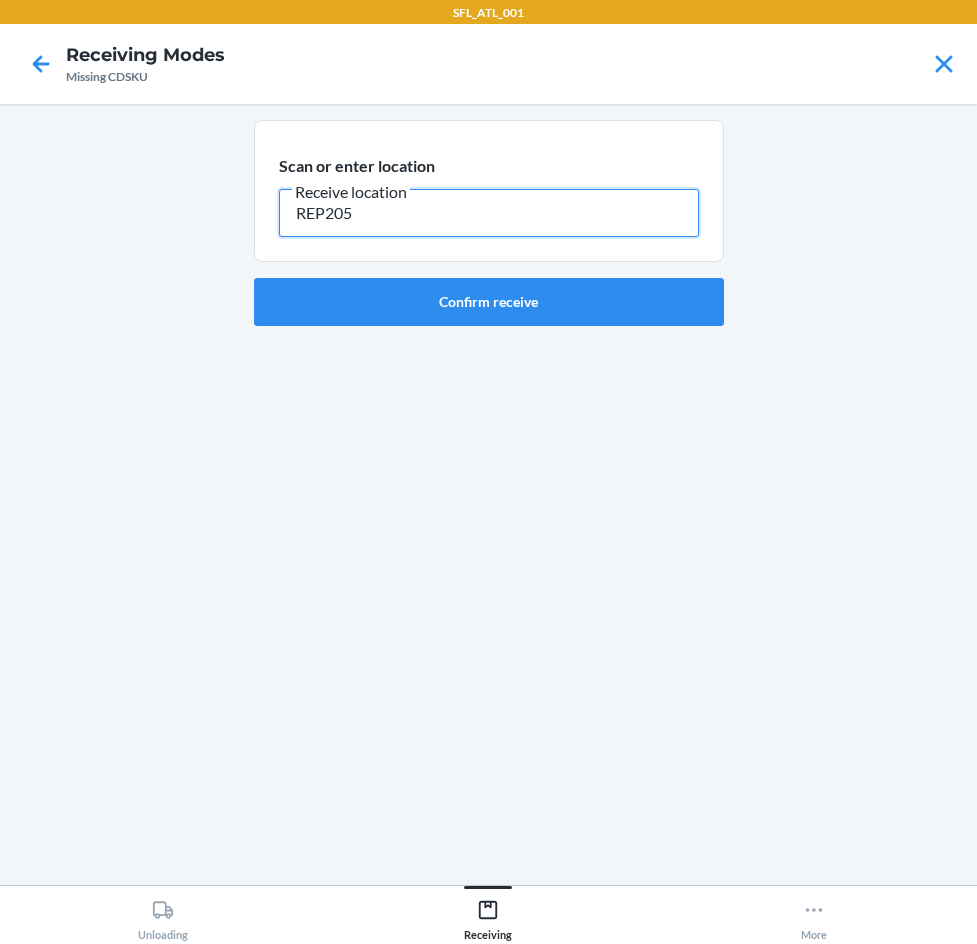 type on "REP205" 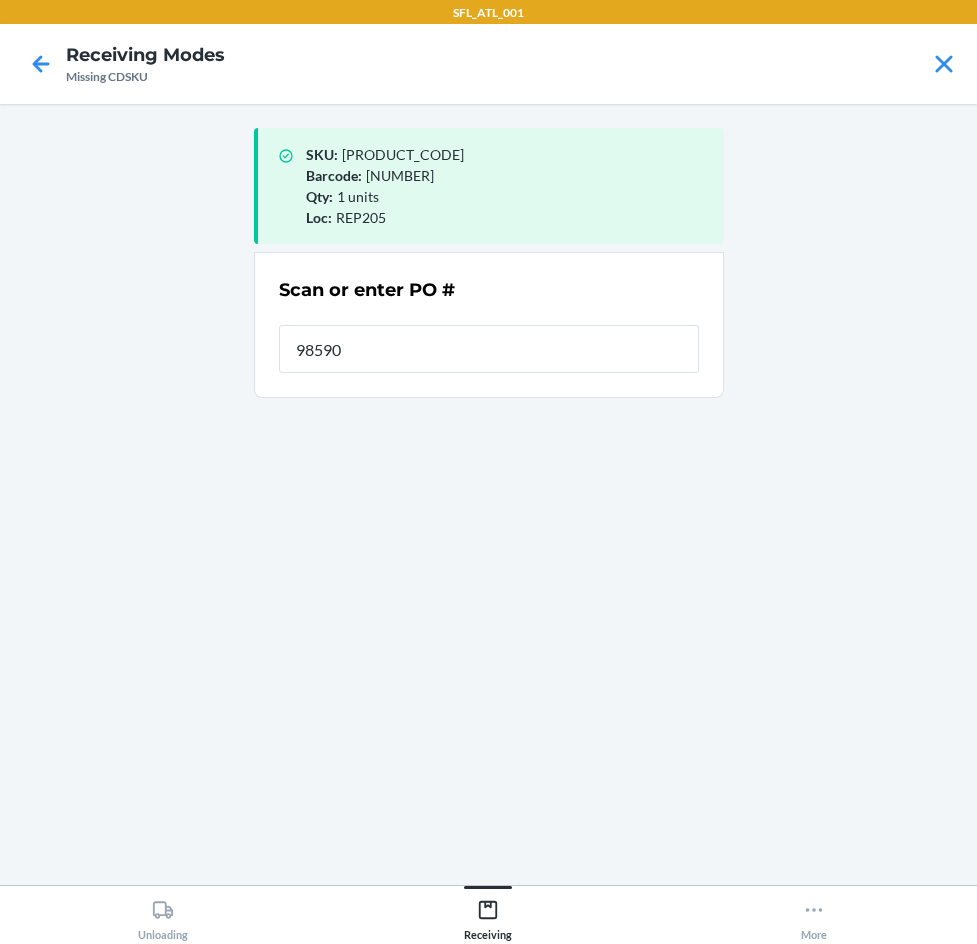 type on "985903" 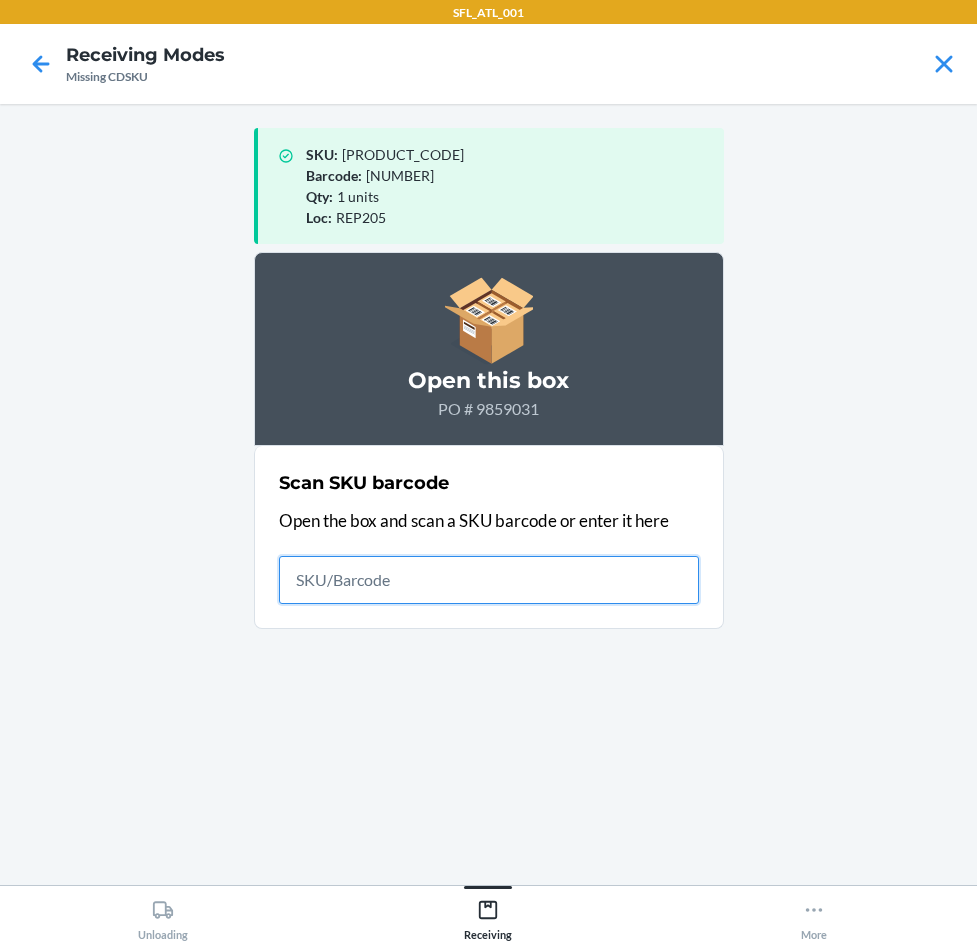 click at bounding box center [489, 580] 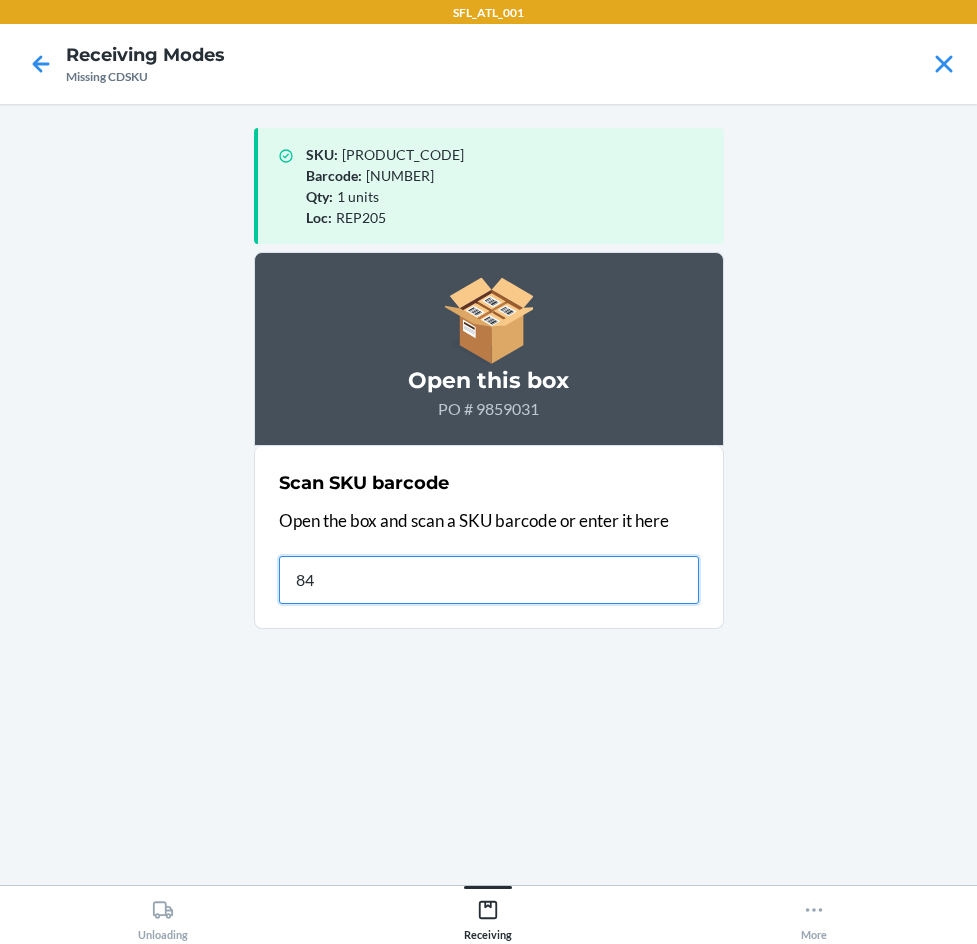 type on "840" 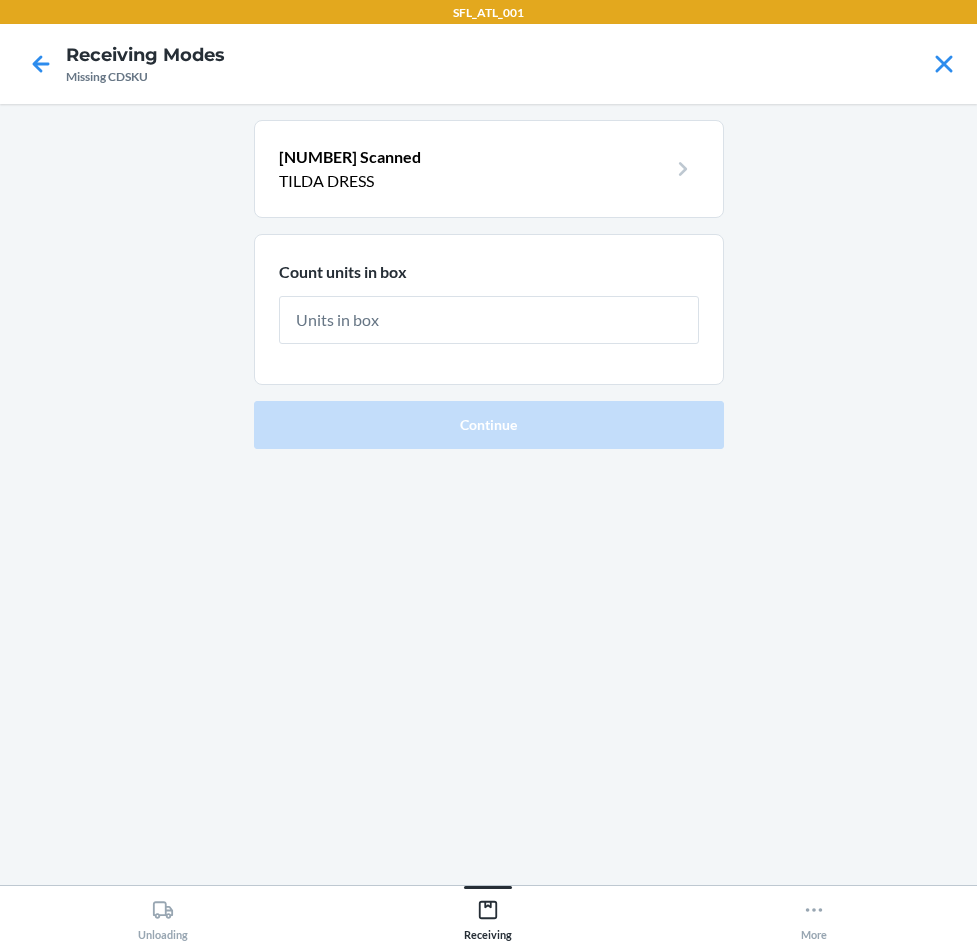 type on "1" 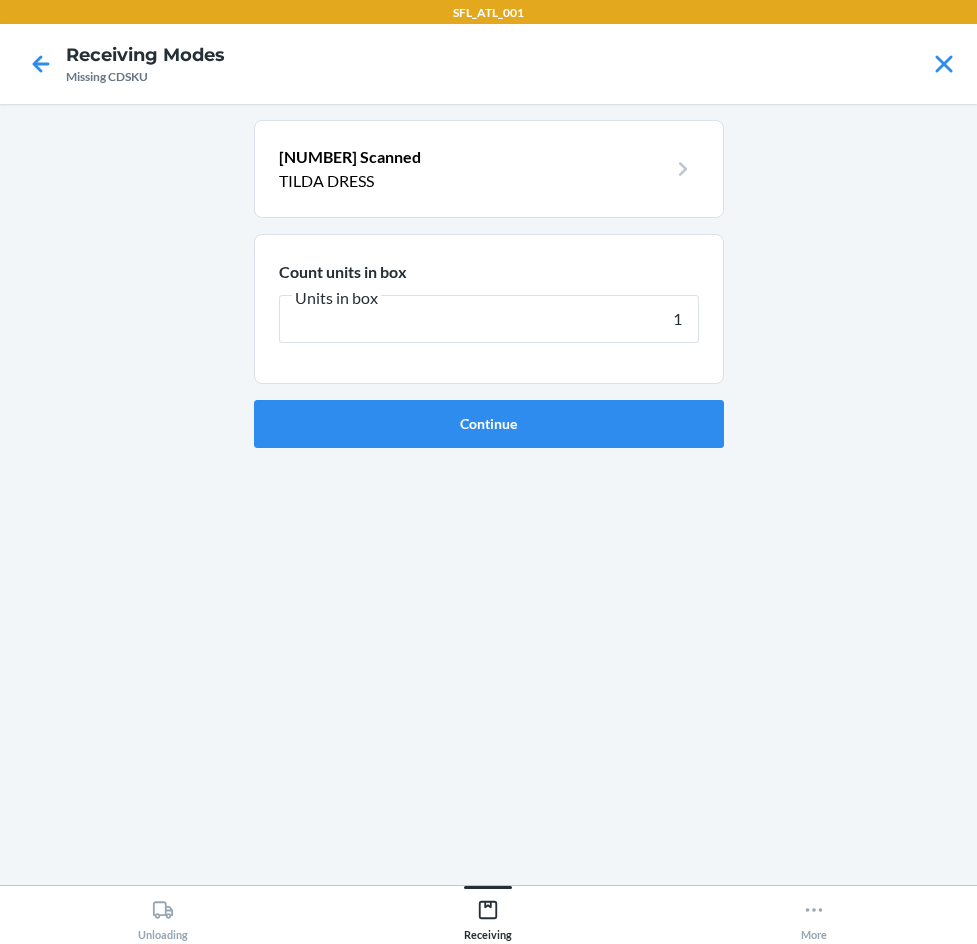 click on "Continue" at bounding box center (489, 424) 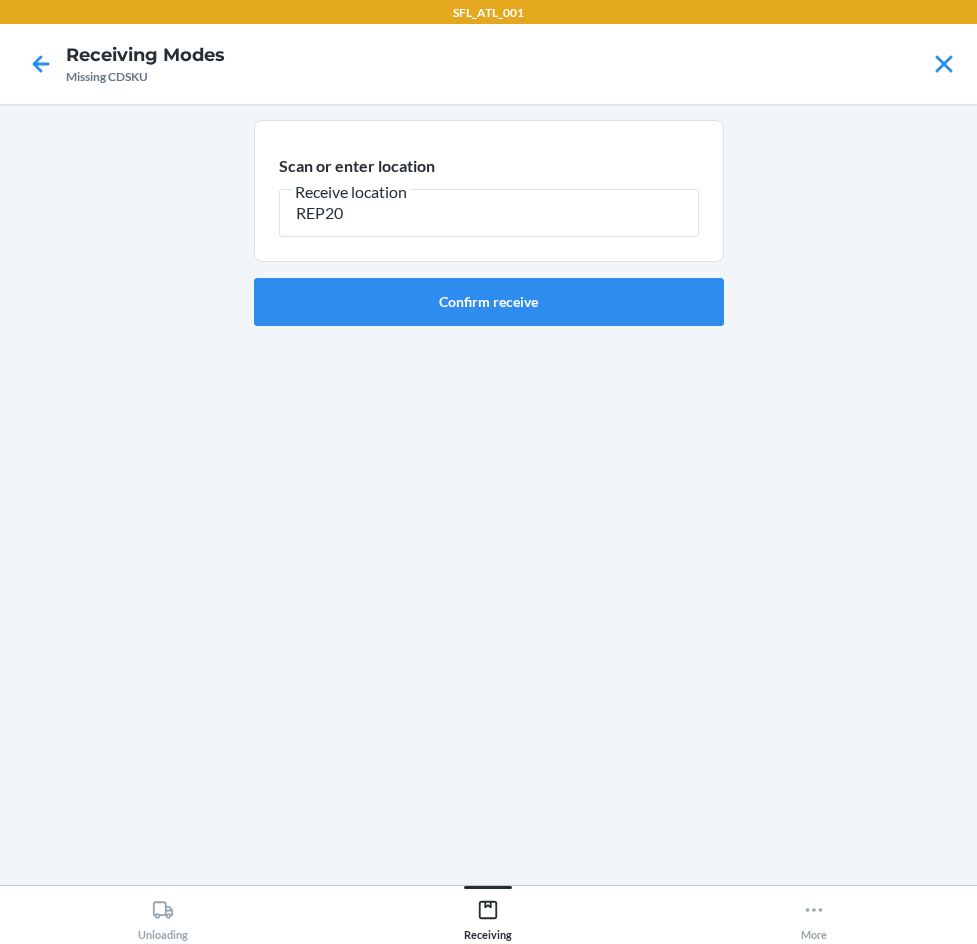 type on "REP205" 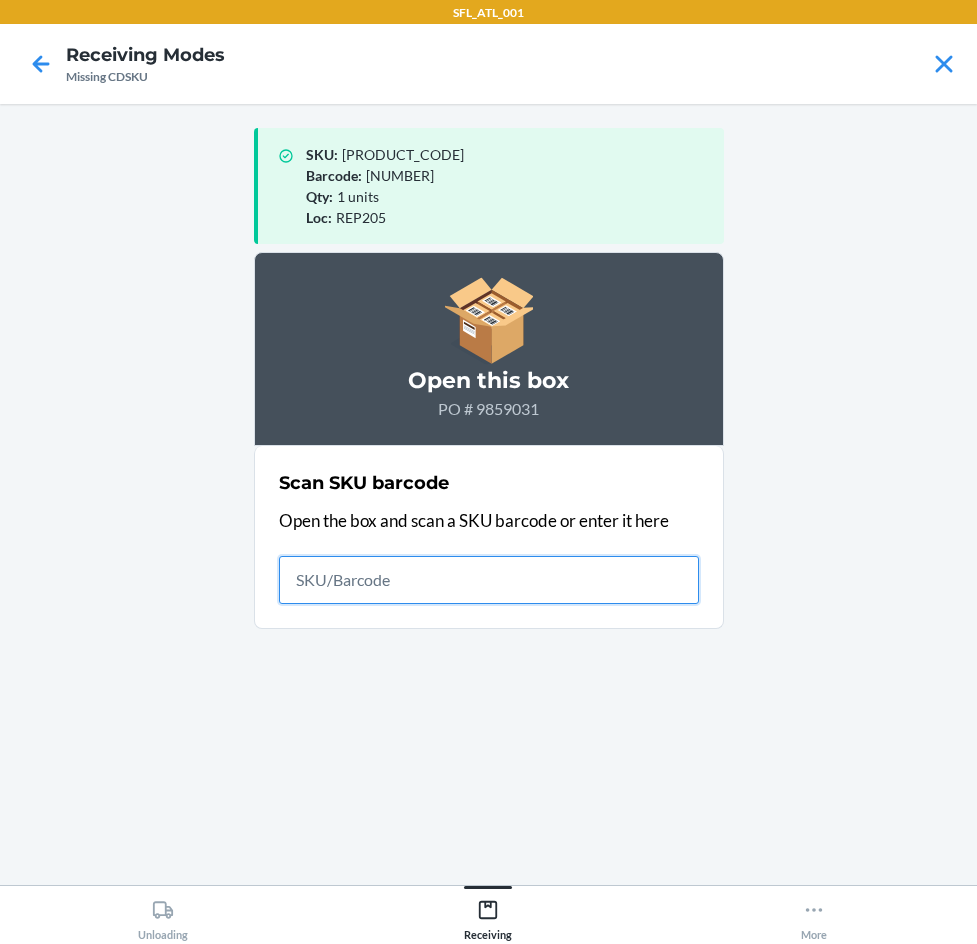 click at bounding box center [489, 580] 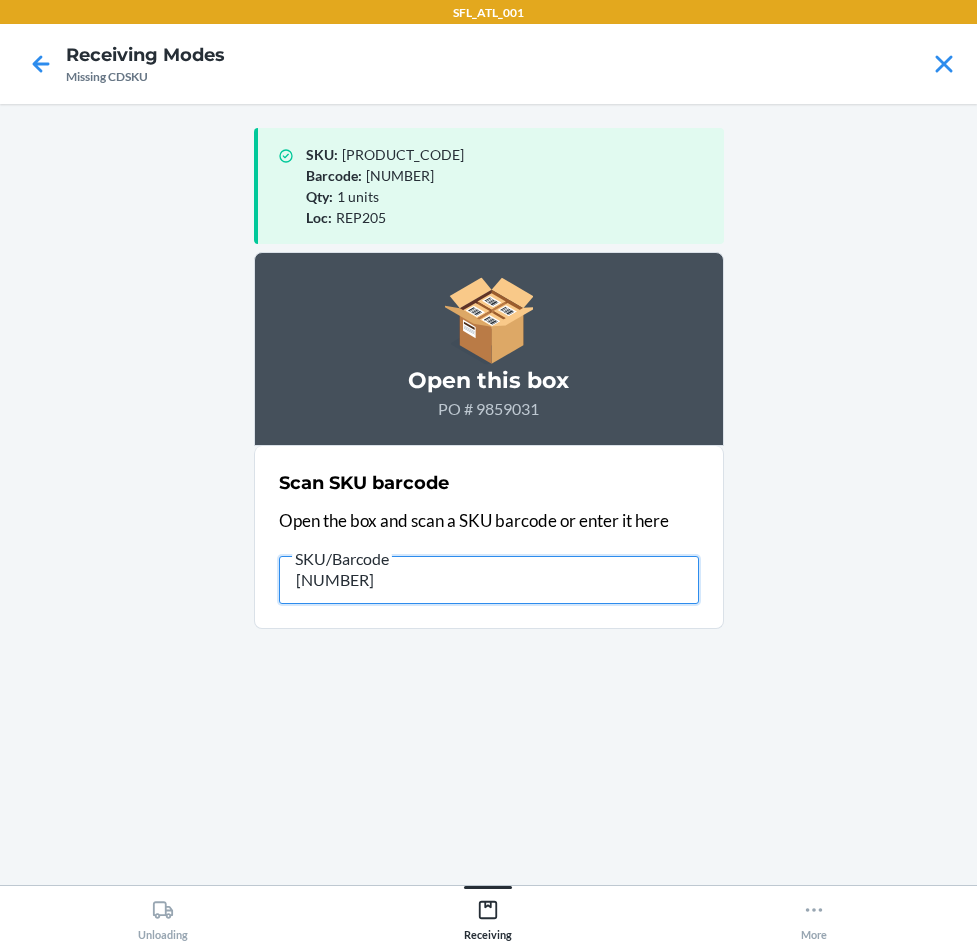type on "[NUMBER]" 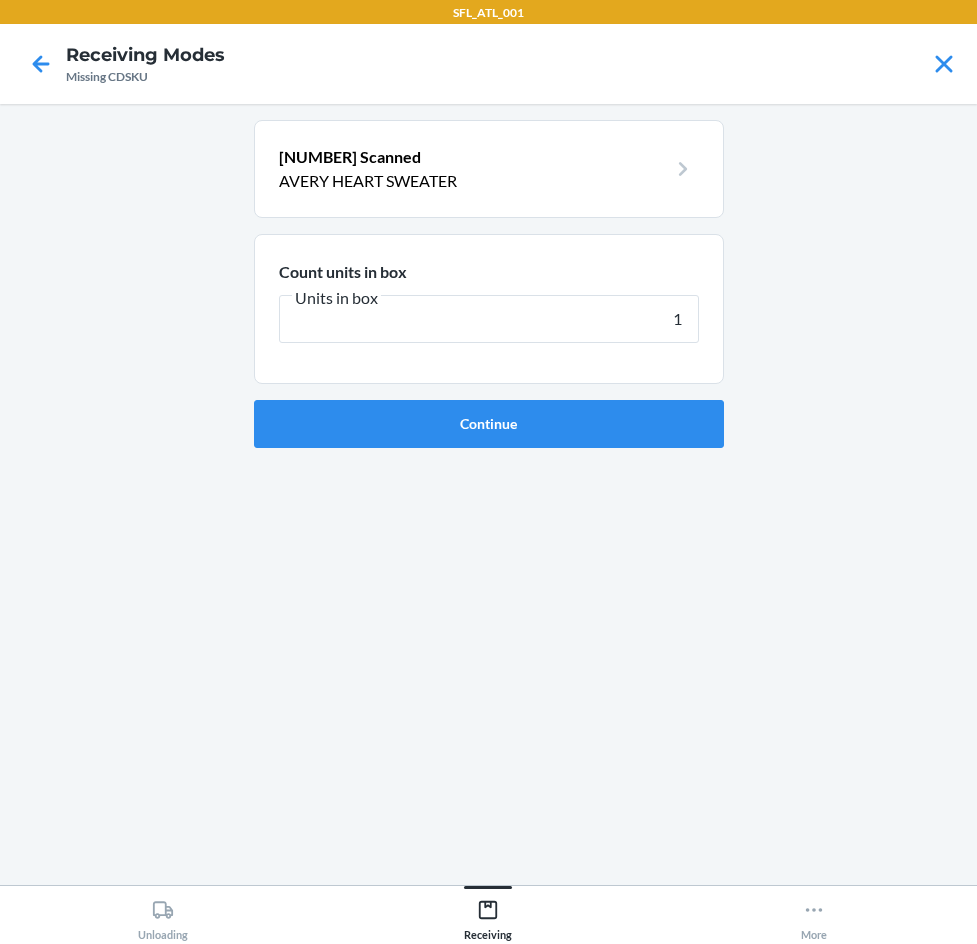 type on "1" 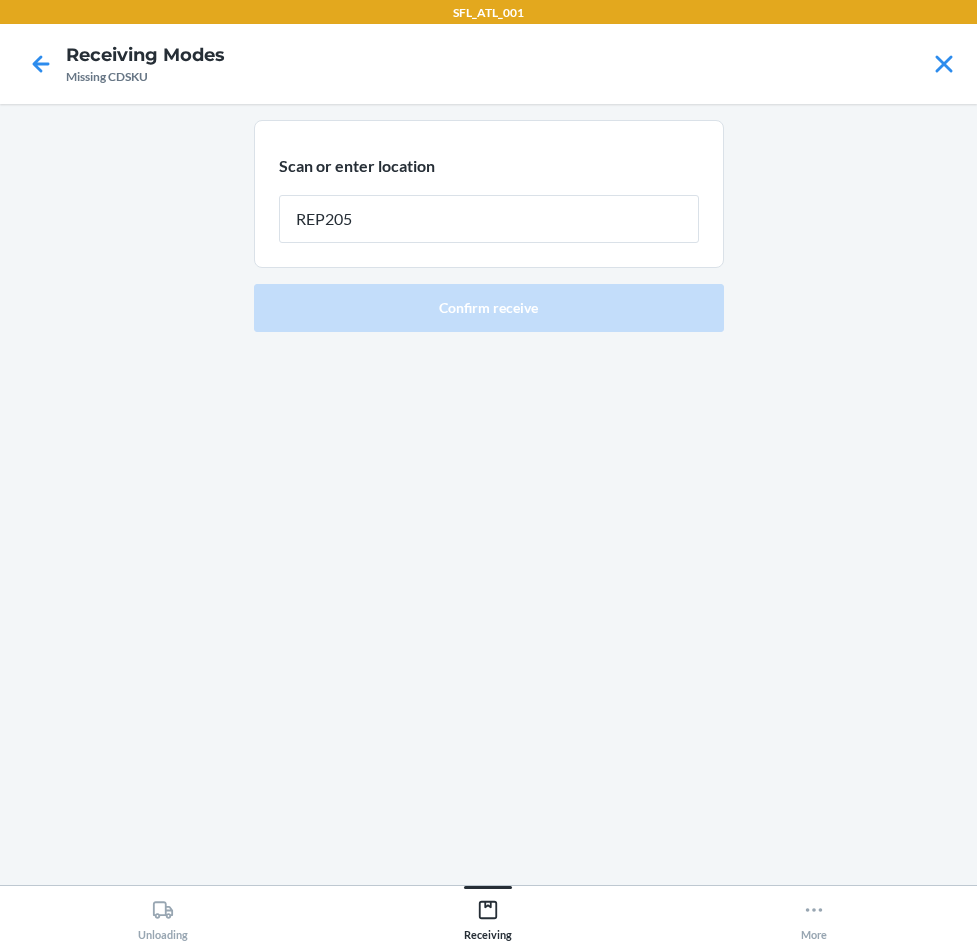 type on "REP205" 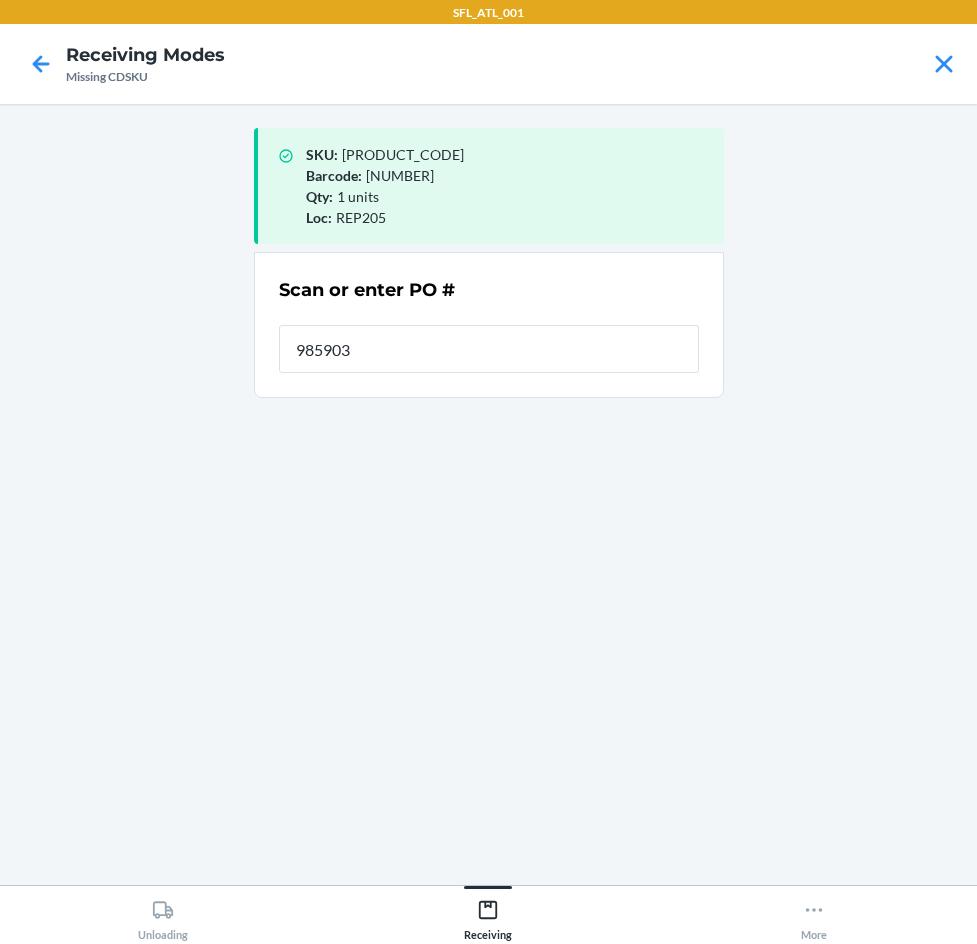 type on "9859031" 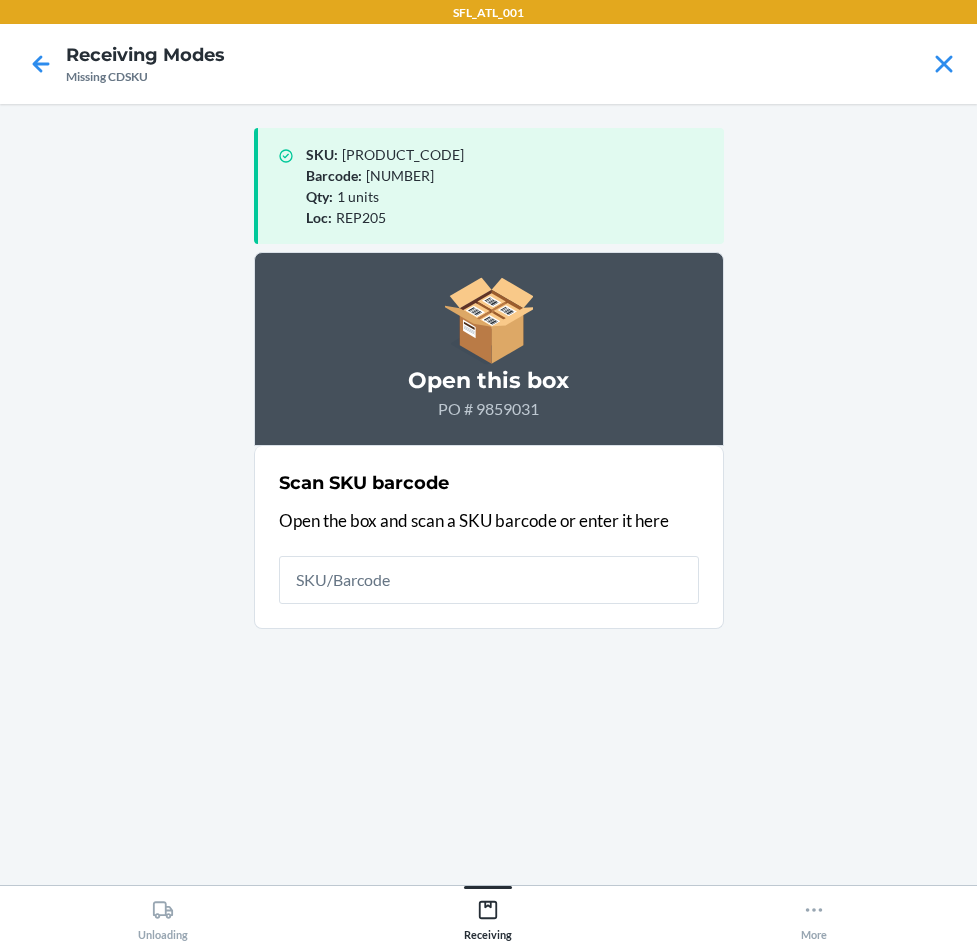 click on "SKU : DSBVWCNUYWF Barcode : [NUMBER] Qty : 1 units Loc : REP205   Open this box PO # 9859031 Scan SKU barcode Open the box and scan a SKU barcode or enter it here" at bounding box center (489, 494) 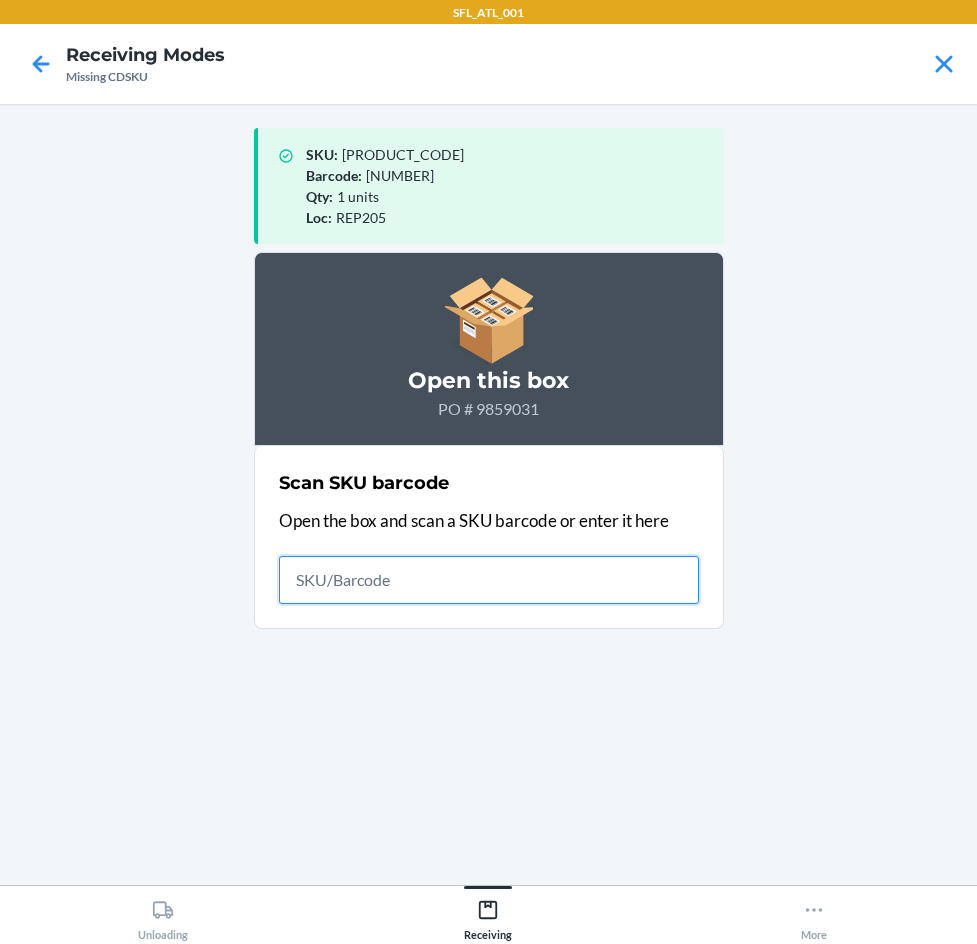 click at bounding box center (489, 580) 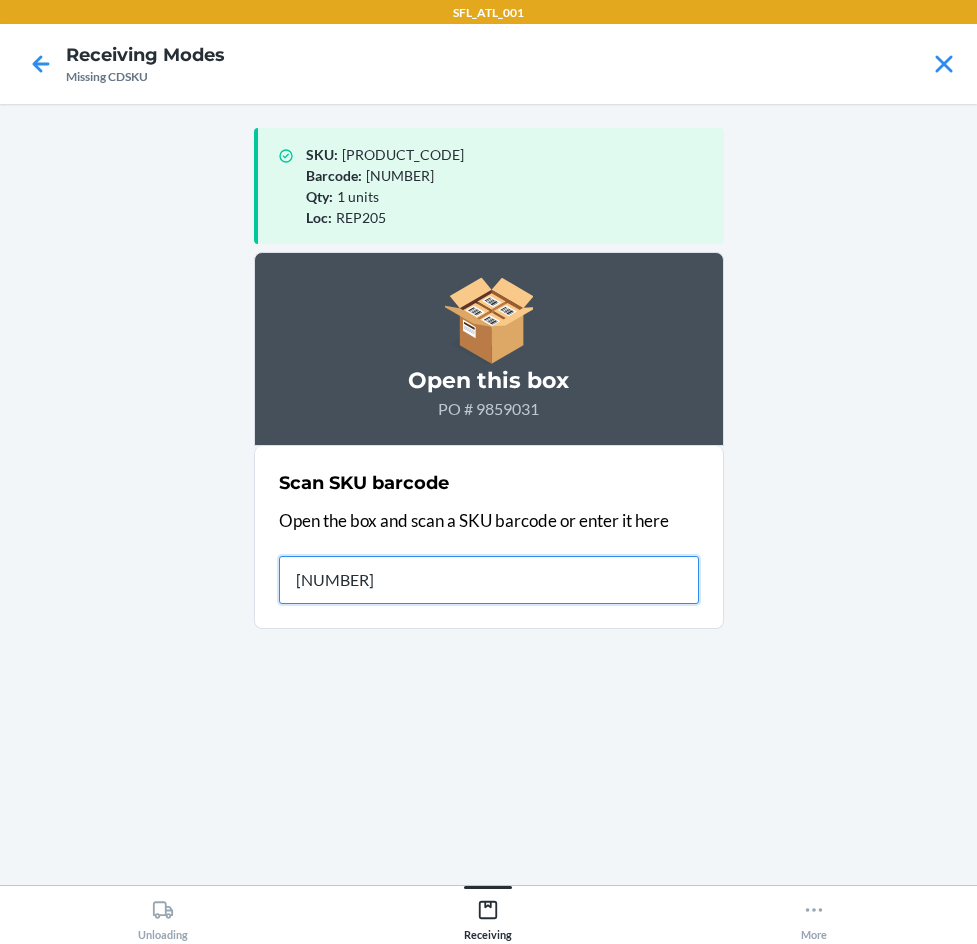 type on "[NUMBER]" 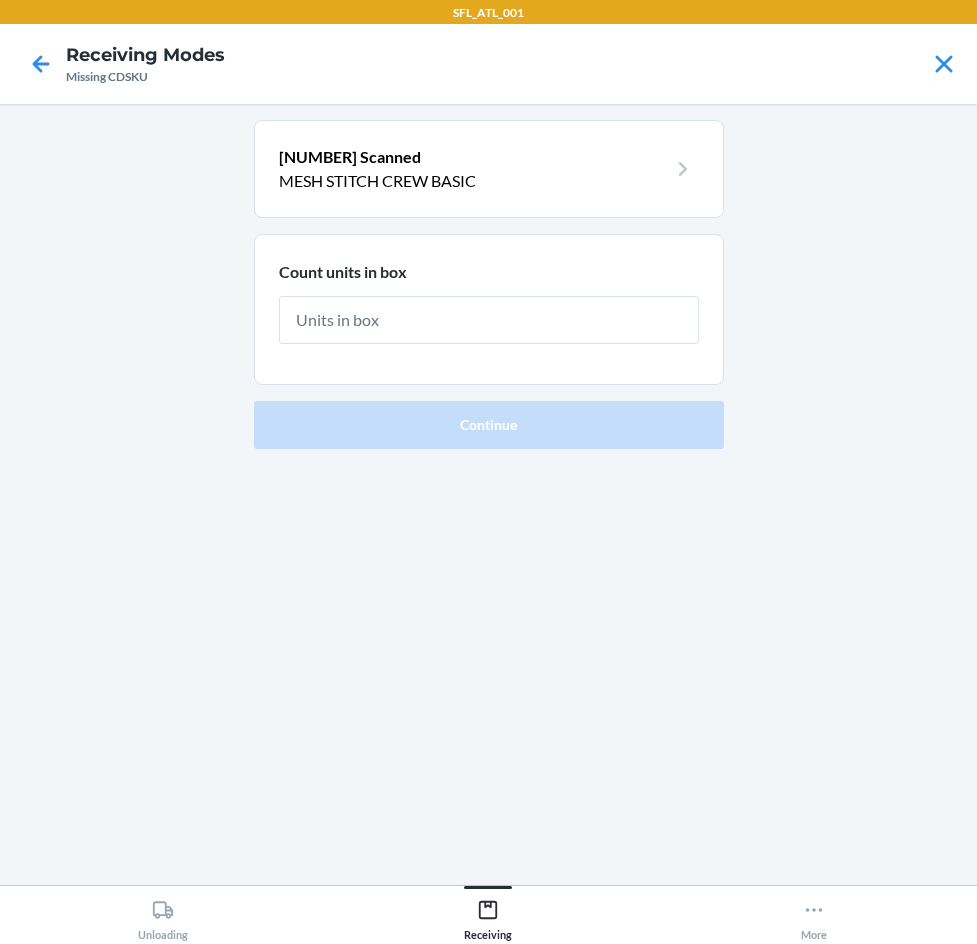 type on "1" 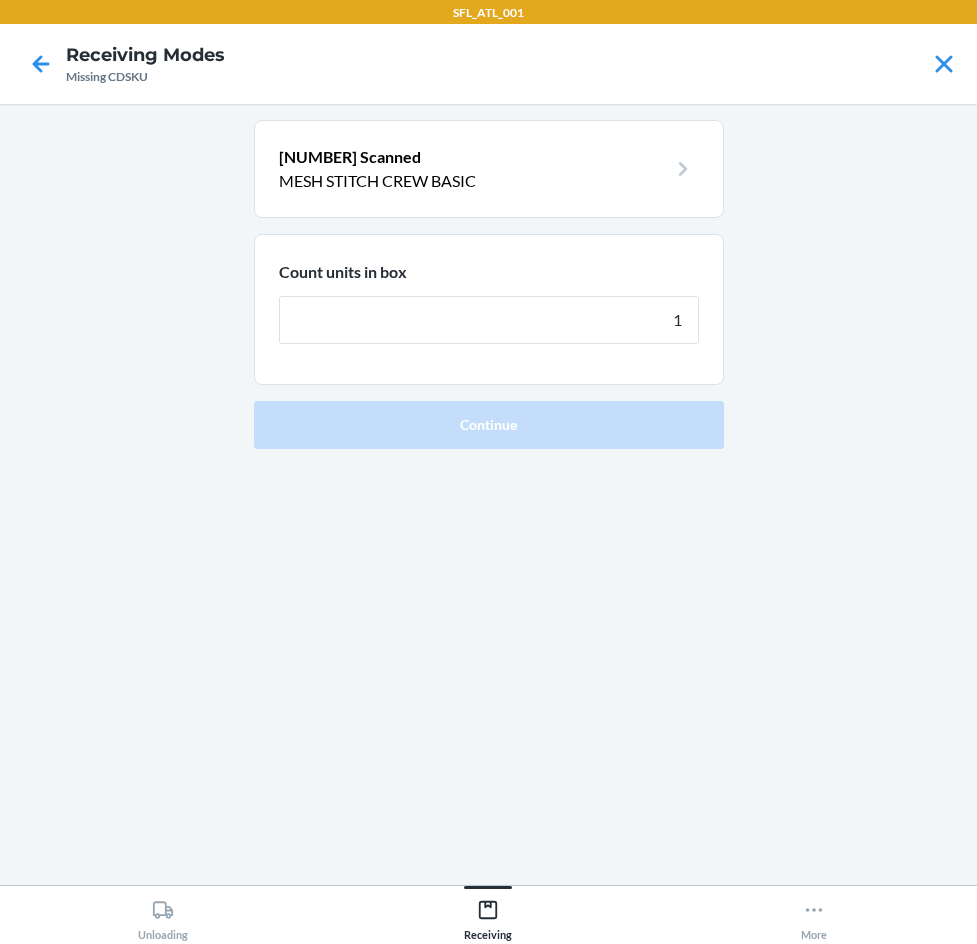 click on "Continue" at bounding box center (489, 425) 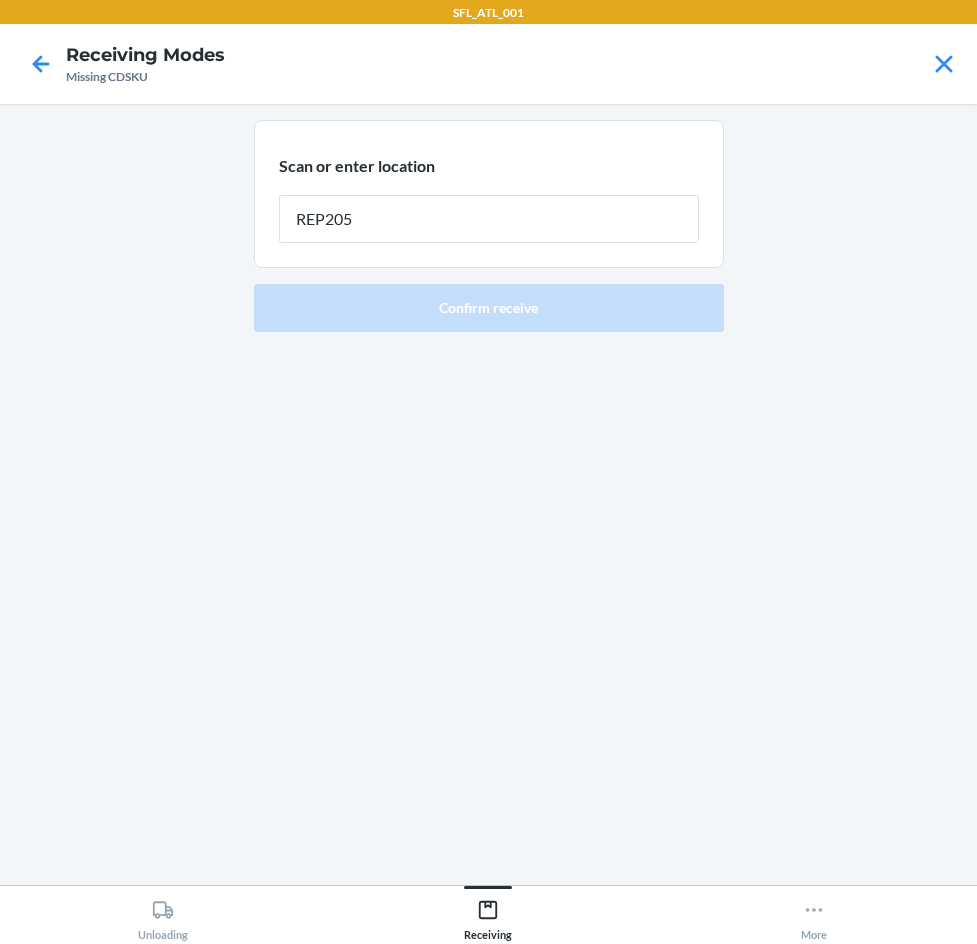 type on "REP205" 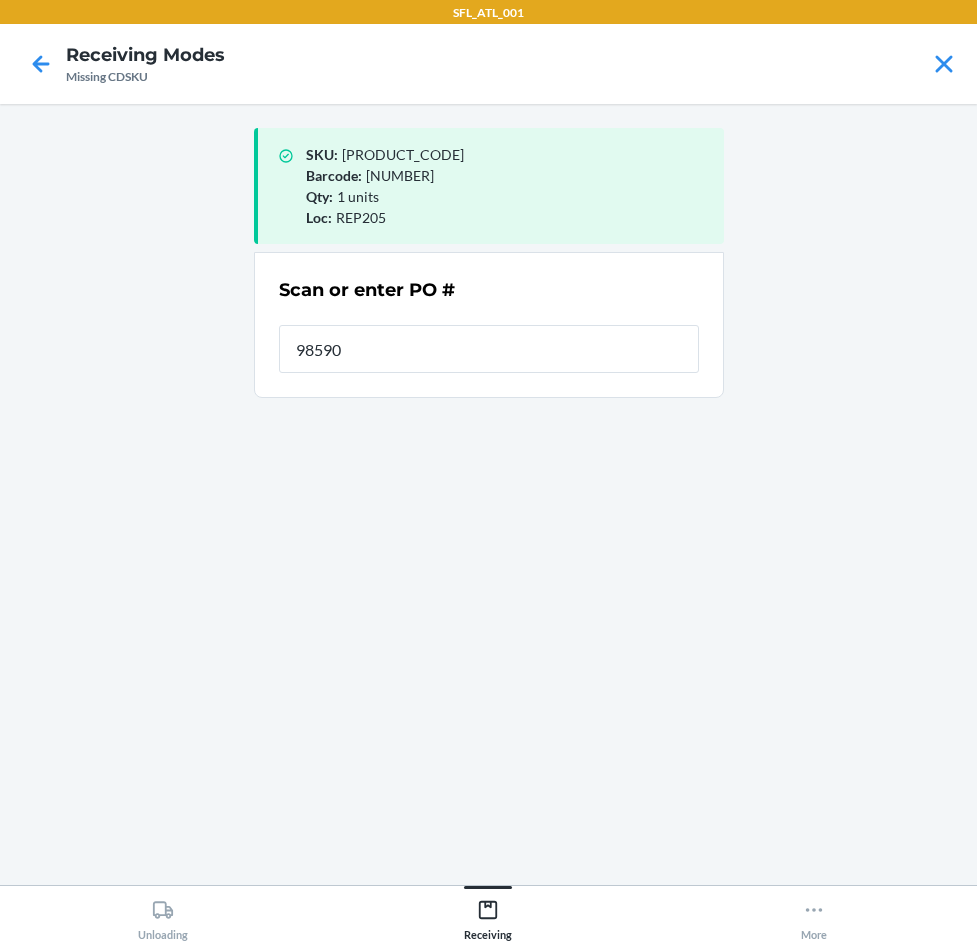 type on "985903" 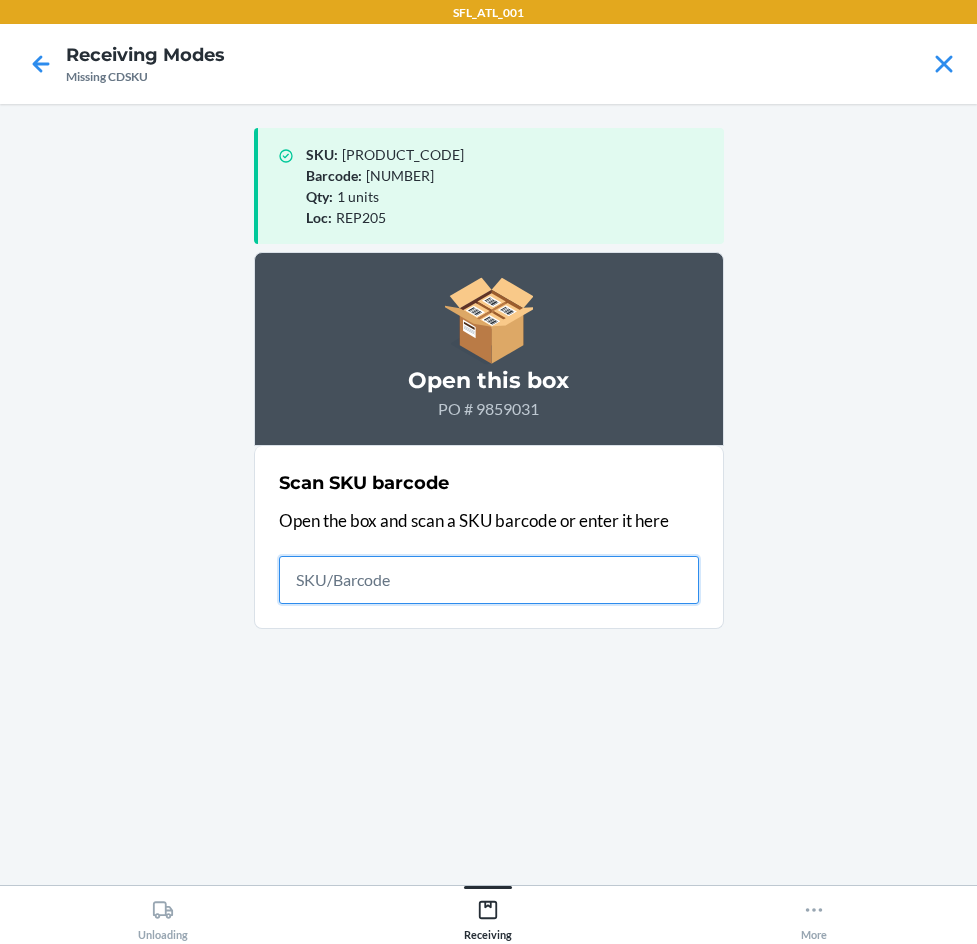 click at bounding box center (489, 580) 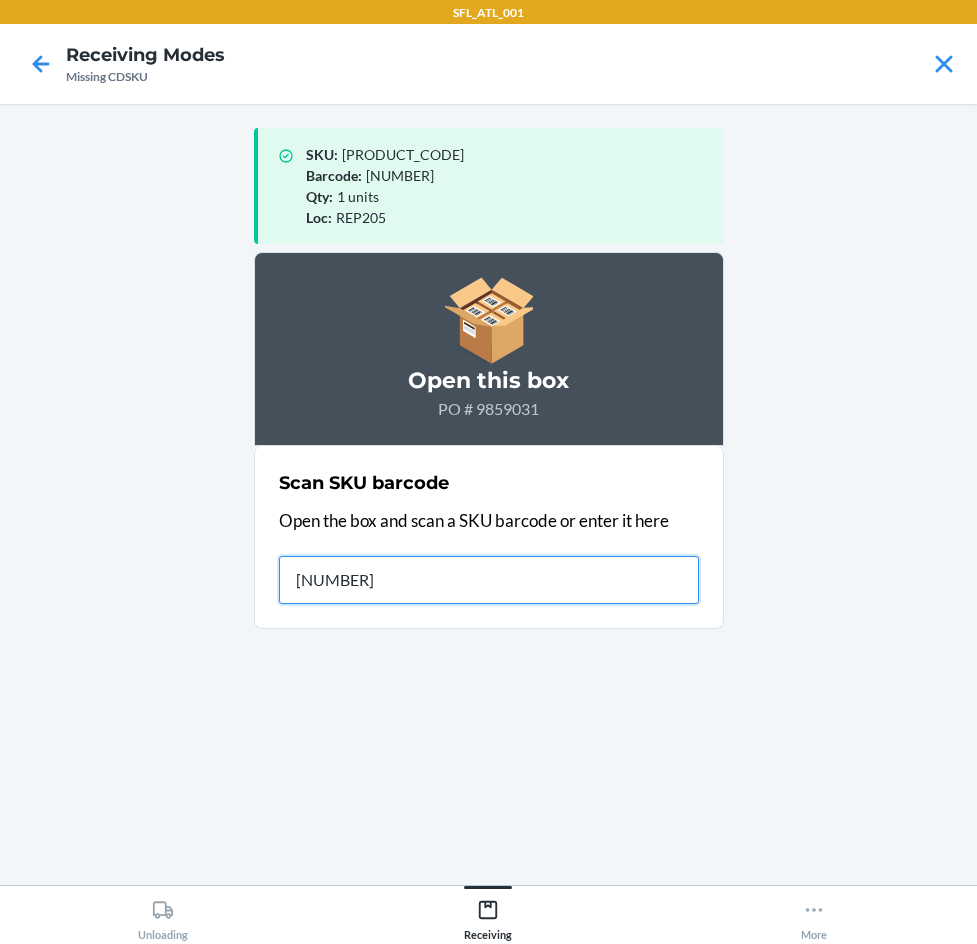 type on "[NUMBER]" 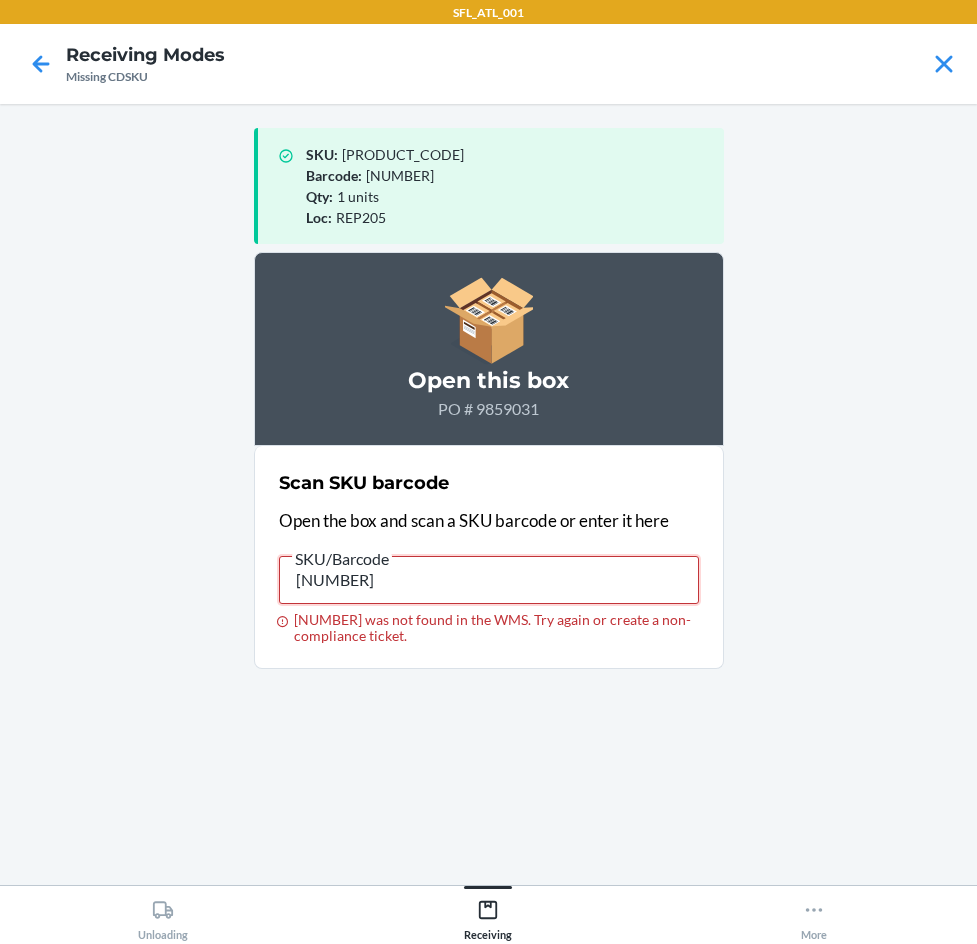 click on "[NUMBER]" at bounding box center (489, 580) 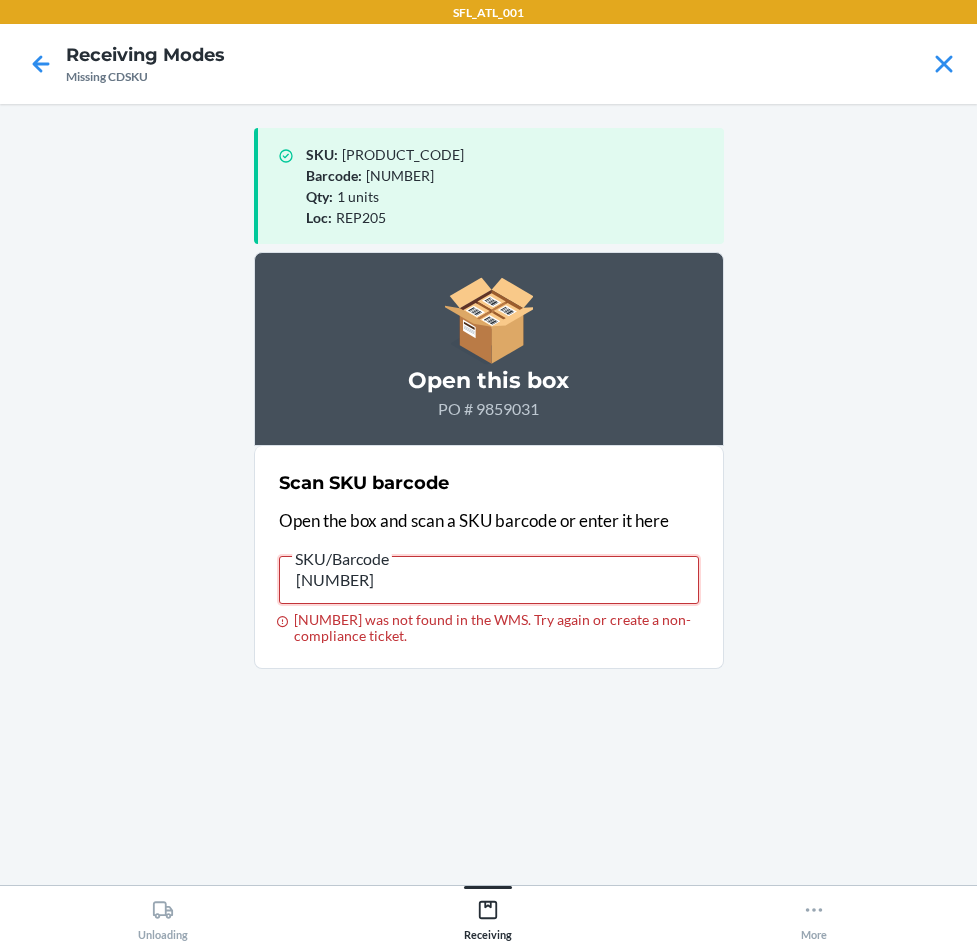 type on "[NUMBER]" 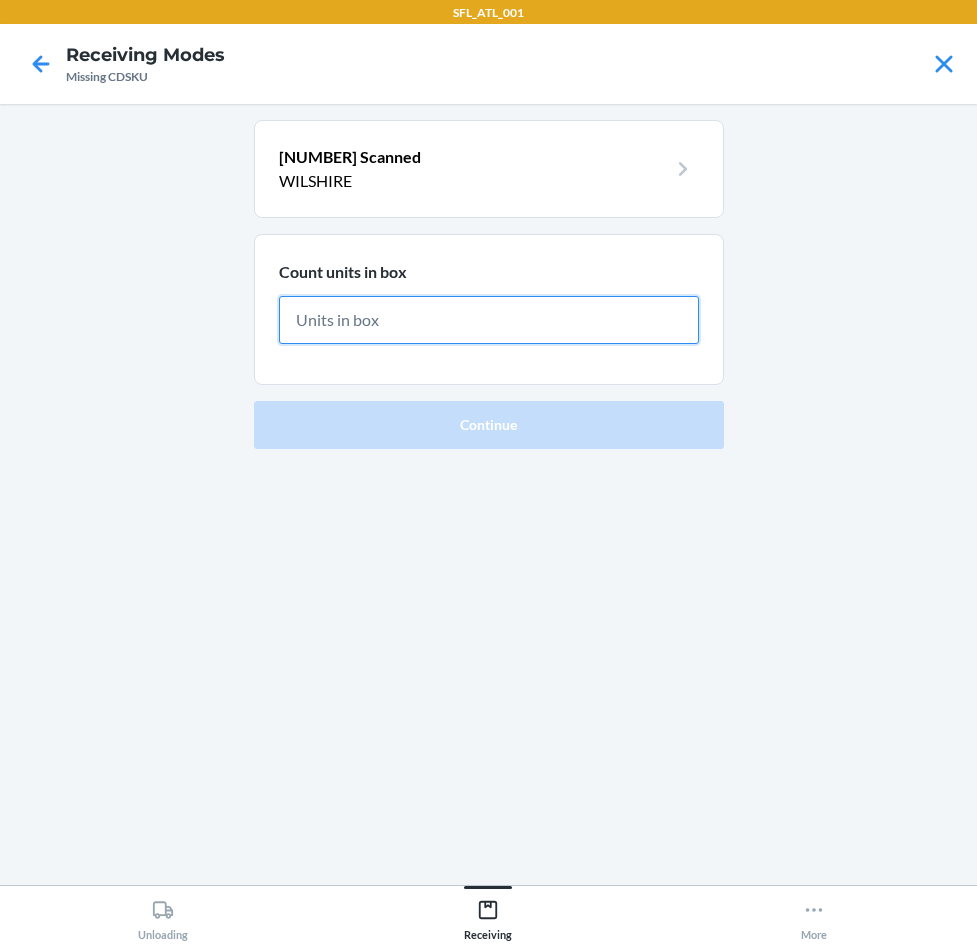 click at bounding box center [489, 320] 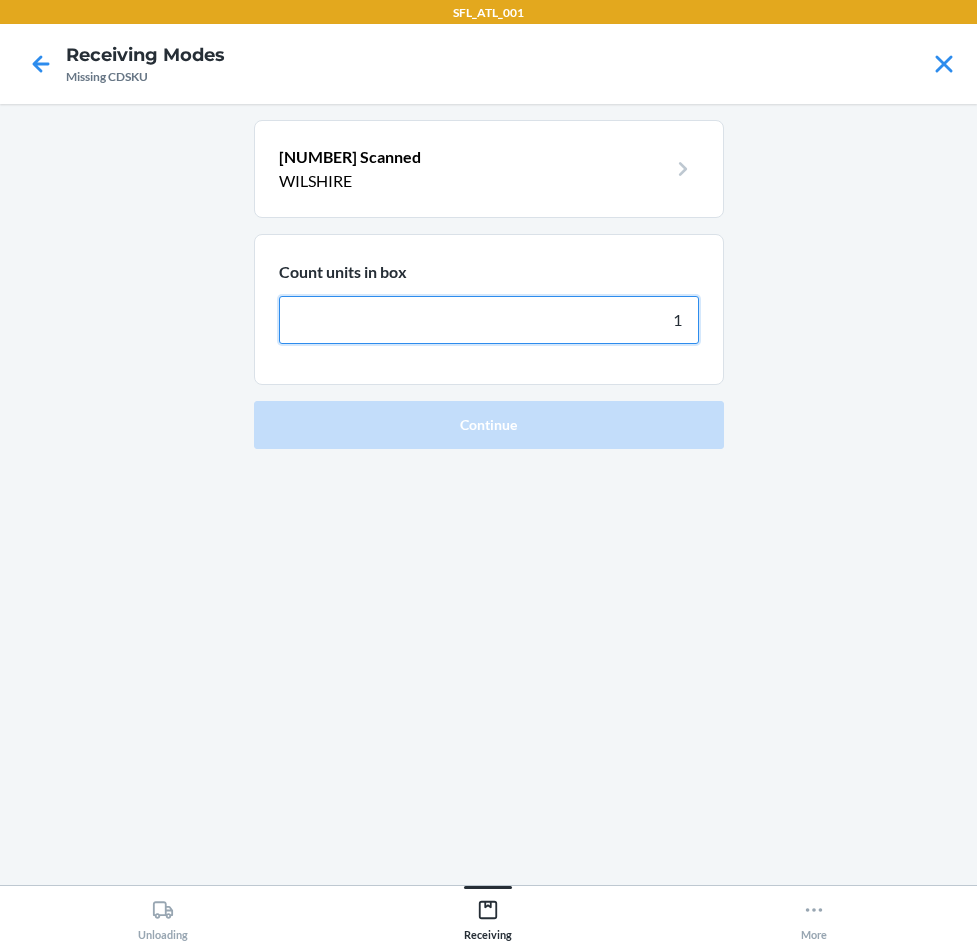 click on "Continue" at bounding box center (489, 425) 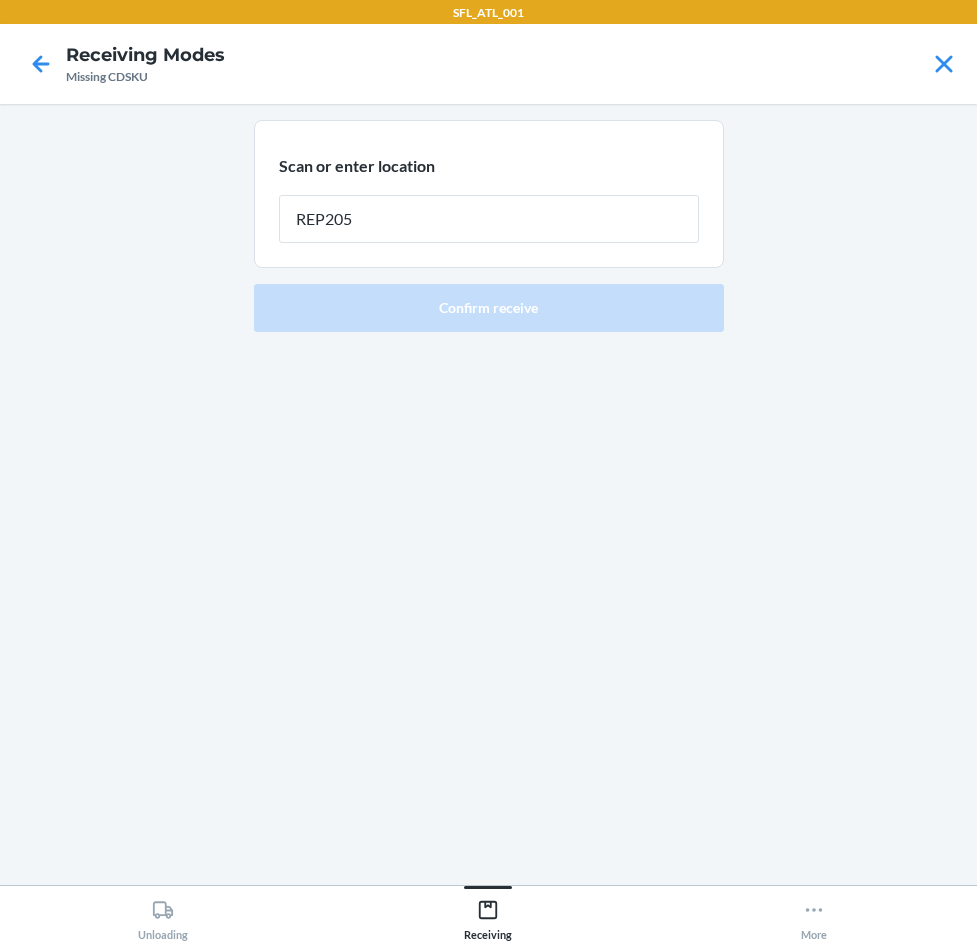 type on "REP205" 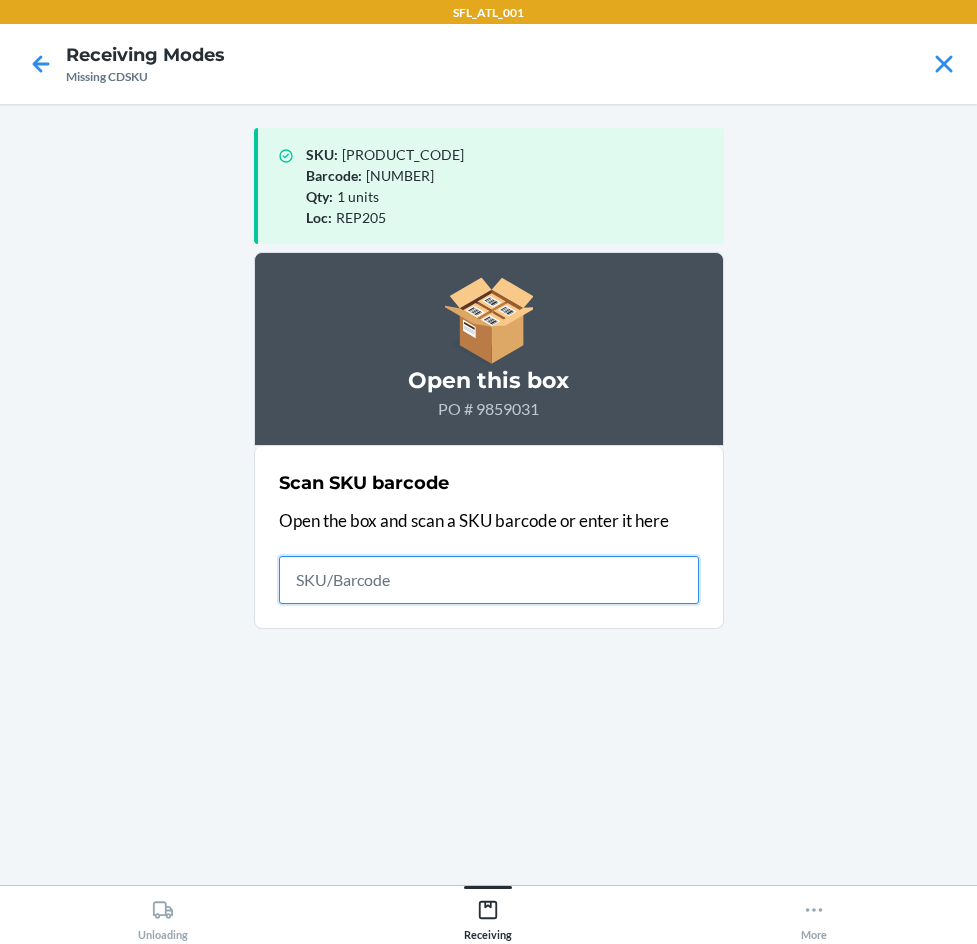 click at bounding box center (489, 580) 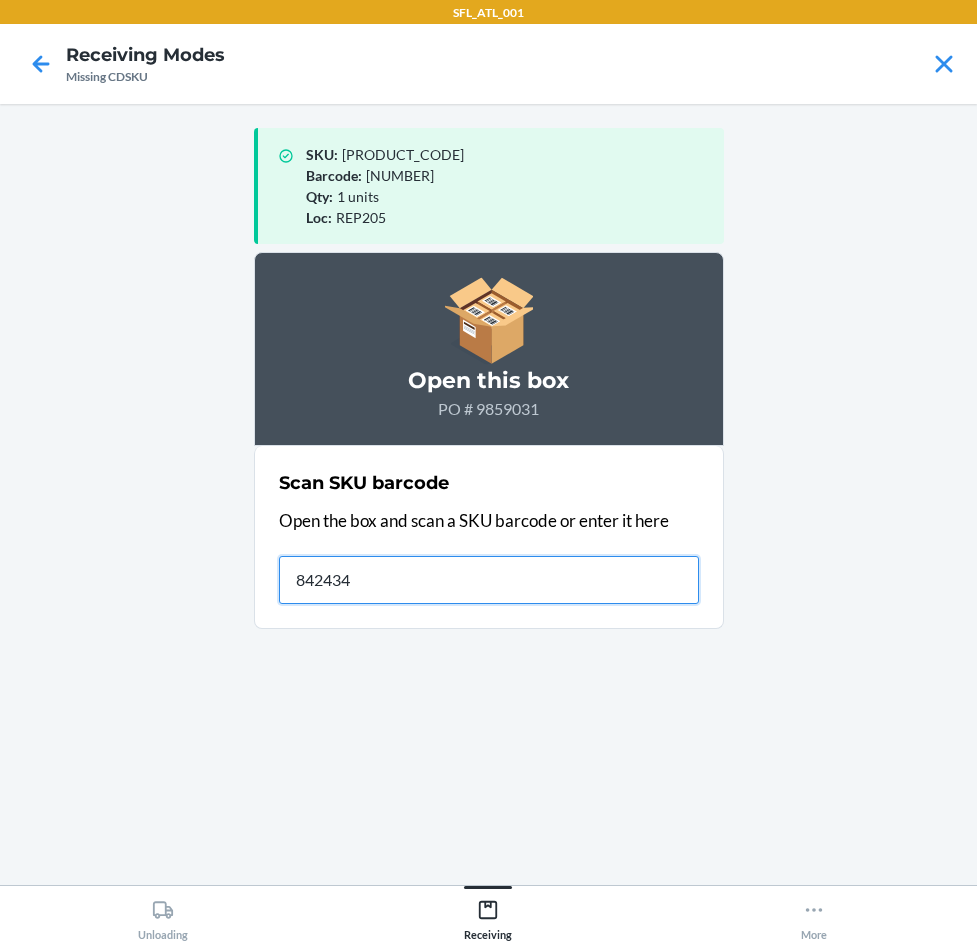type on "[NUMBER]" 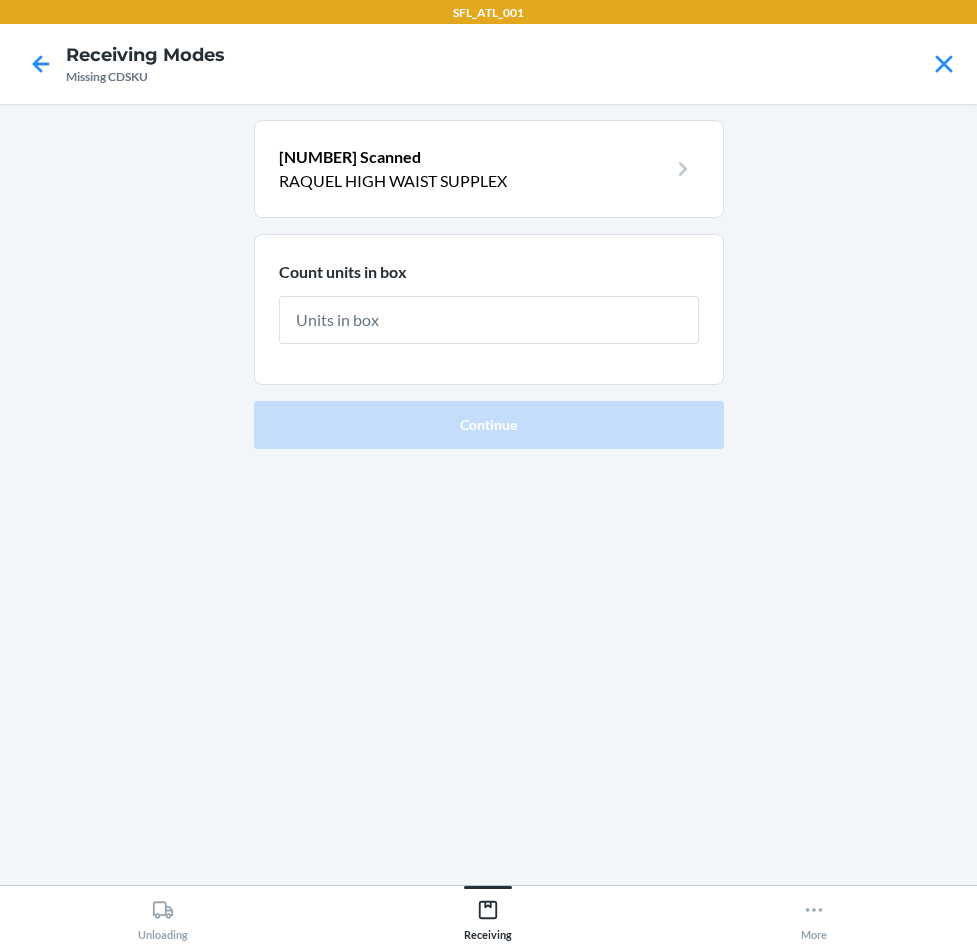 type on "1" 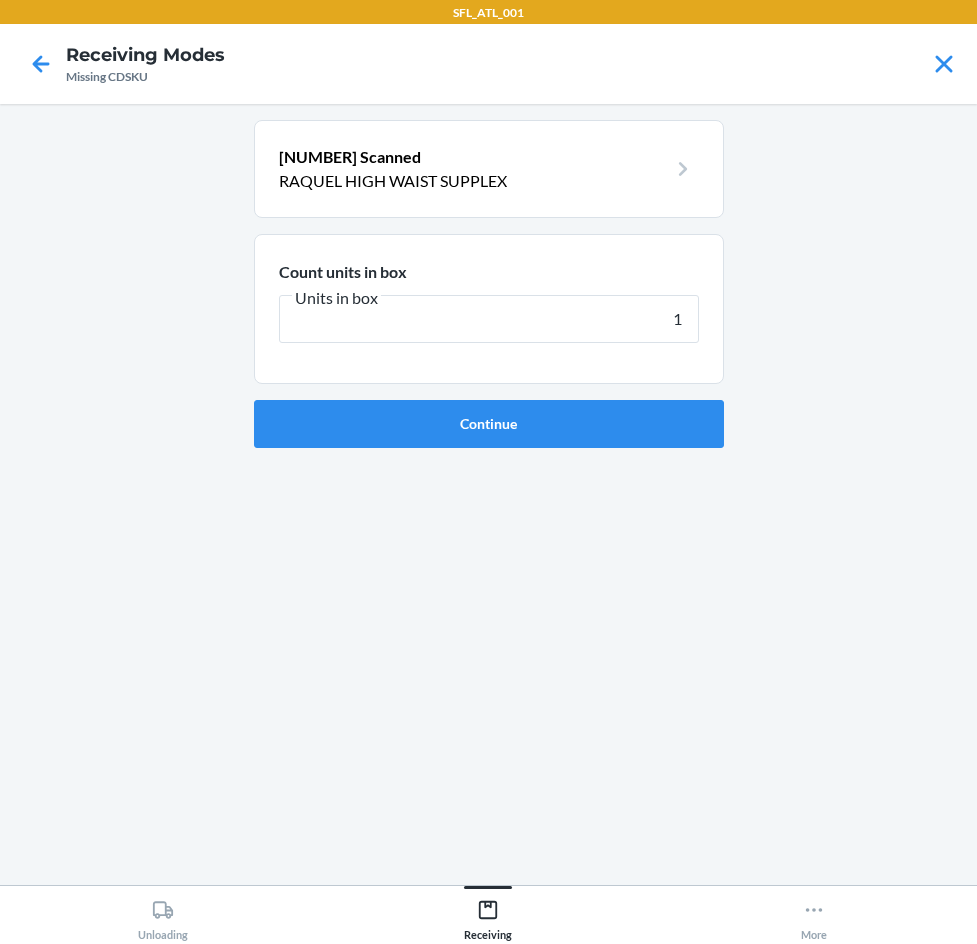click on "Continue" at bounding box center (489, 424) 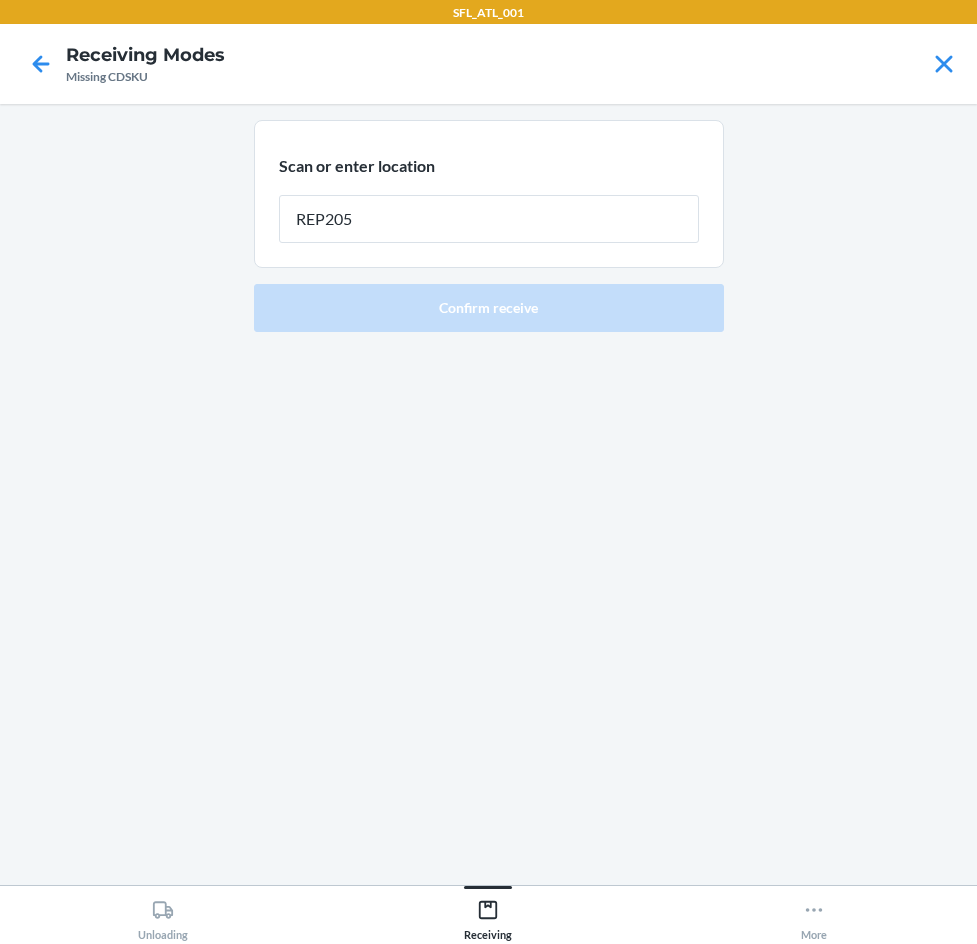 type on "REP205" 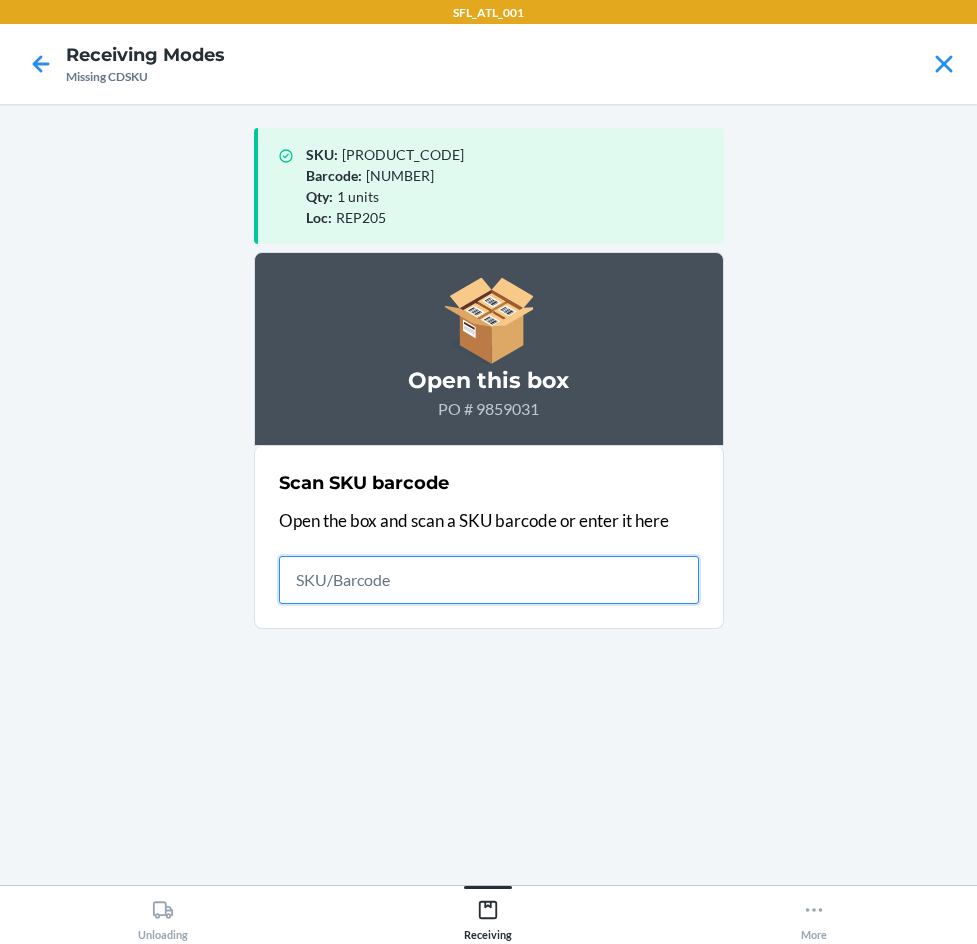 click at bounding box center (489, 580) 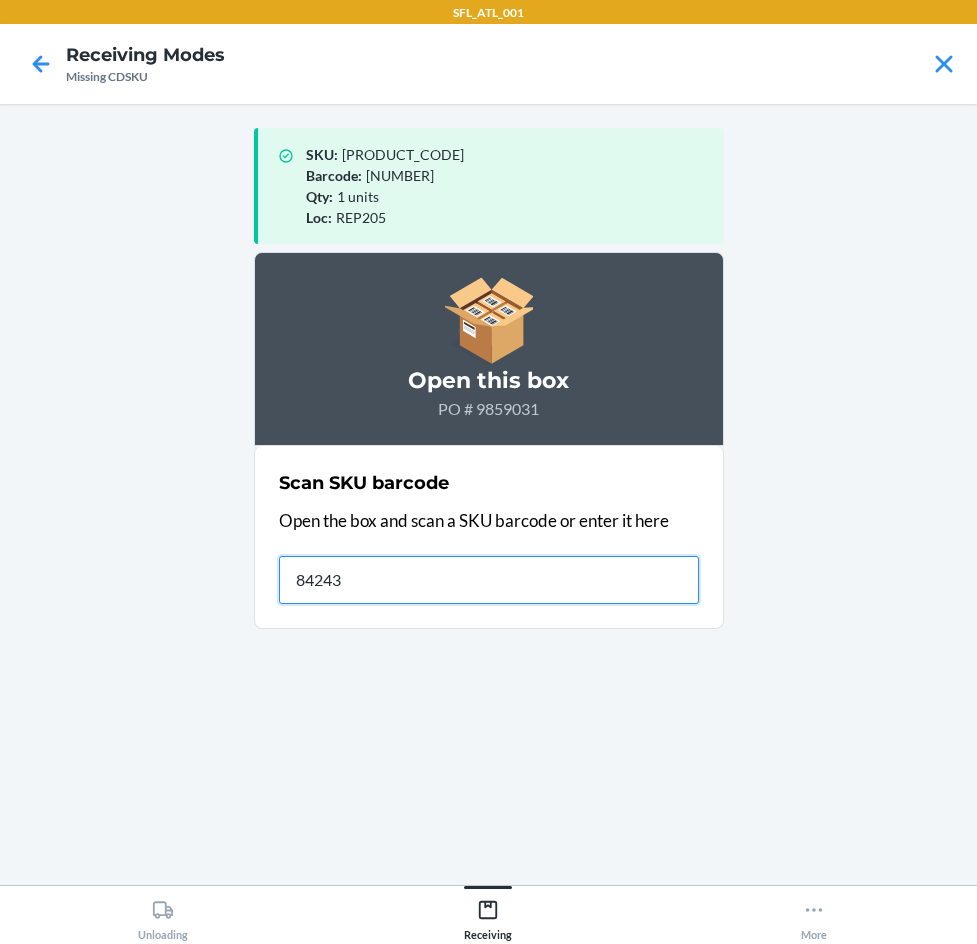 type on "842434" 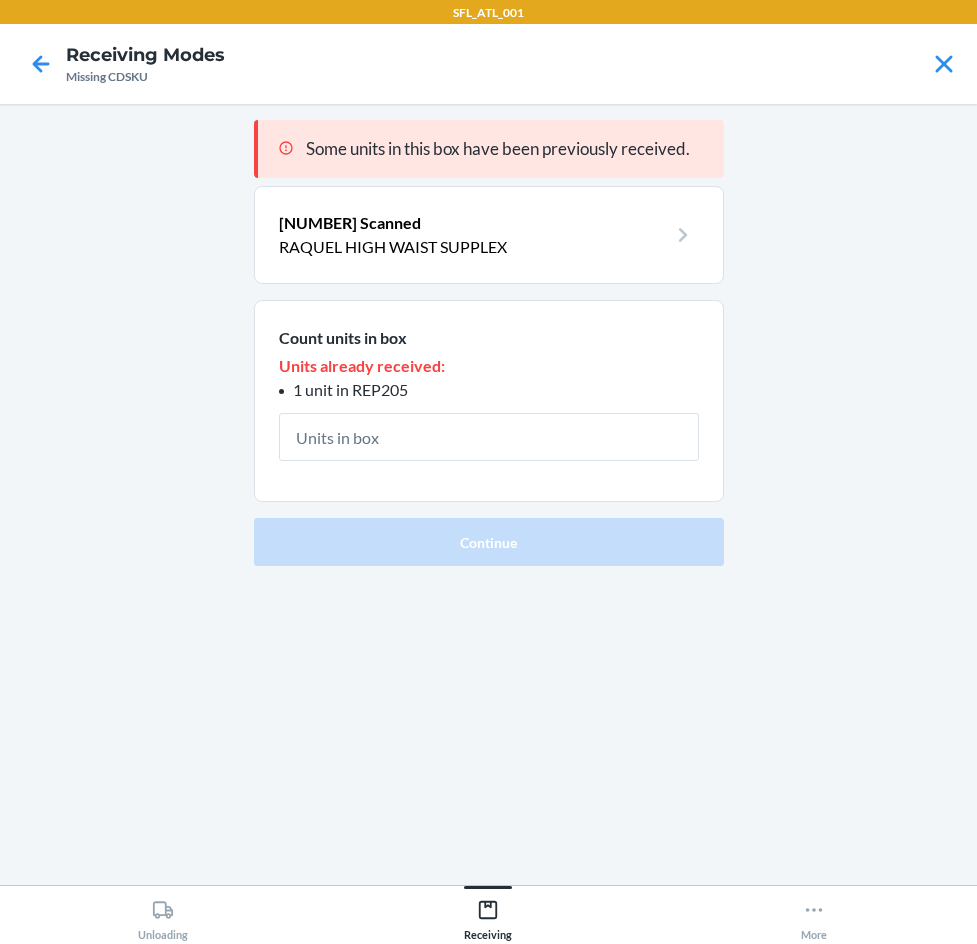 type on "1" 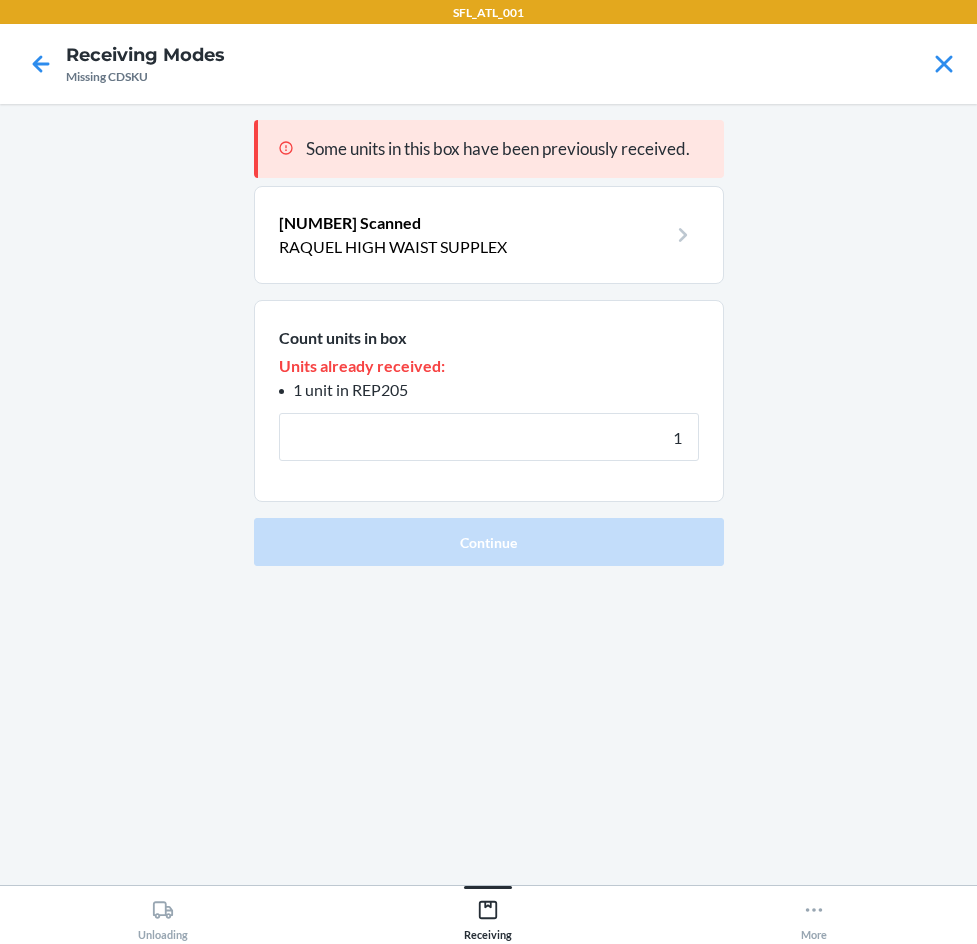 click on "Continue" at bounding box center (489, 542) 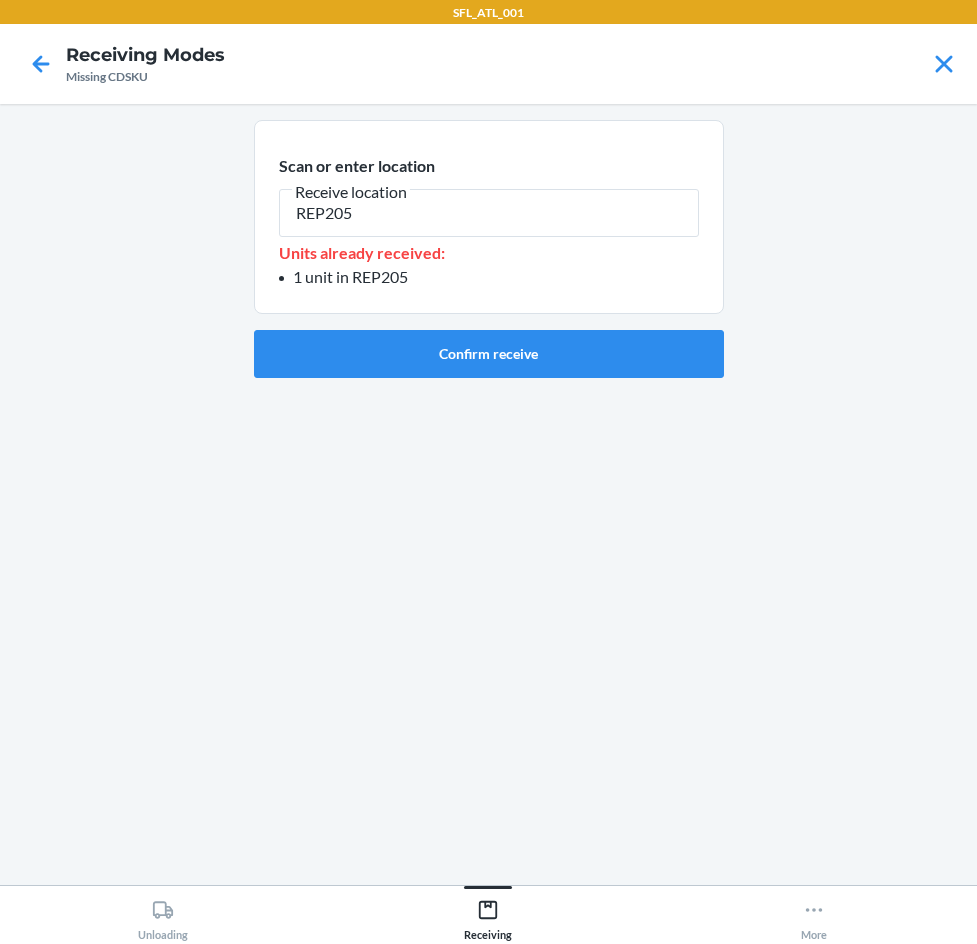 type on "REP205" 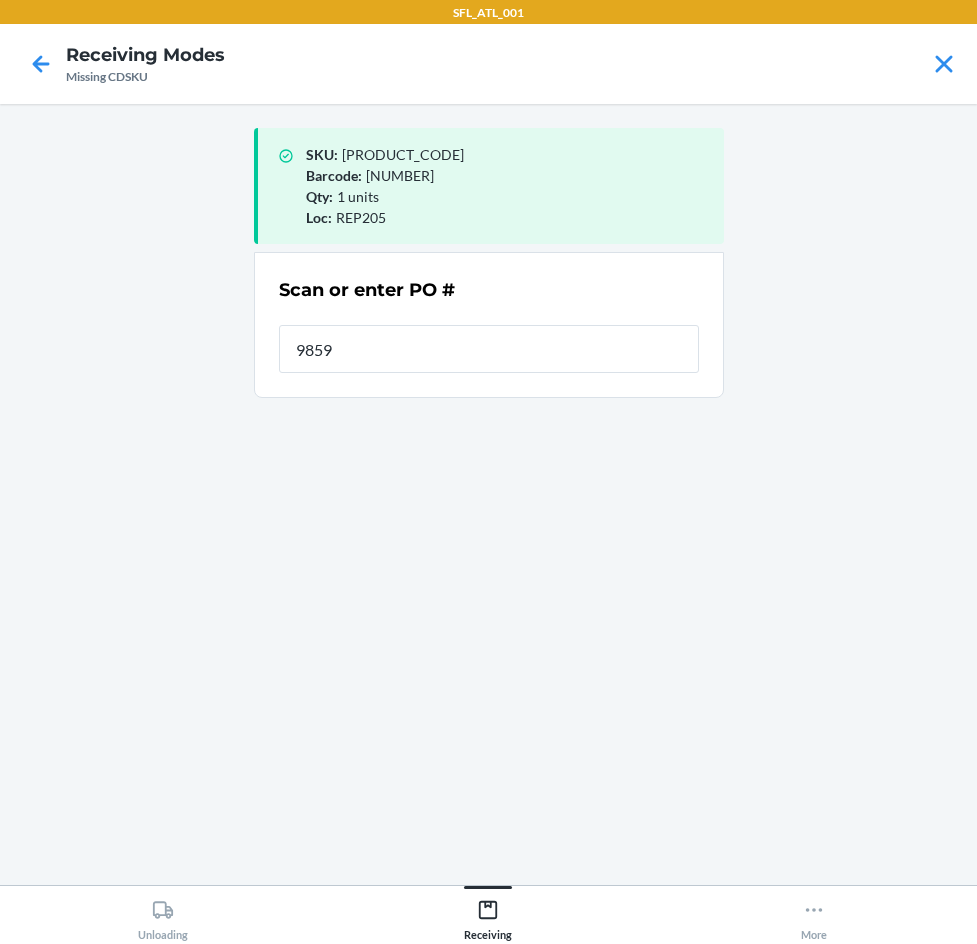 type on "98590" 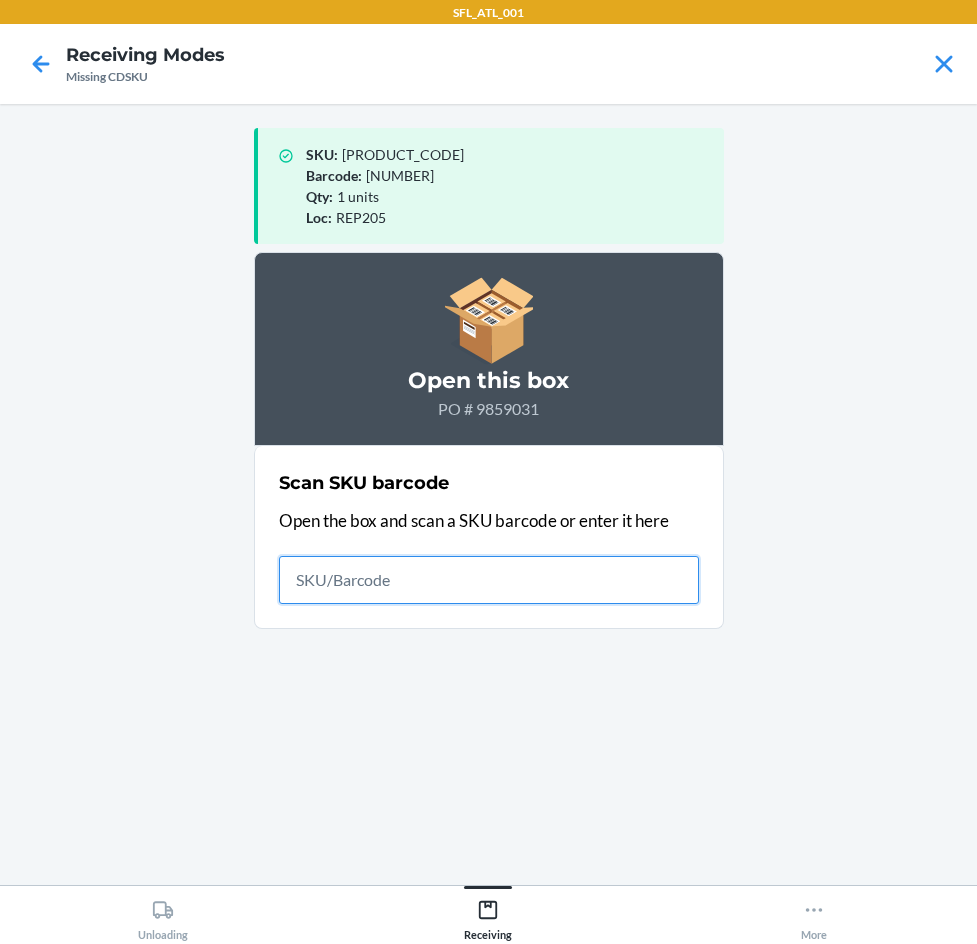 click at bounding box center (489, 580) 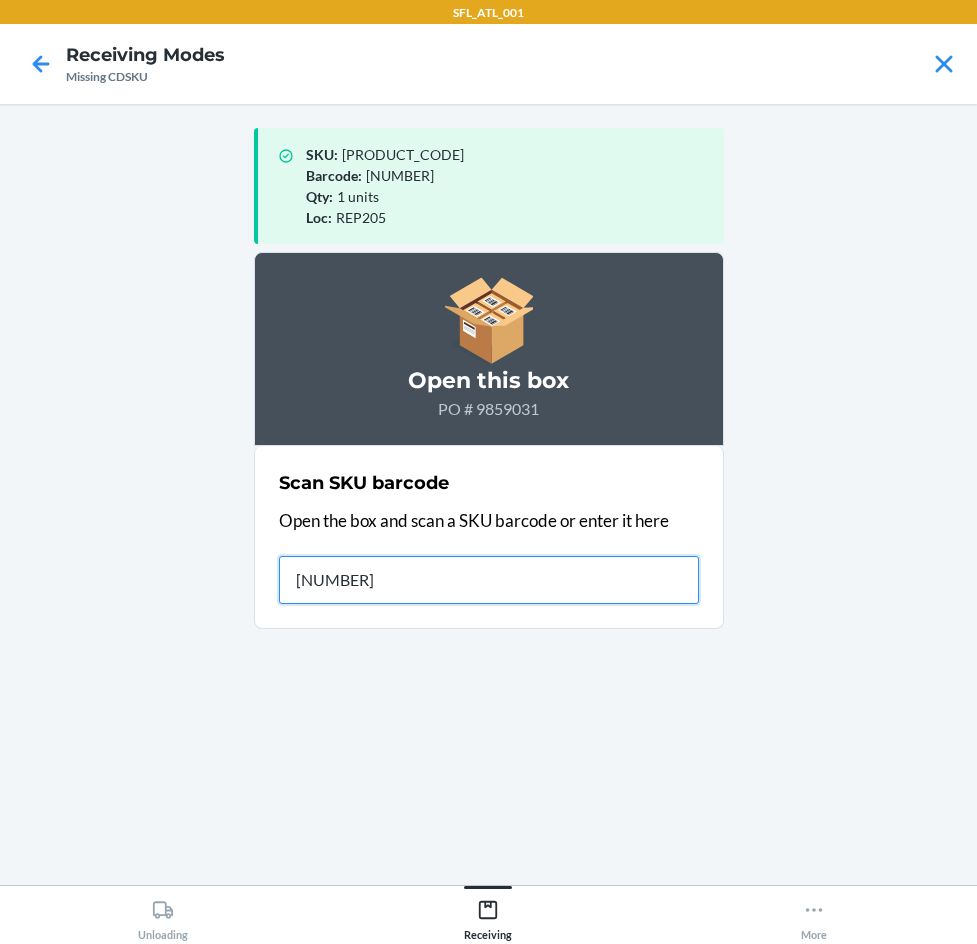 type on "[NUMBER]" 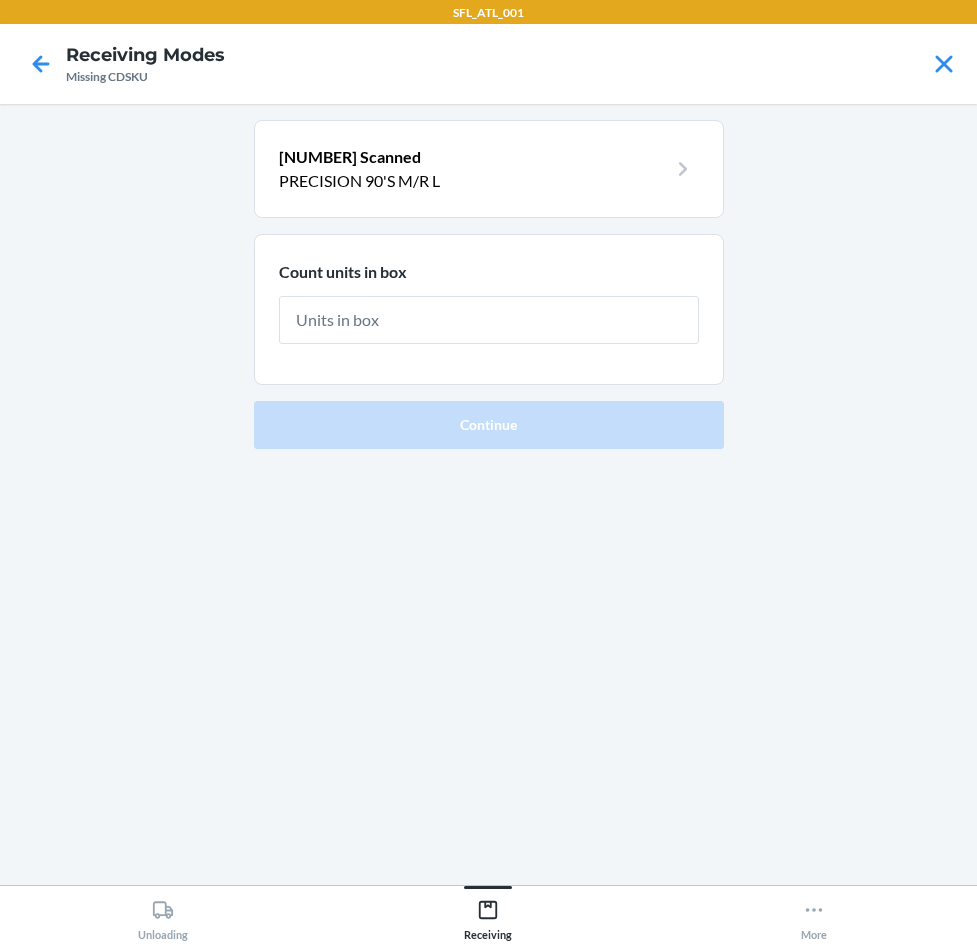 type on "1" 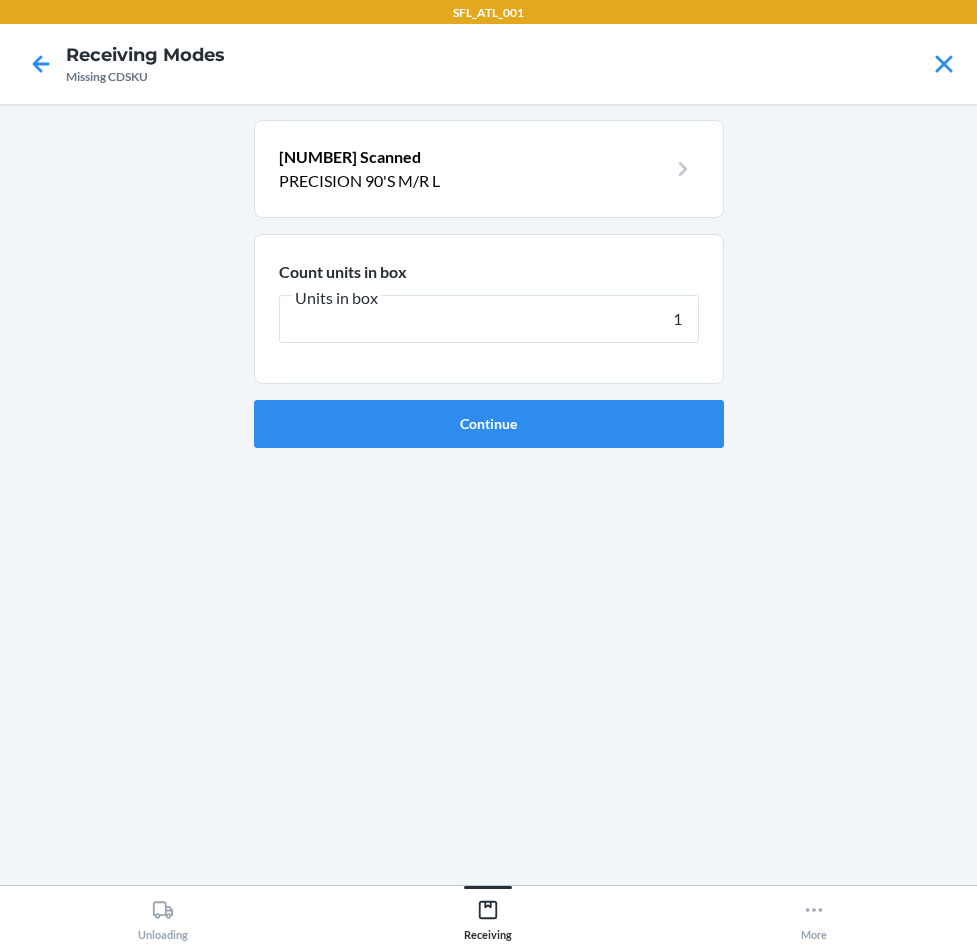 click on "Continue" at bounding box center (489, 424) 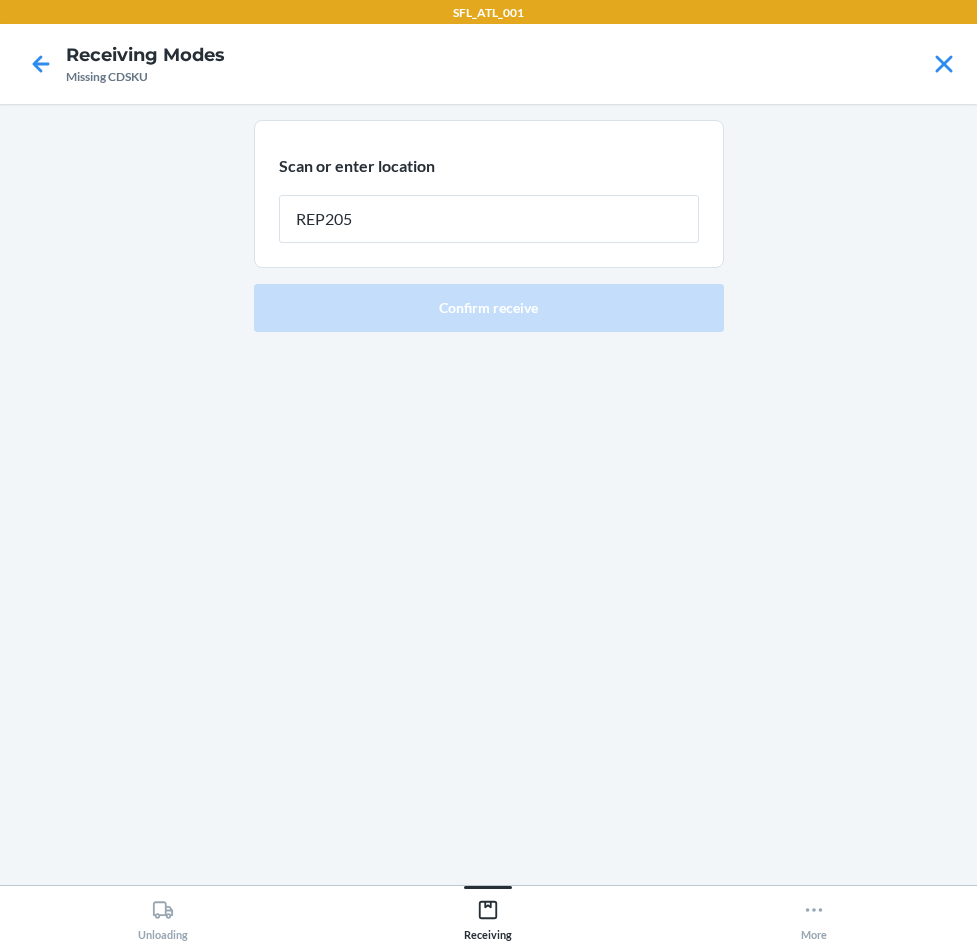 type on "REP205" 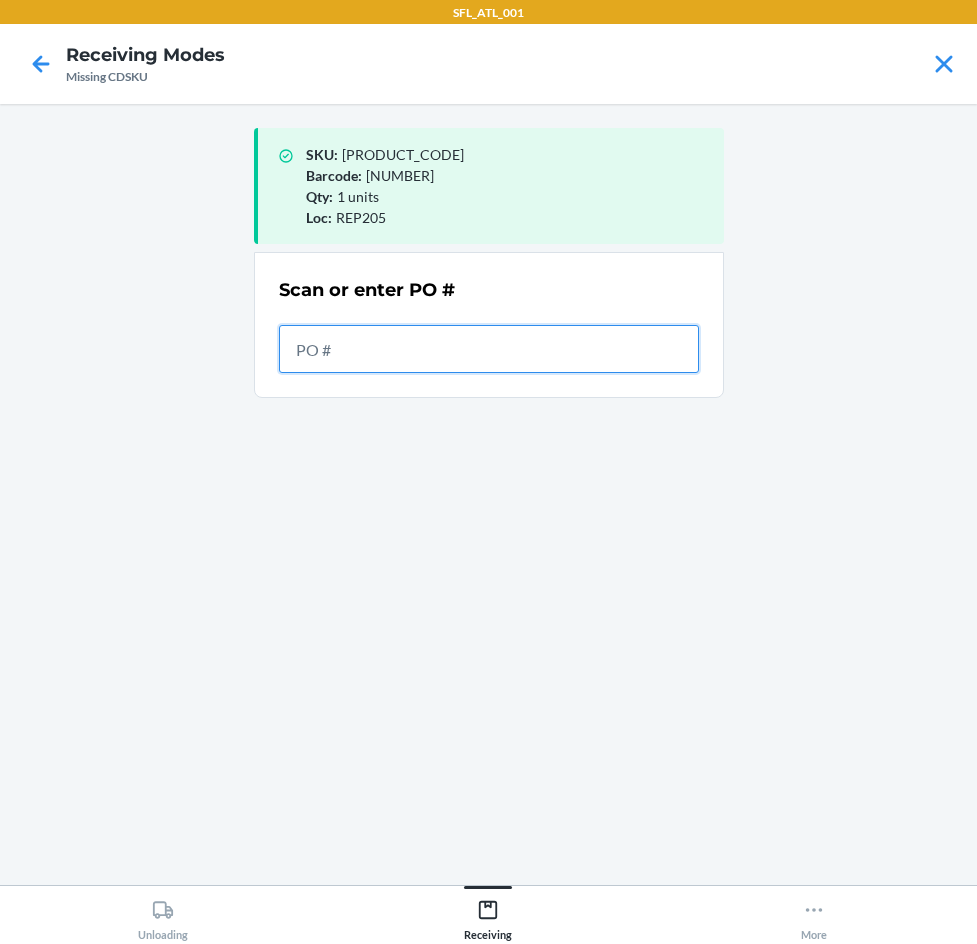 click at bounding box center [489, 349] 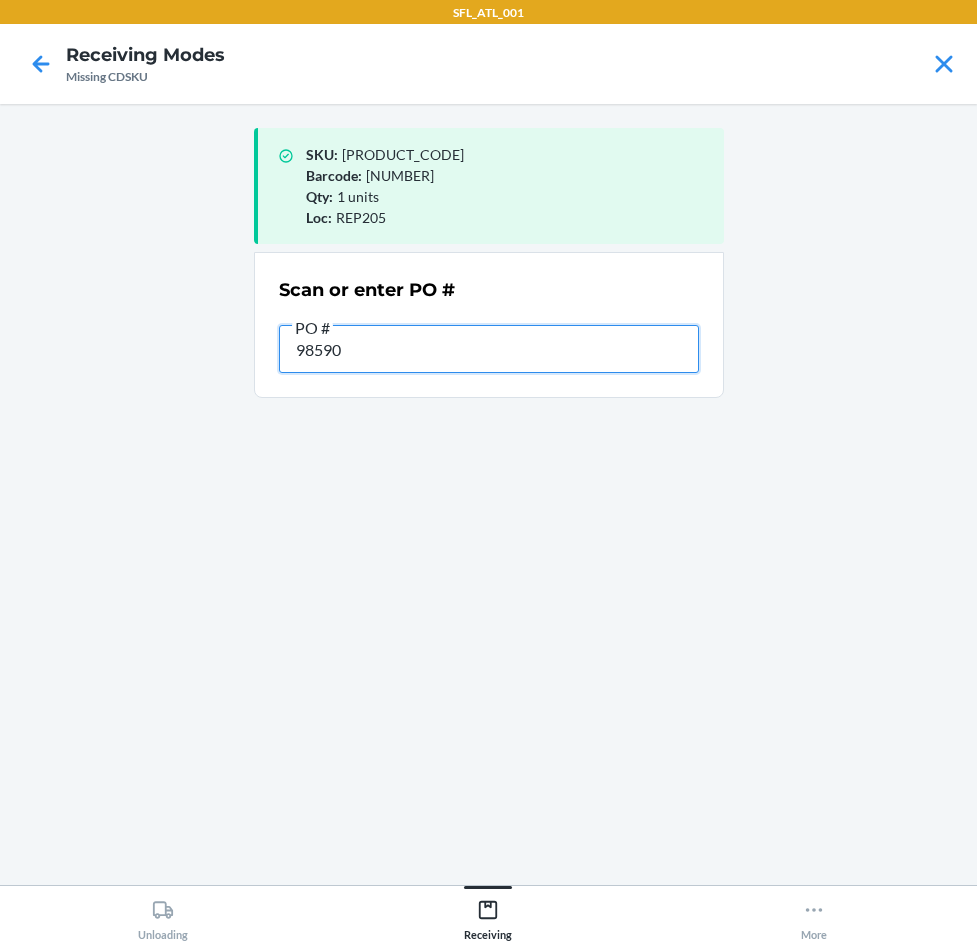 type on "985903" 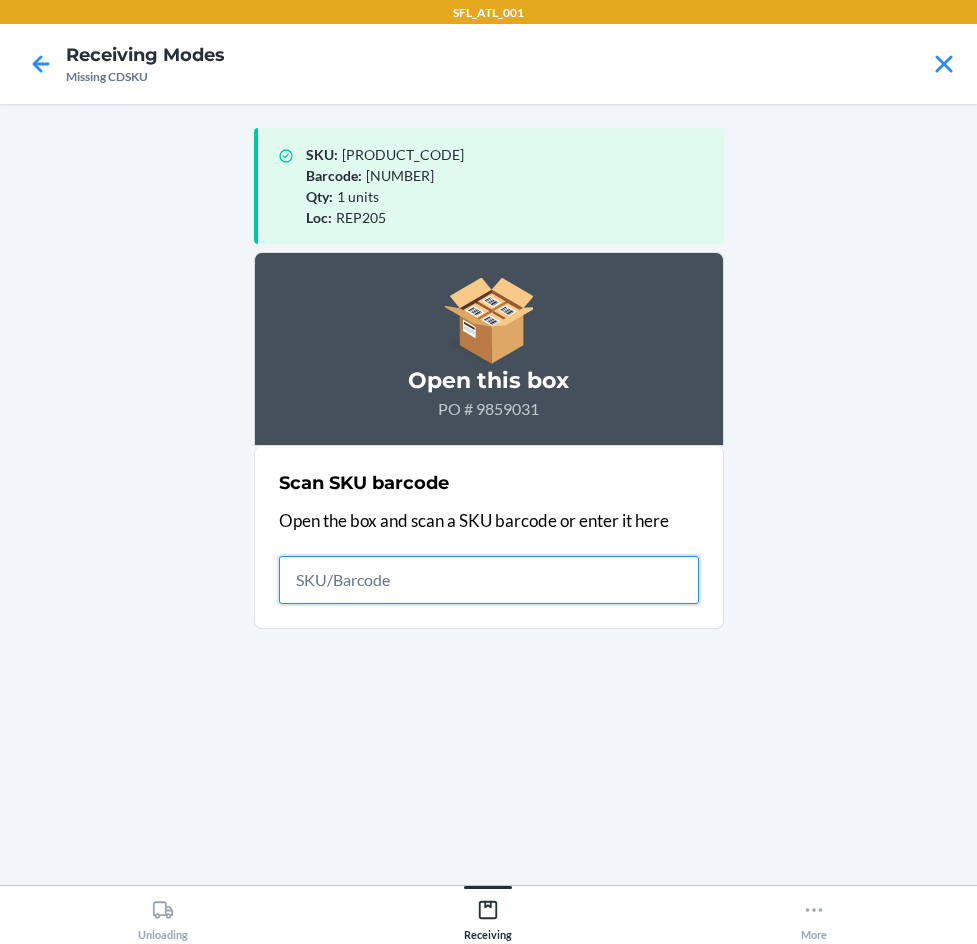 click at bounding box center (489, 580) 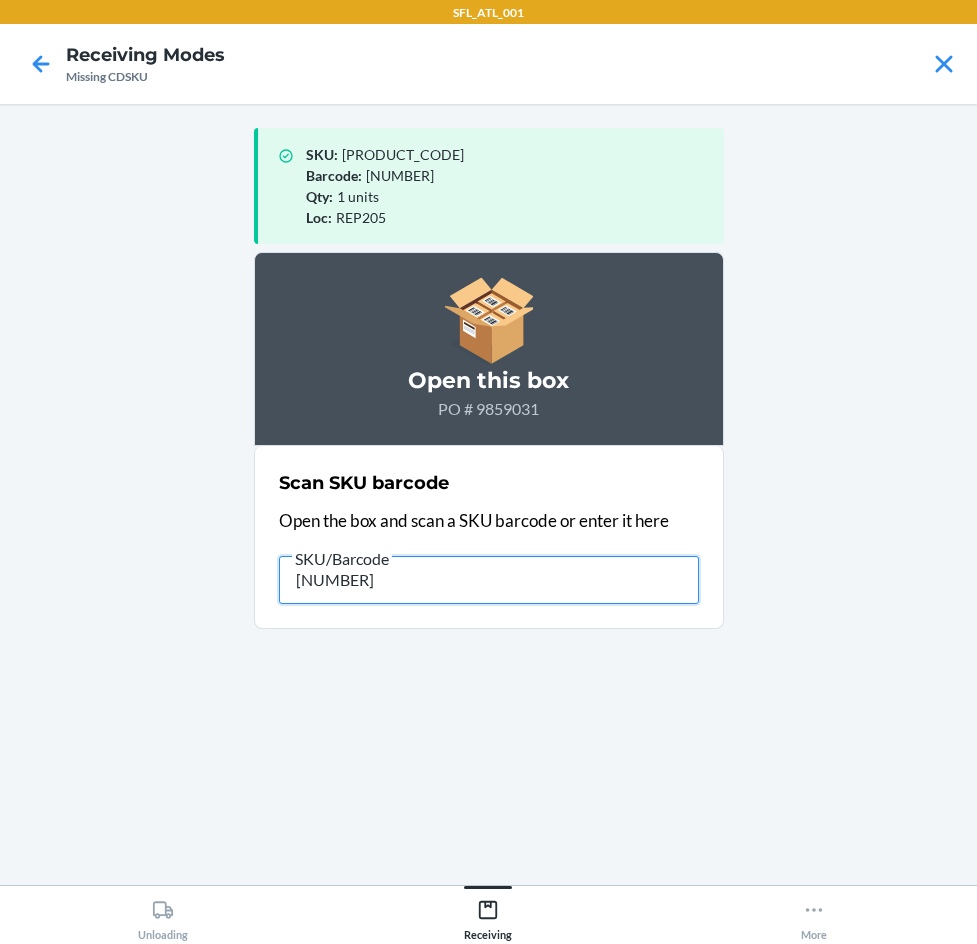type on "[NUMBER]" 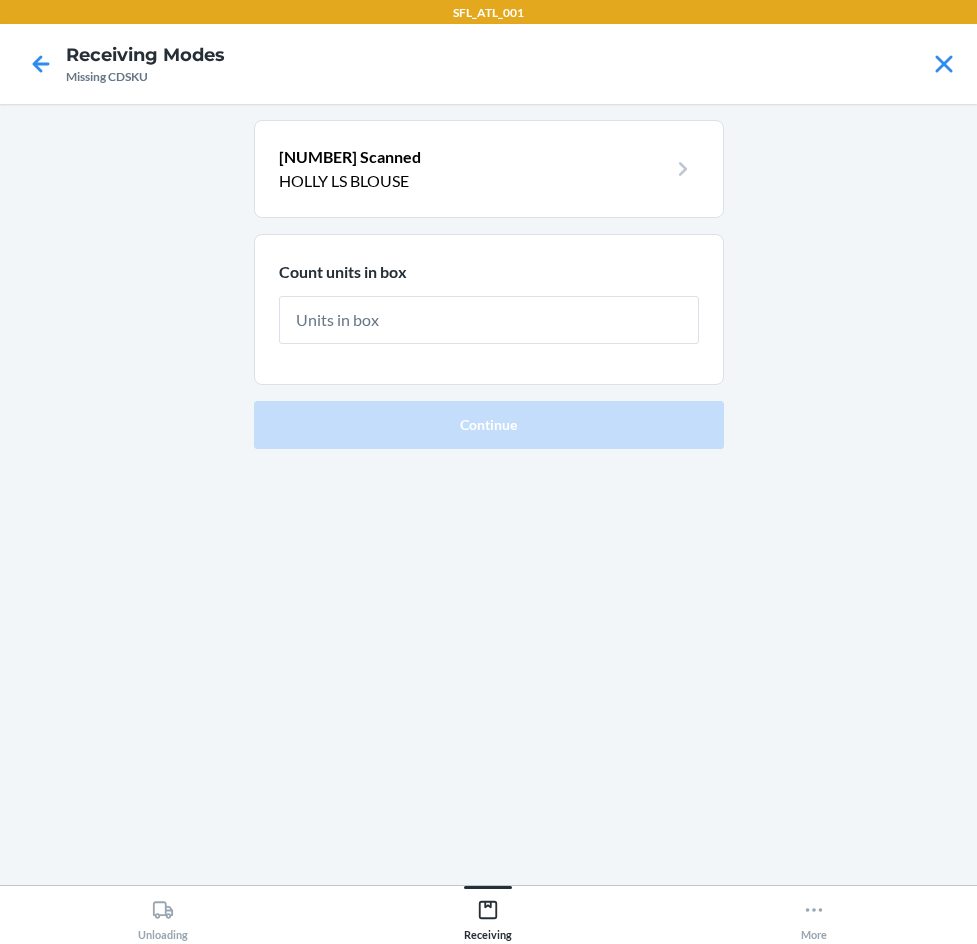 type on "1" 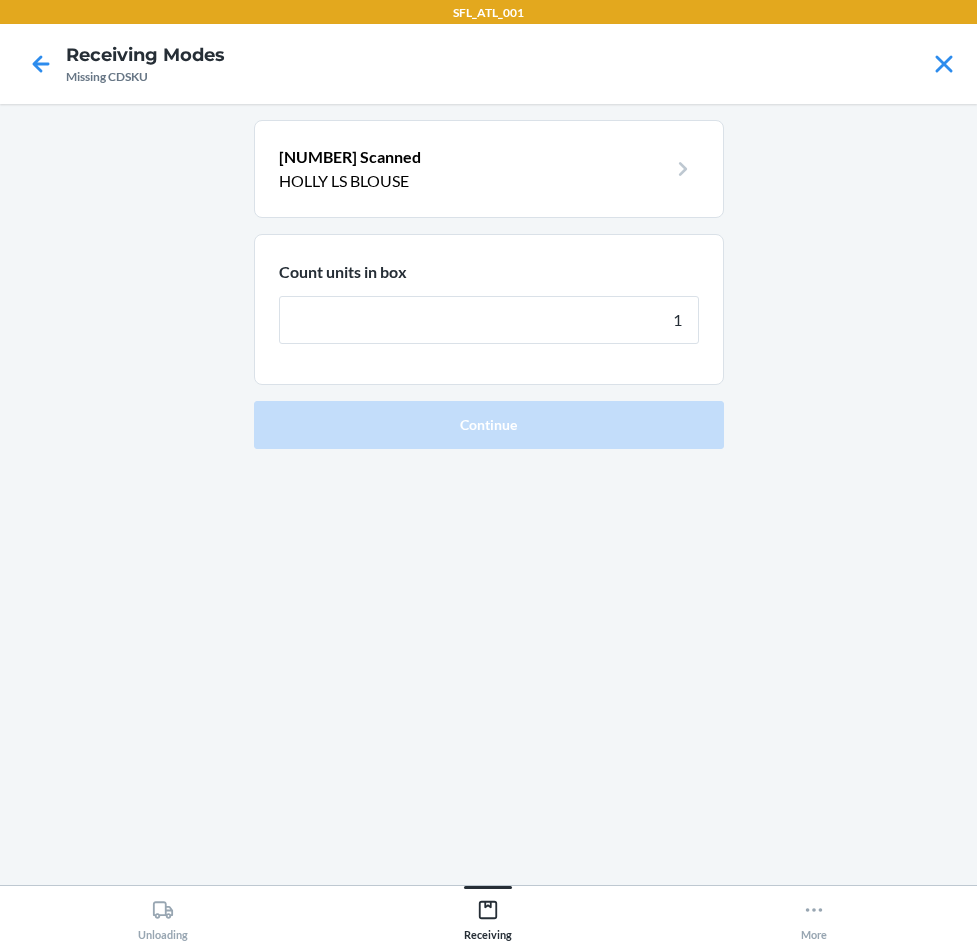 click on "Continue" at bounding box center [489, 425] 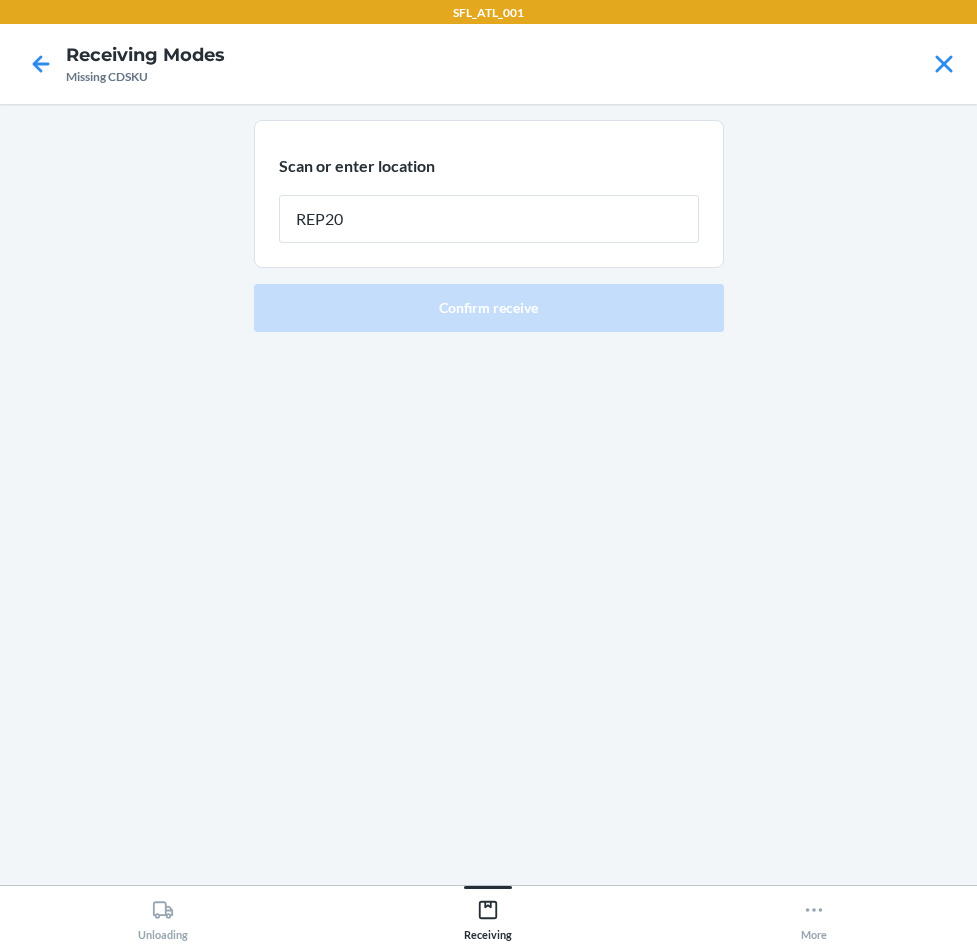 type on "REP205" 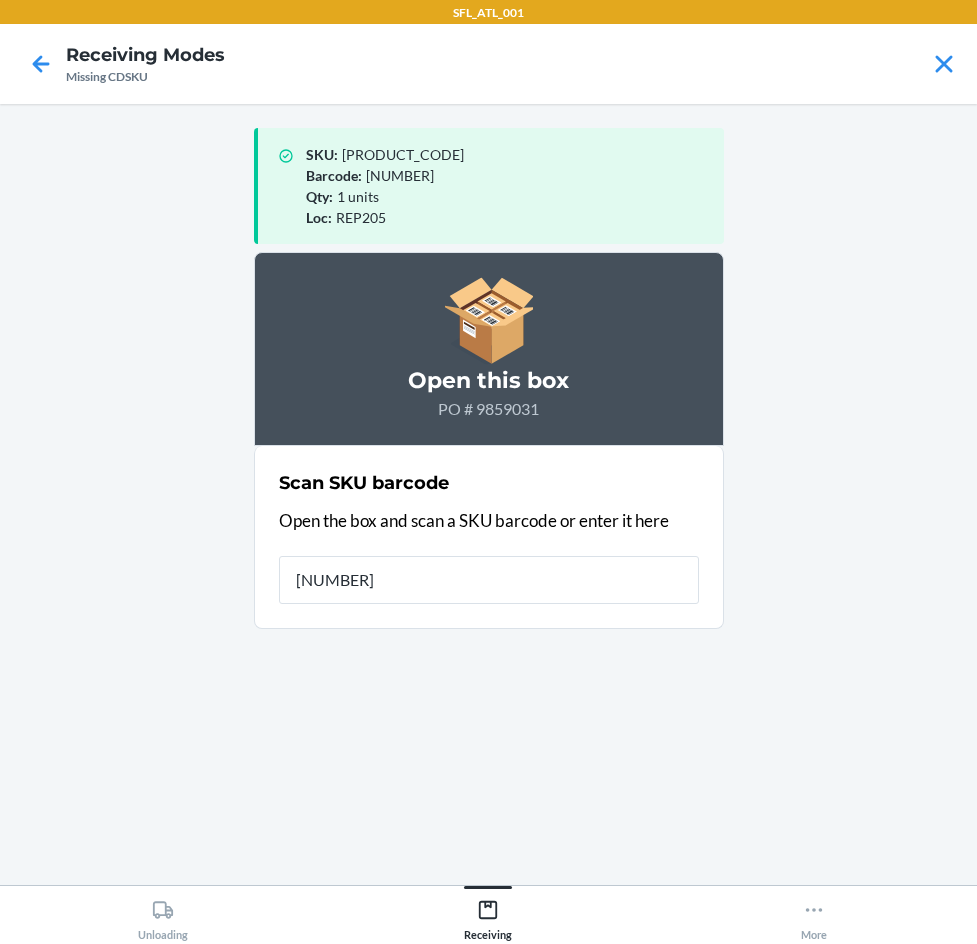 type on "[NUMBER]" 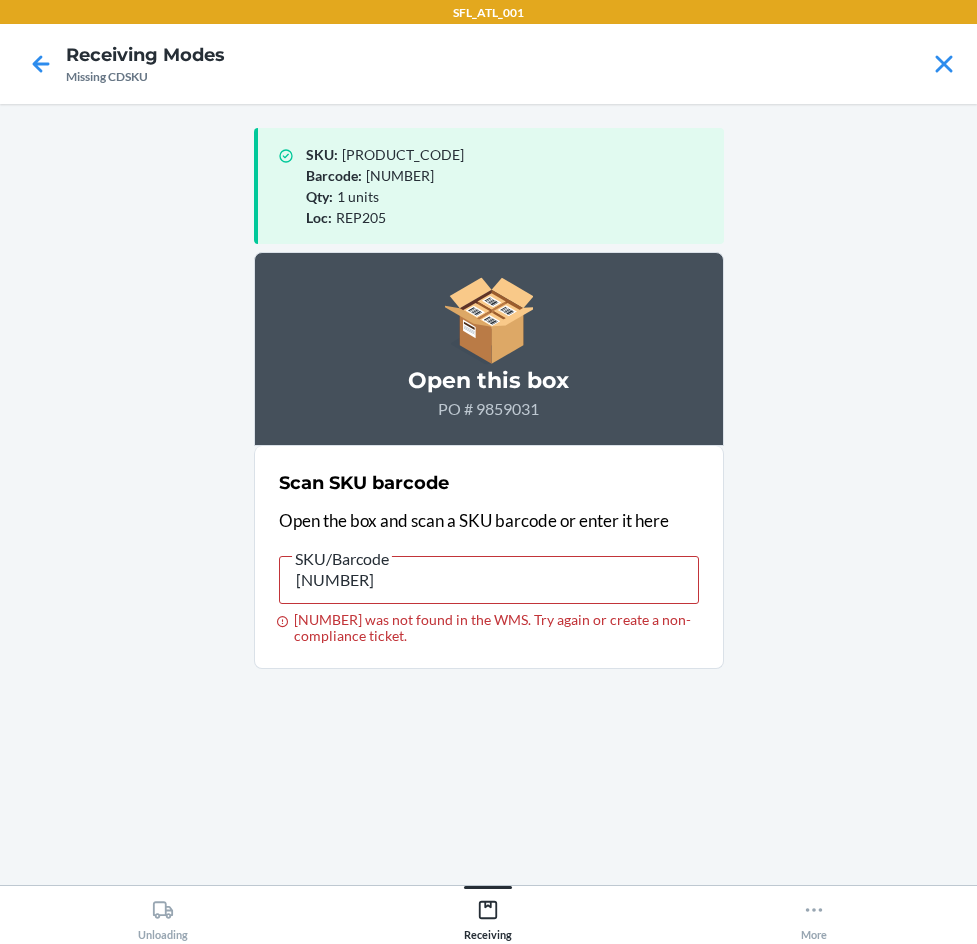 click on "SKU/Barcode" at bounding box center [489, 551] 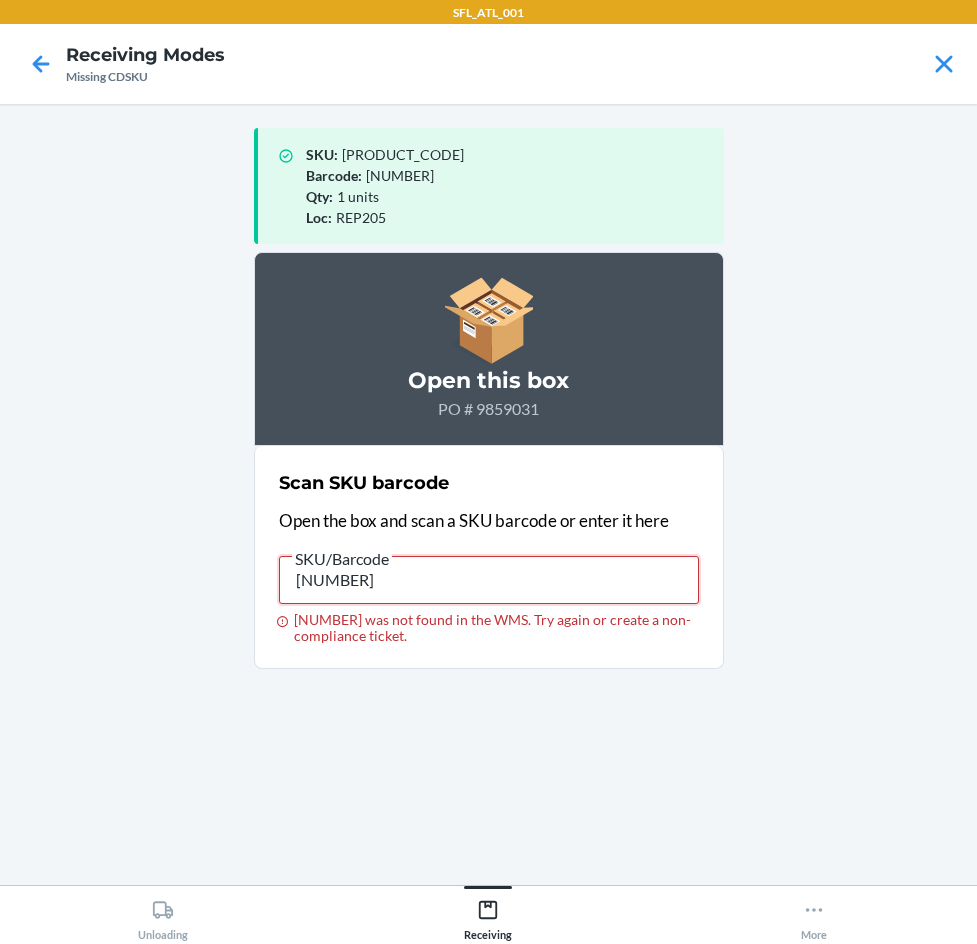 click on "[NUMBER]" at bounding box center (489, 580) 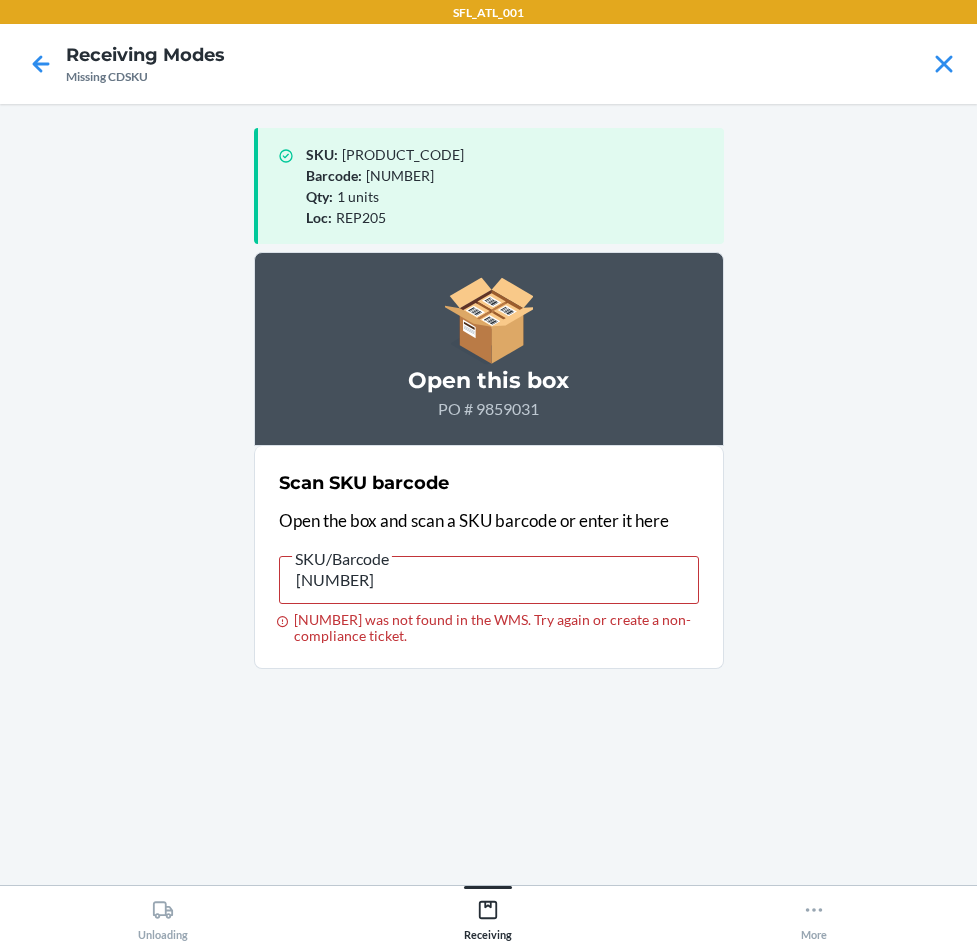 click on "SKU/Barcode" at bounding box center [489, 551] 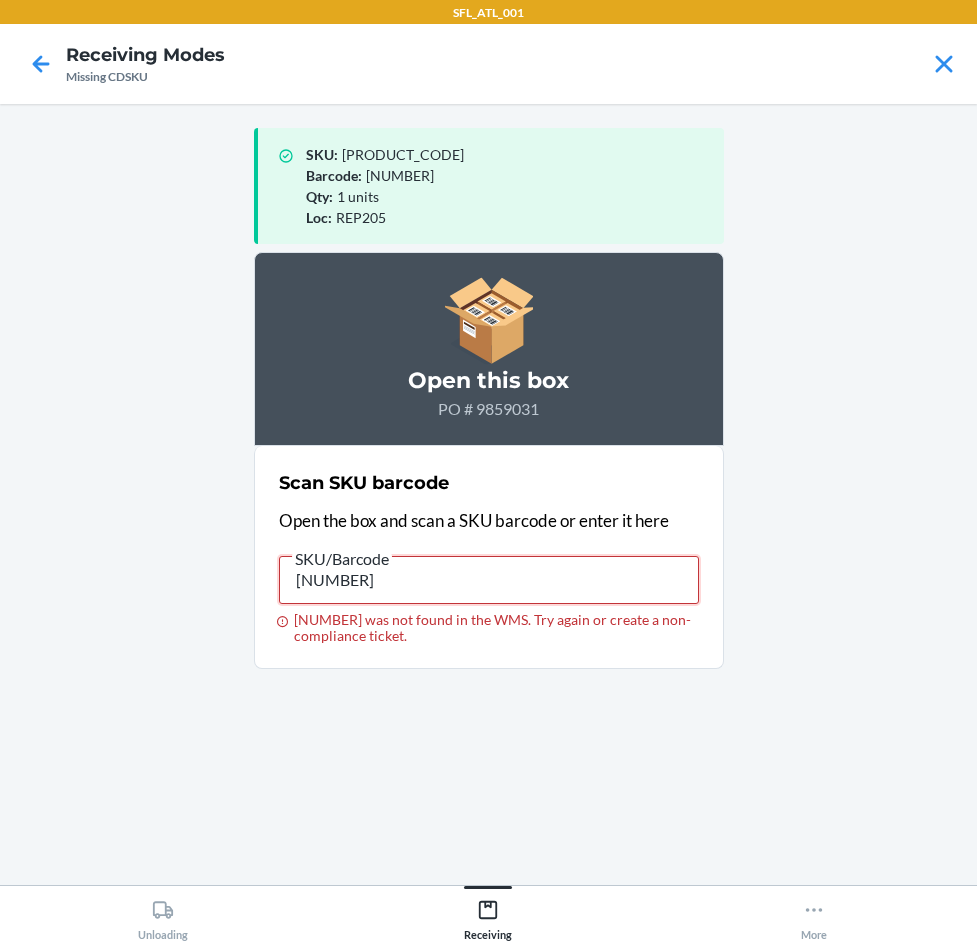 click on "[NUMBER]" at bounding box center (489, 580) 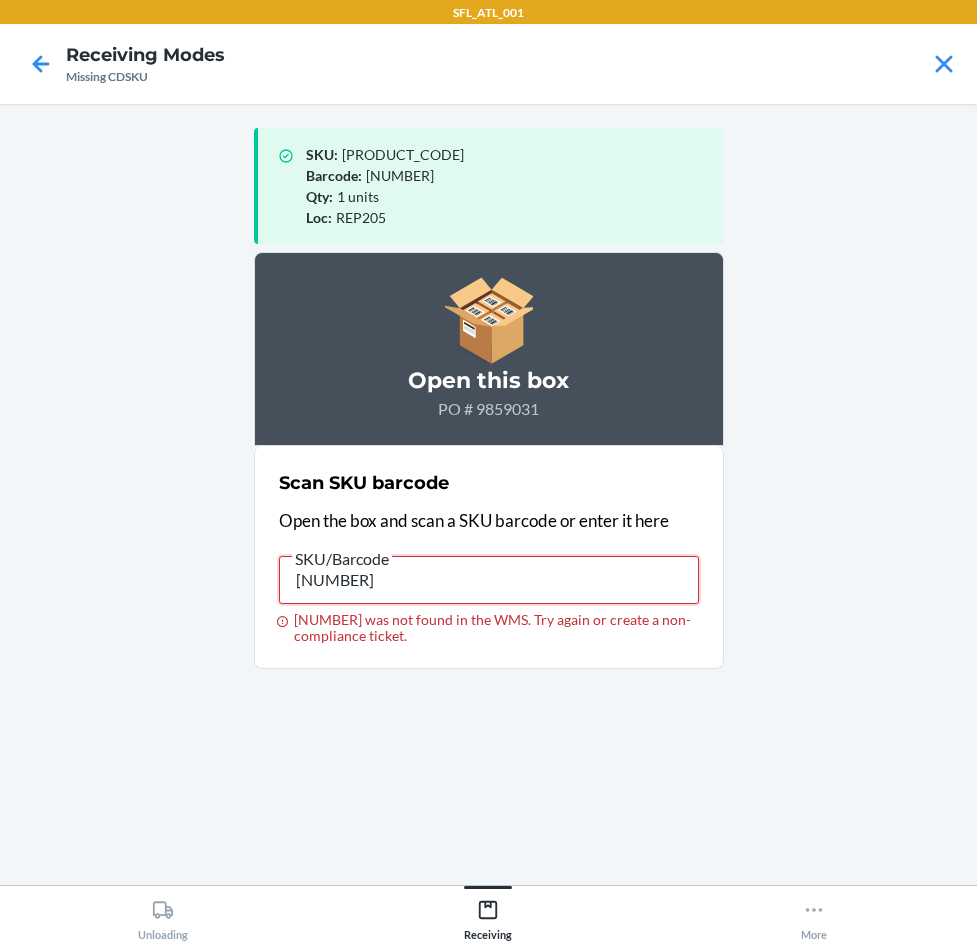 type on "[NUMBER]" 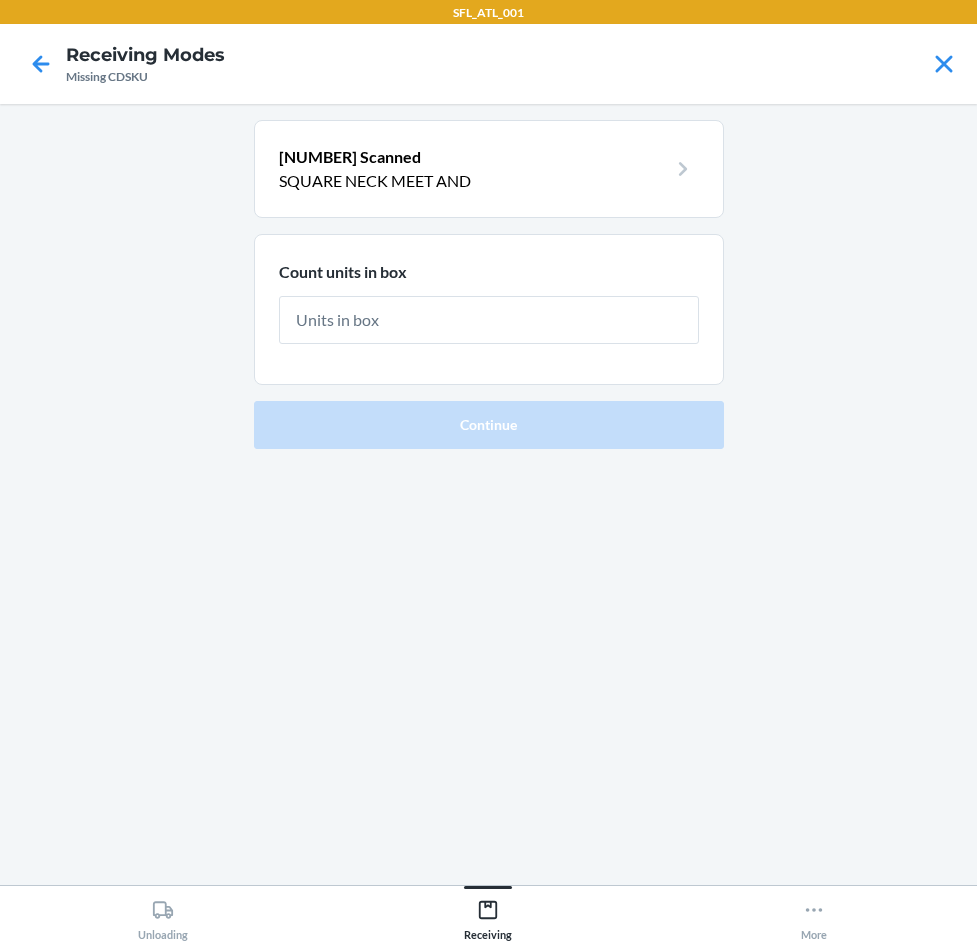 click on "Count units in box" at bounding box center (489, 309) 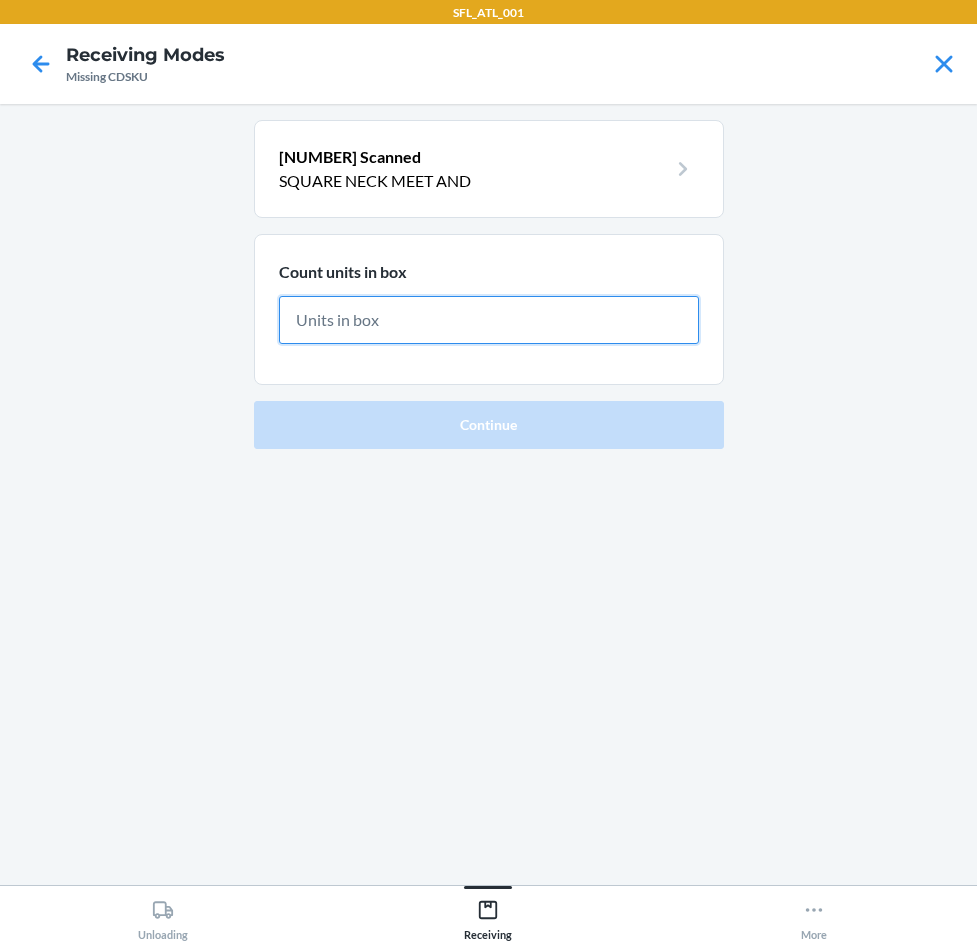 click at bounding box center [489, 320] 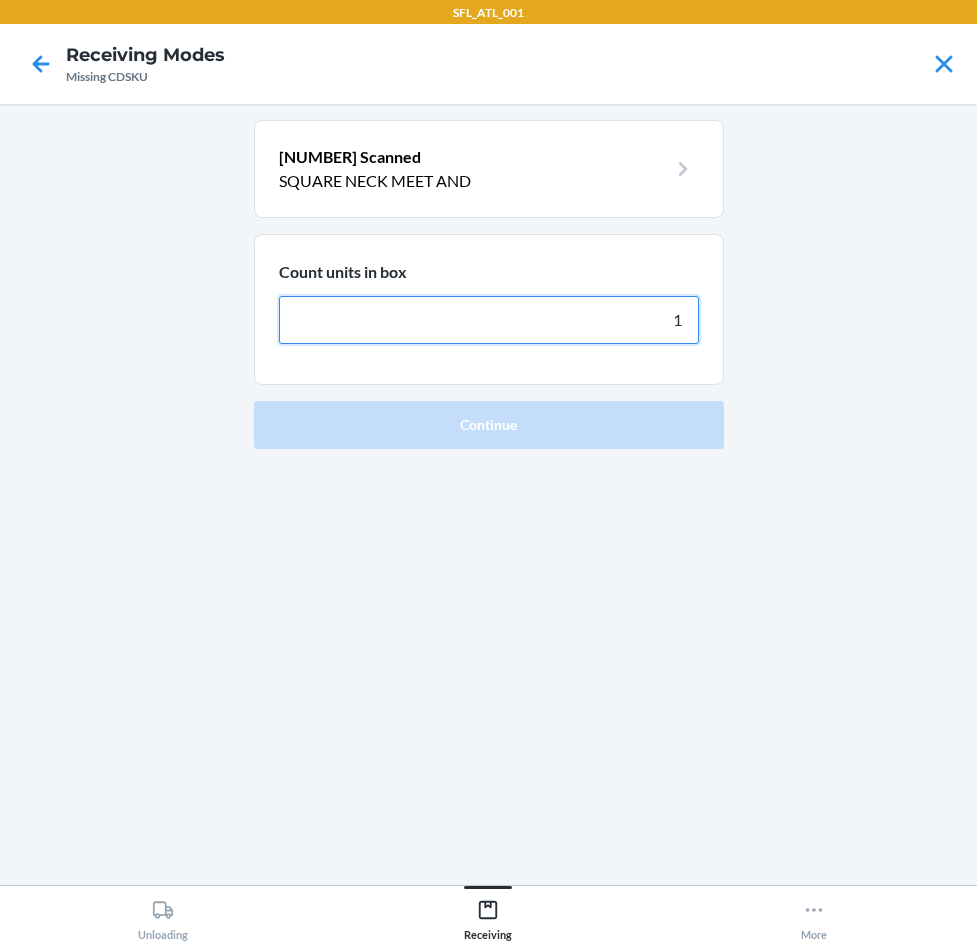 click on "Continue" at bounding box center (489, 425) 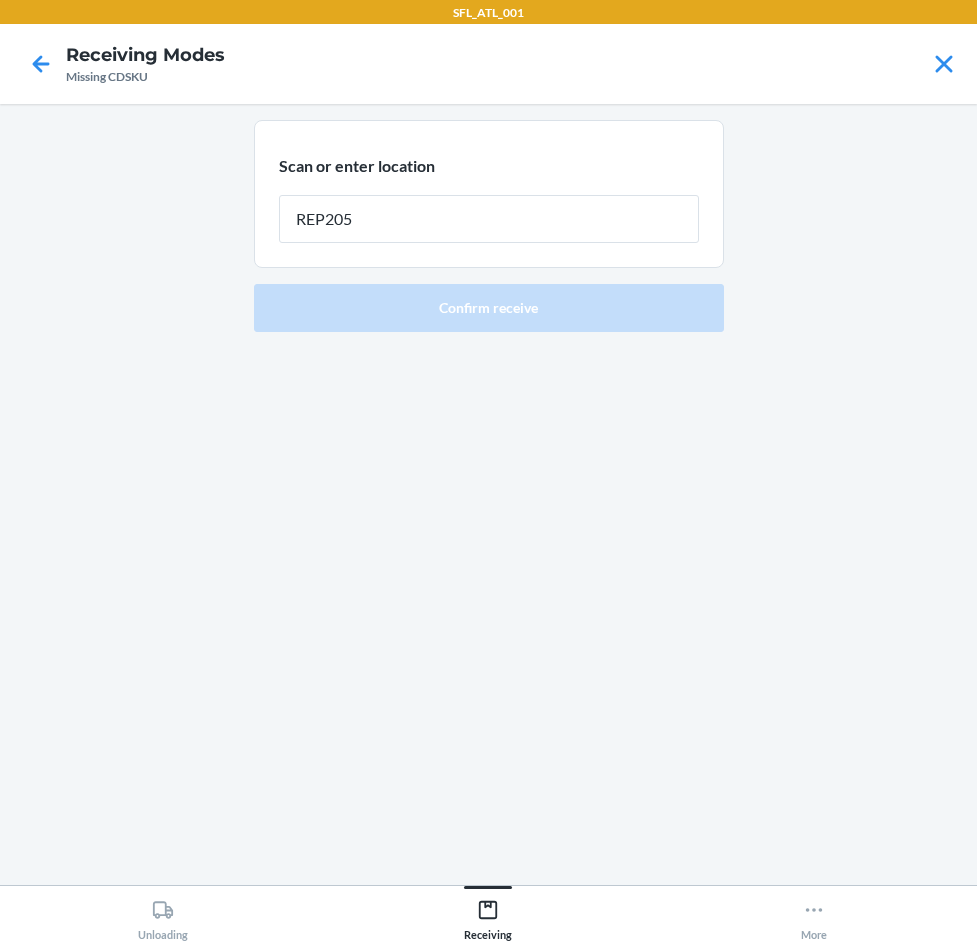 type on "REP205" 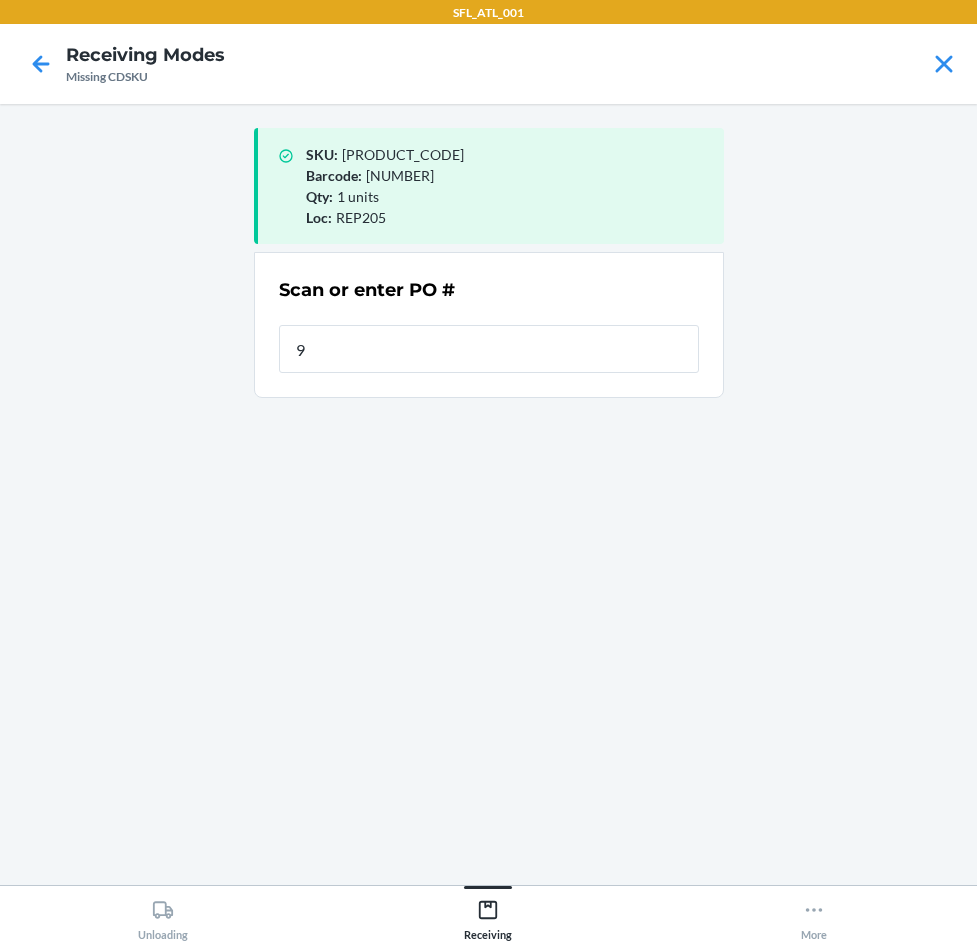 type on "98" 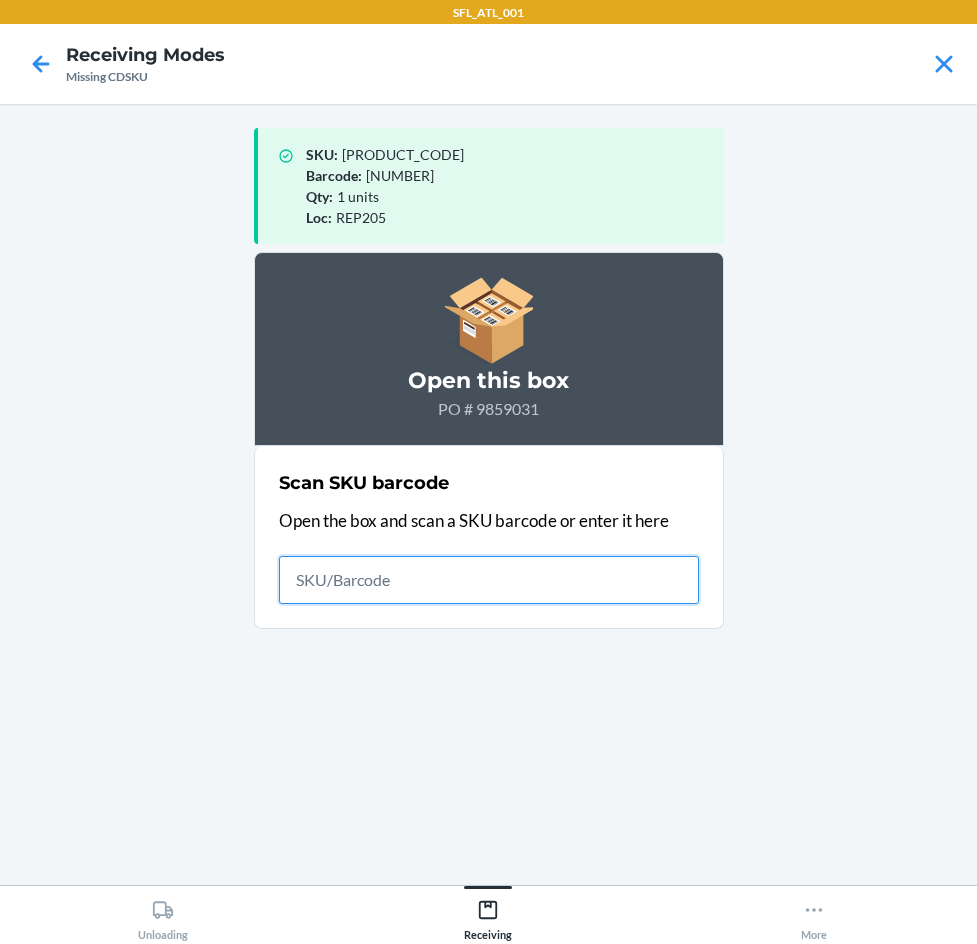 click at bounding box center [489, 580] 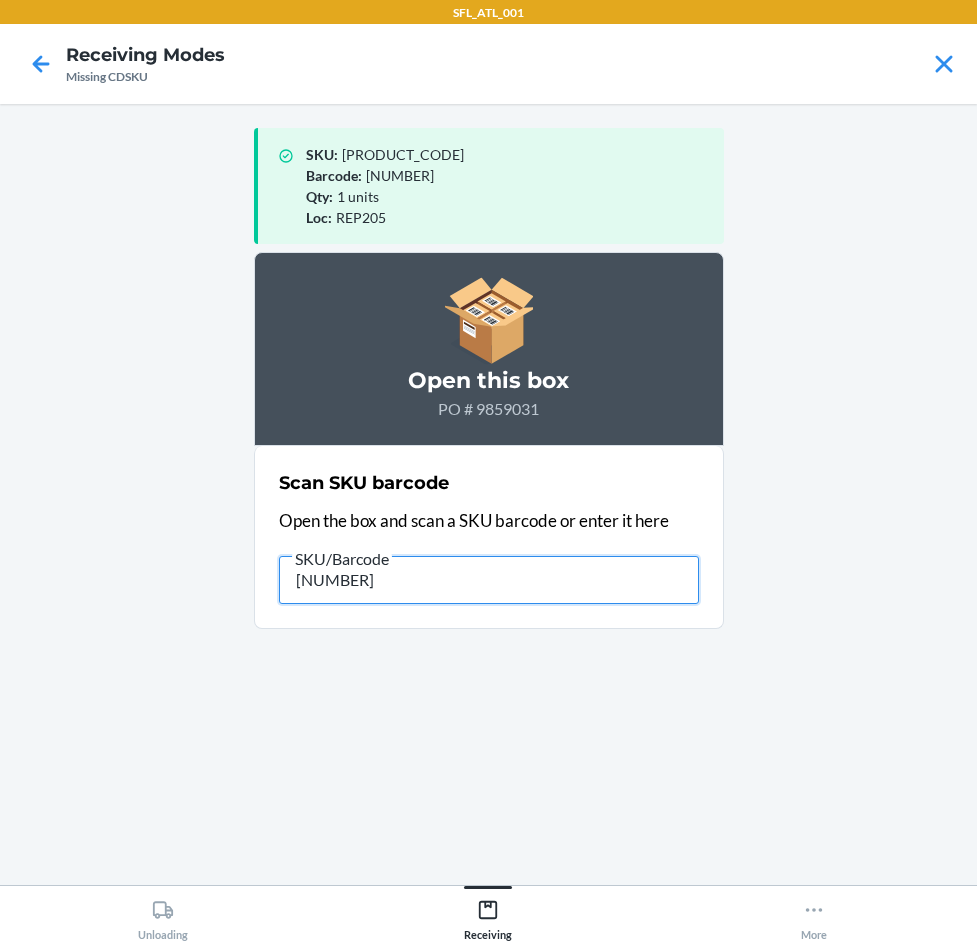 type on "[NUMBER]" 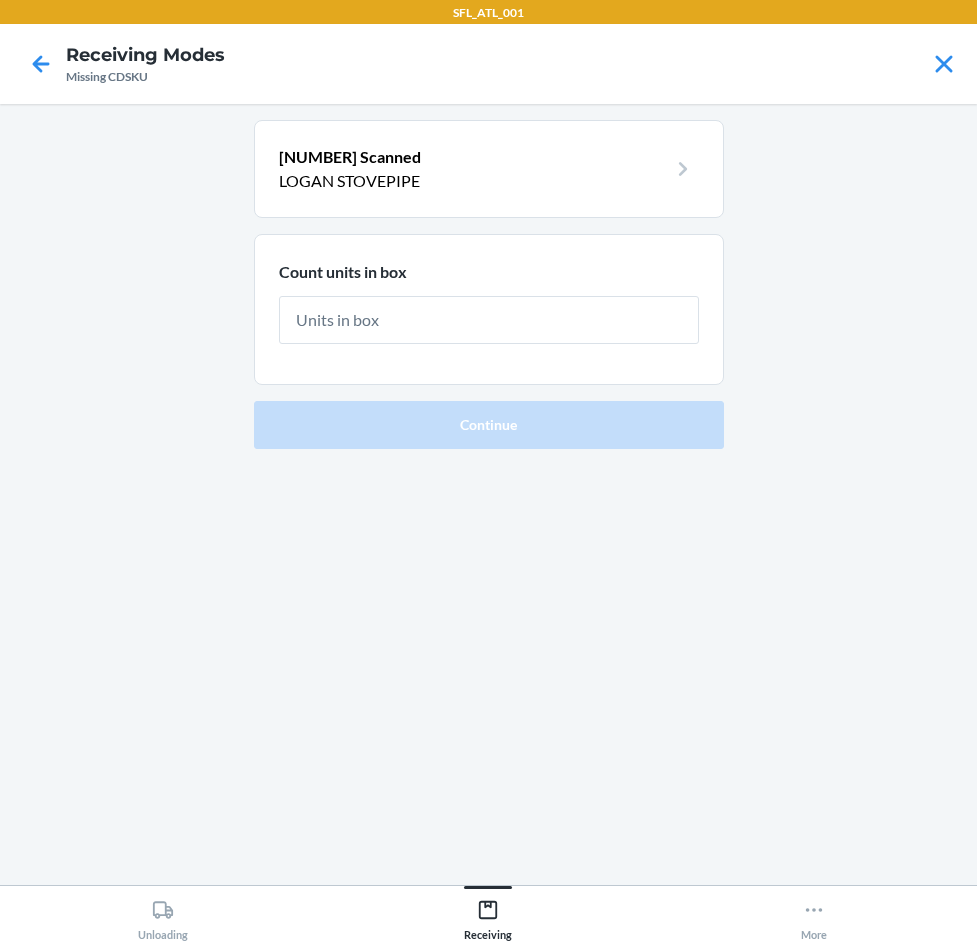 type on "1" 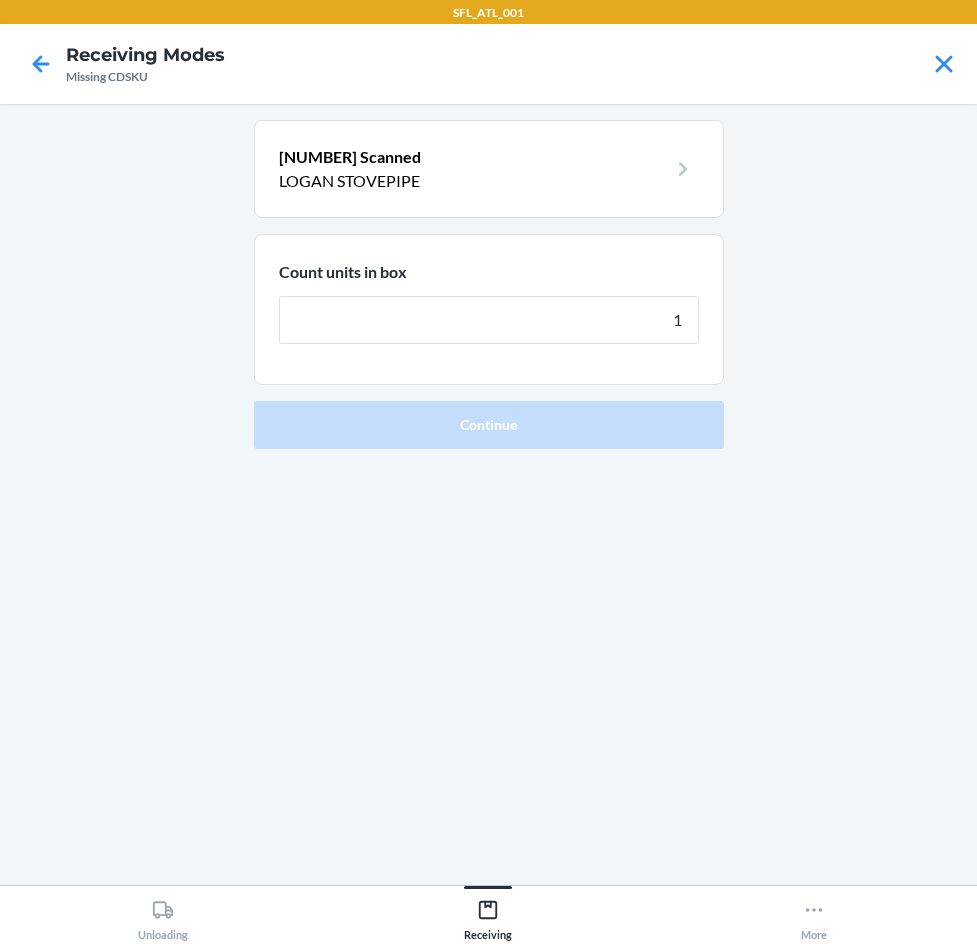 click on "Continue" at bounding box center (489, 425) 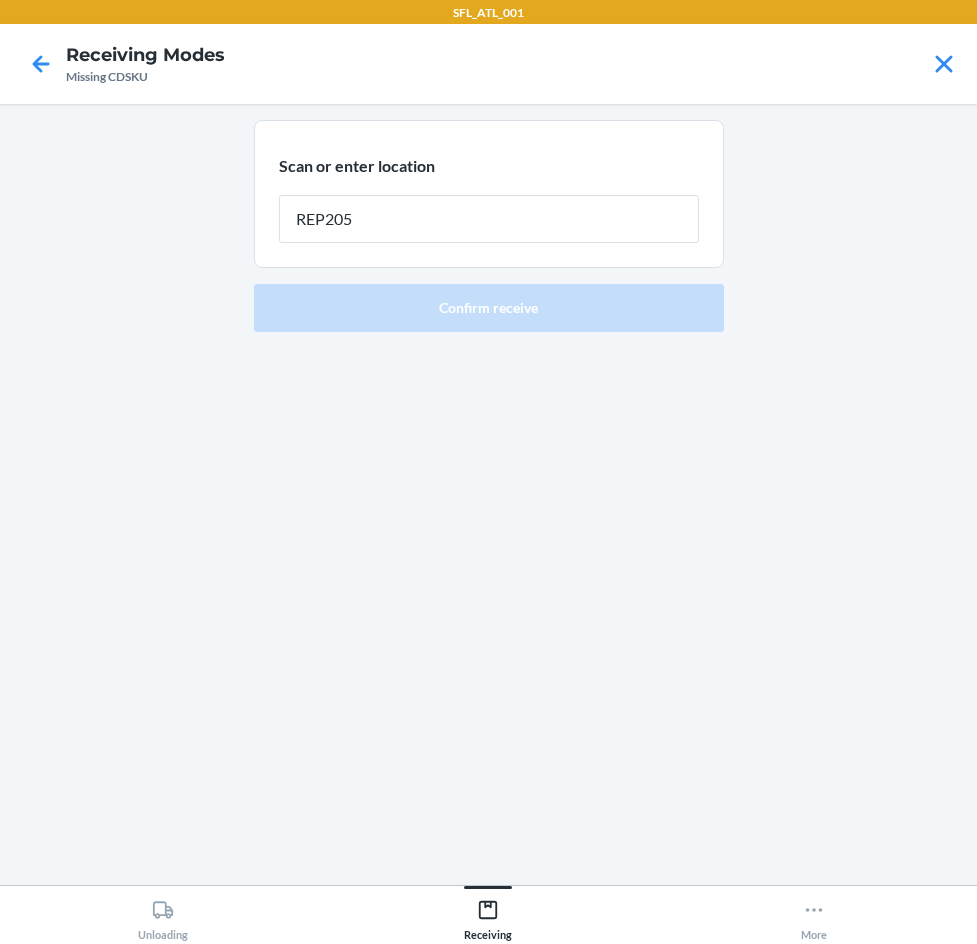 type on "REP205" 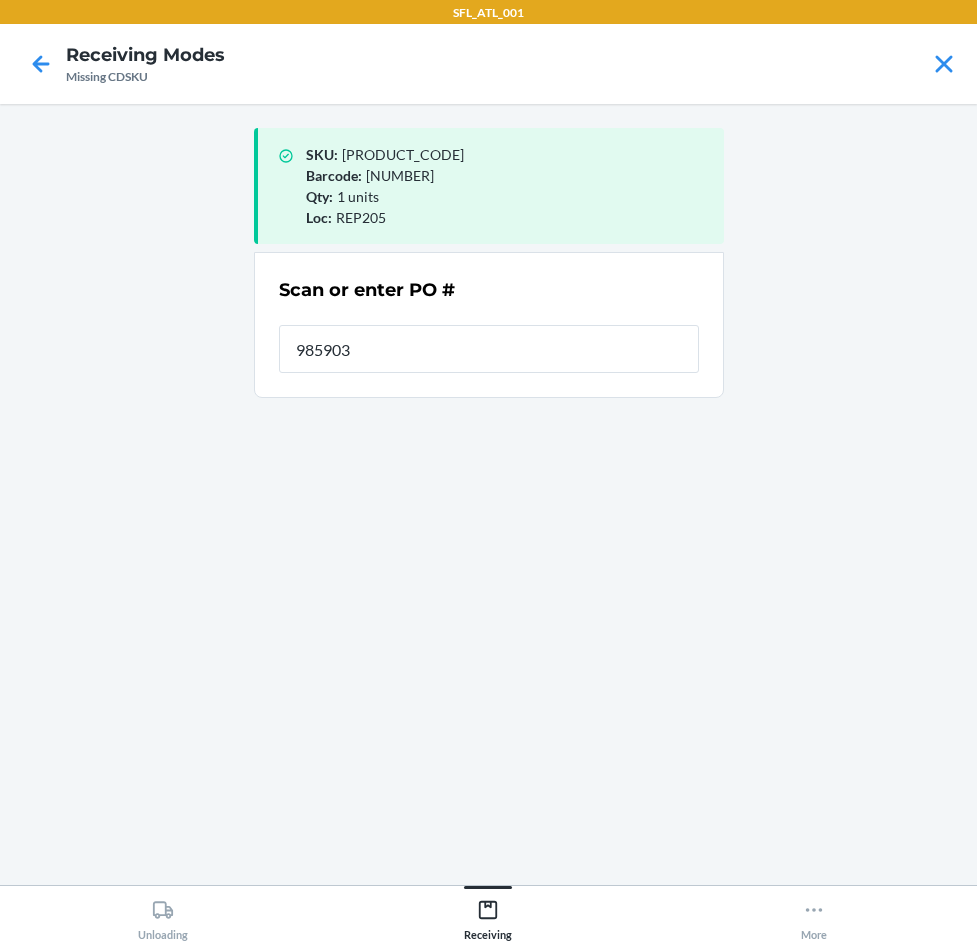 type on "9859031" 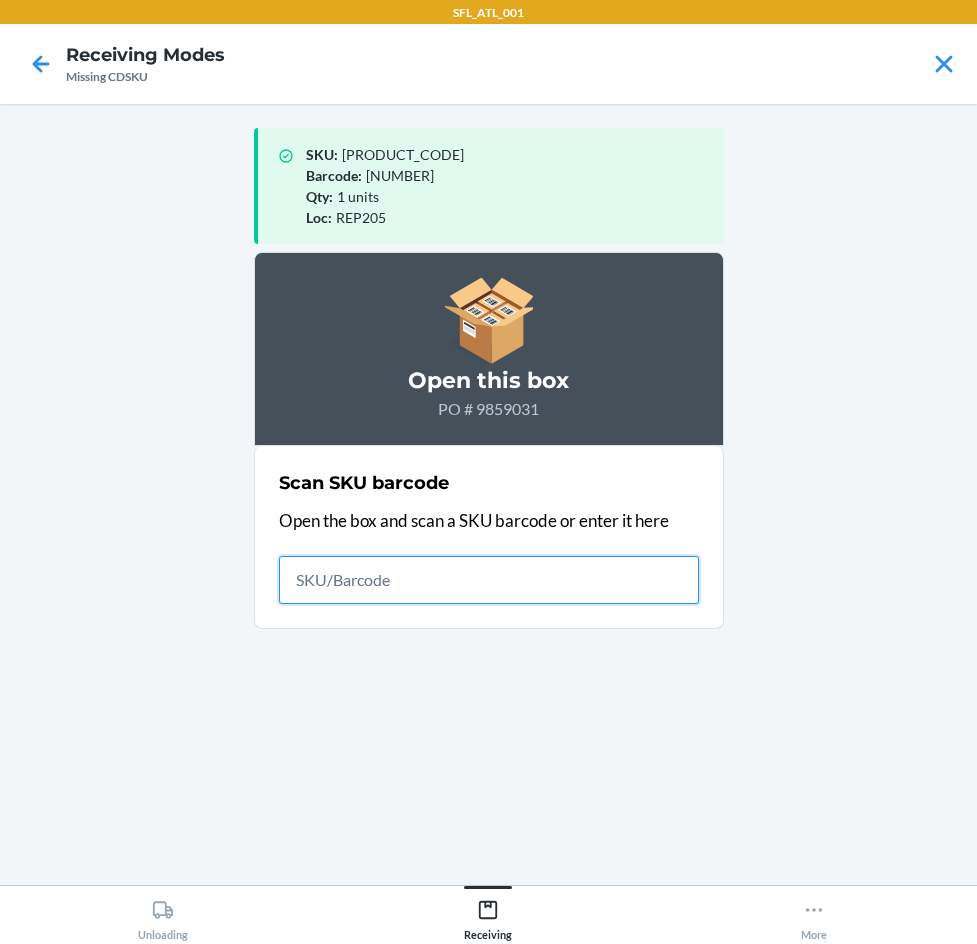 click at bounding box center [489, 580] 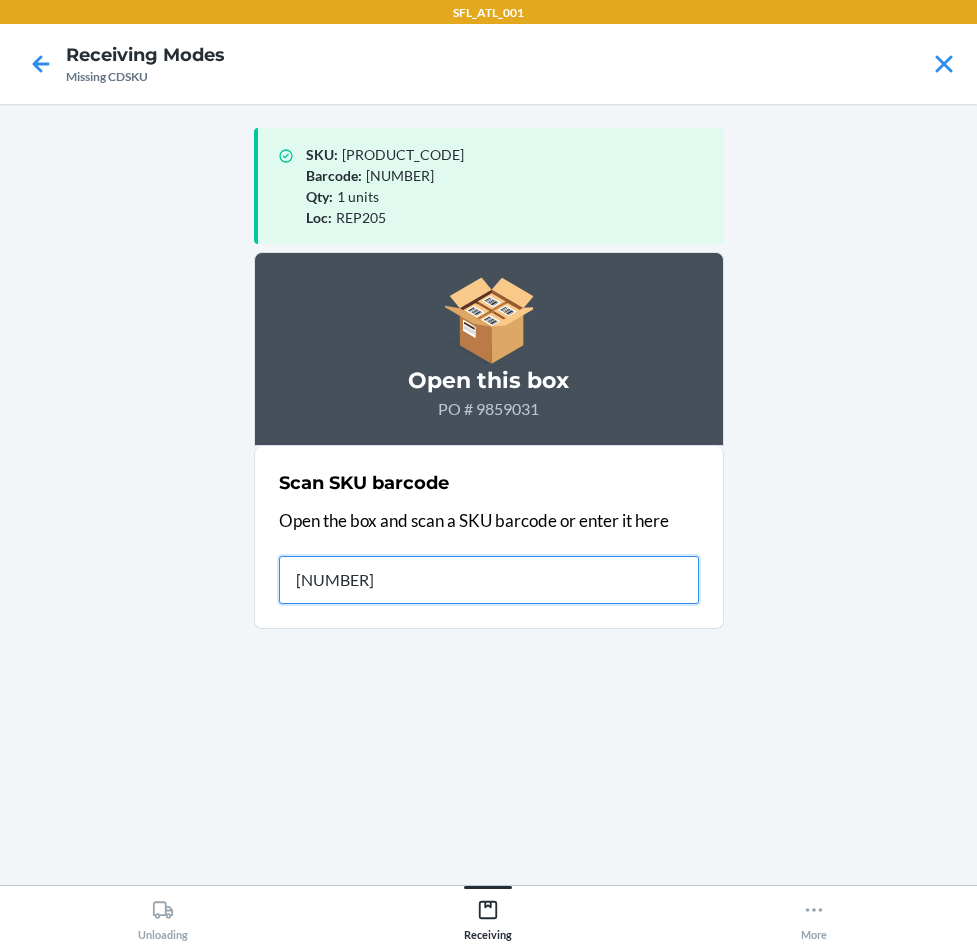 type on "[NUMBER]" 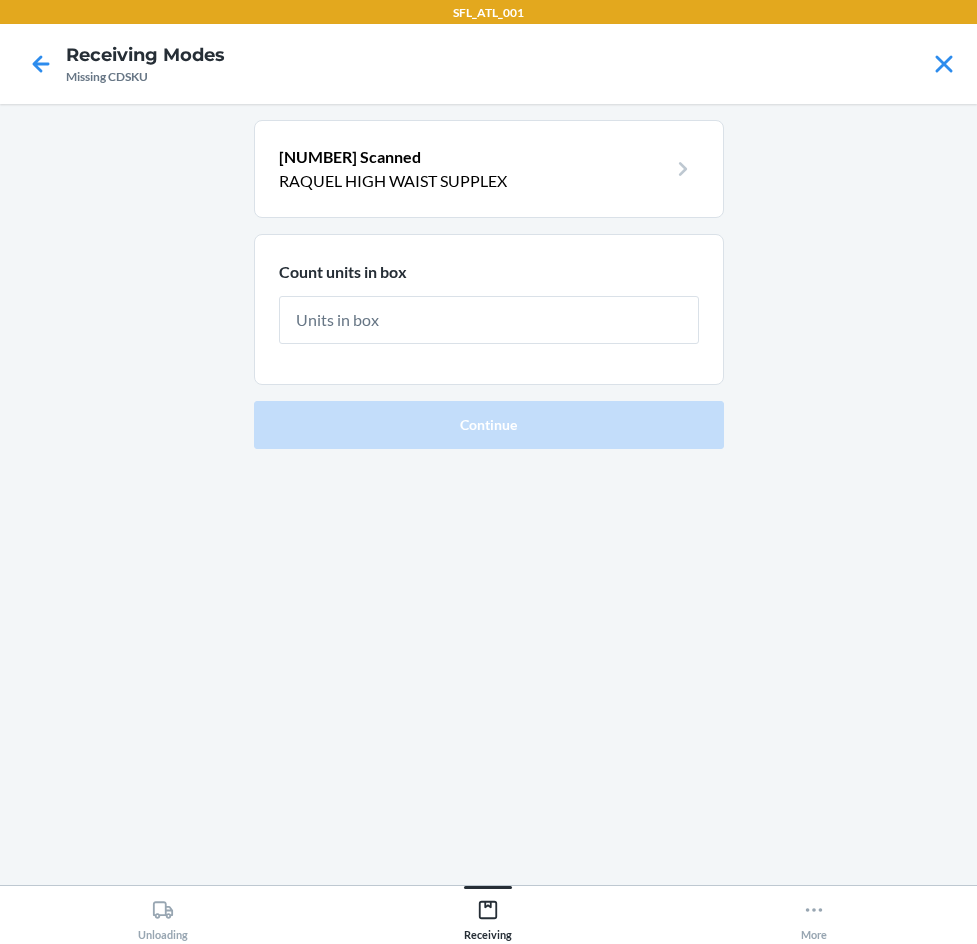 type on "1" 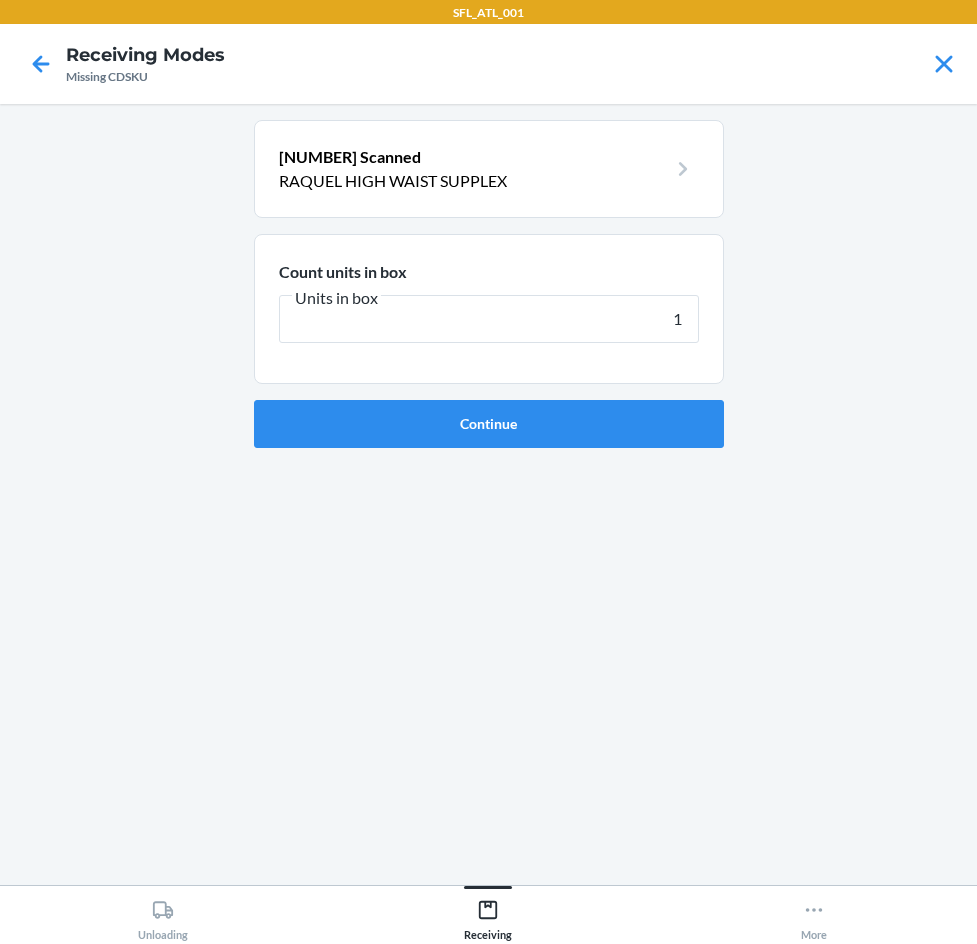 click on "Continue" at bounding box center (489, 424) 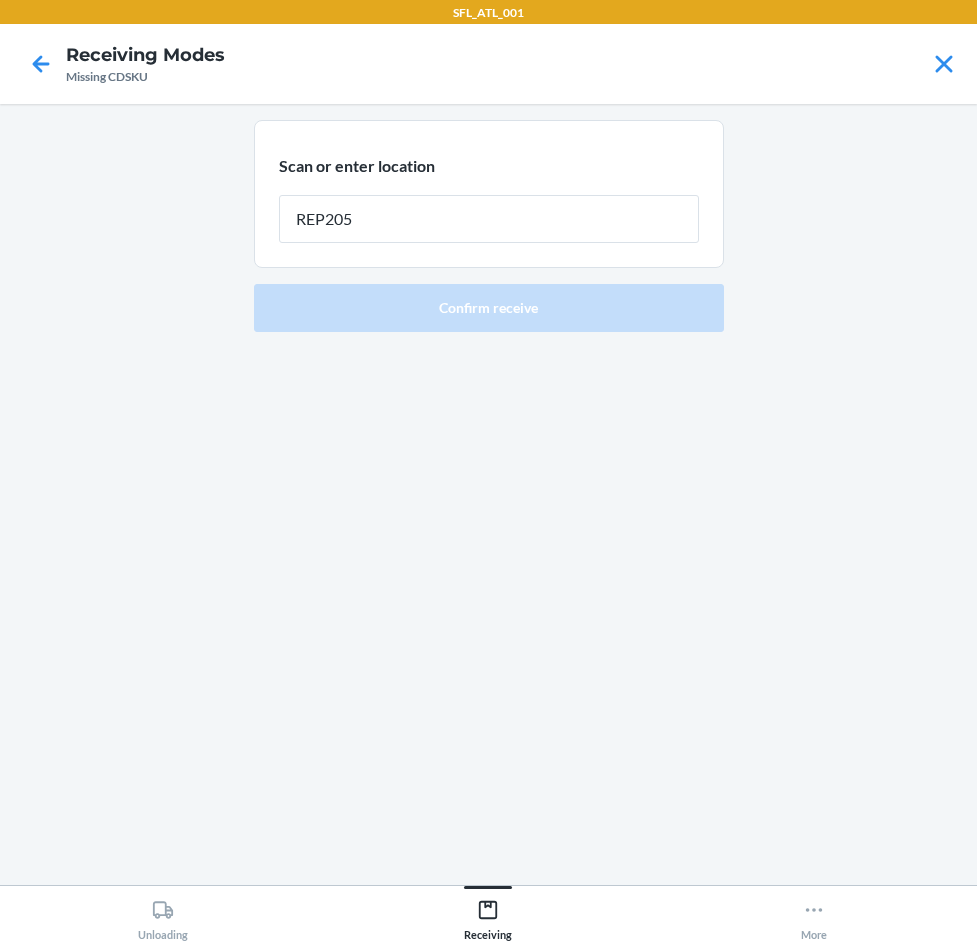 type on "REP205" 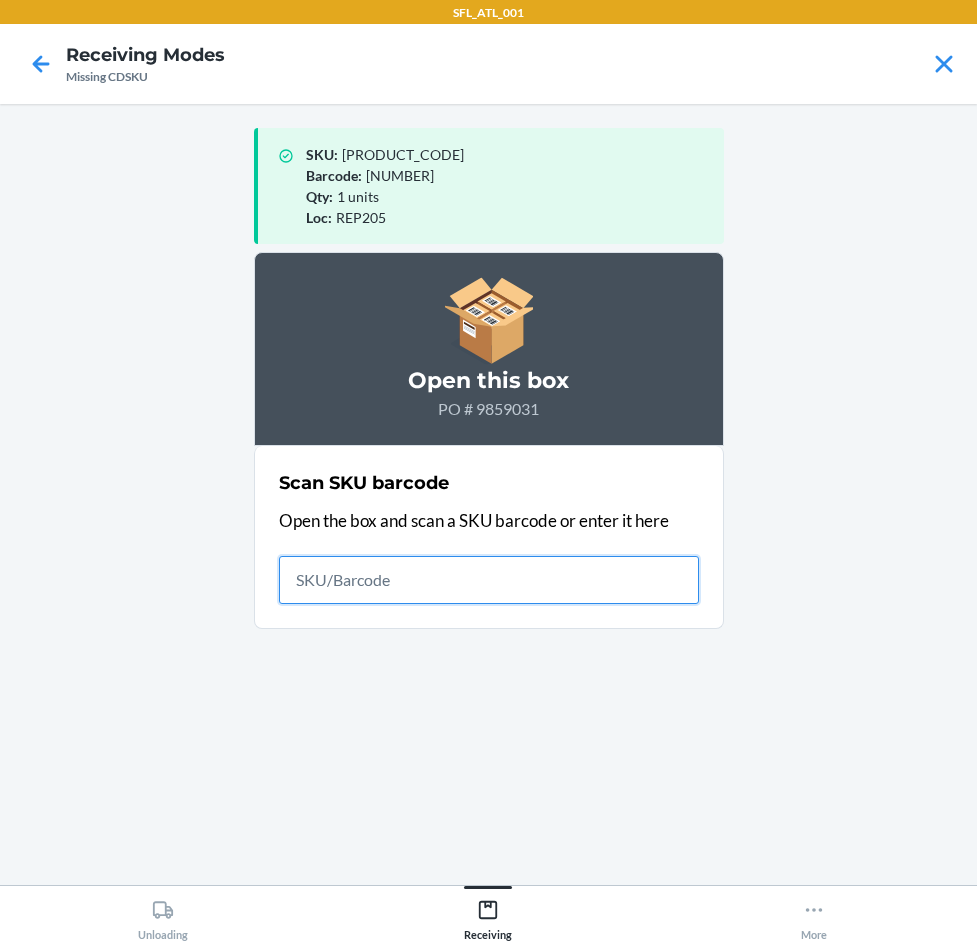 click at bounding box center (489, 580) 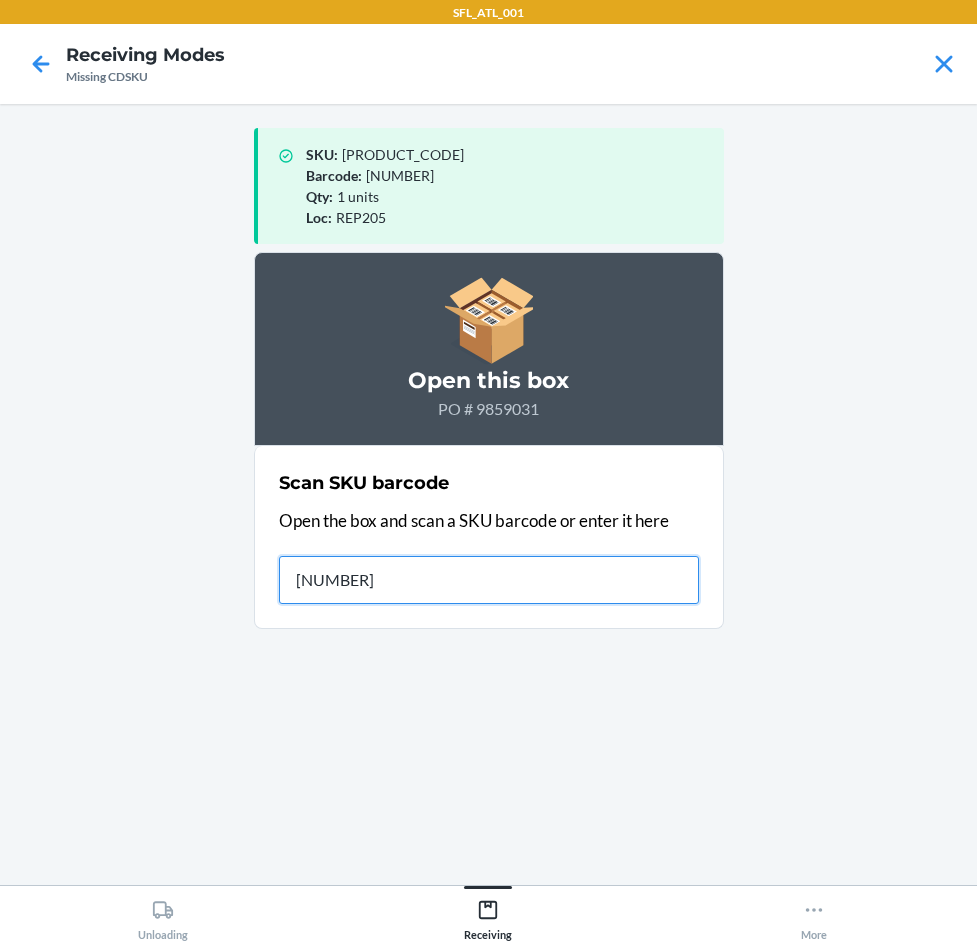 type on "[NUMBER]" 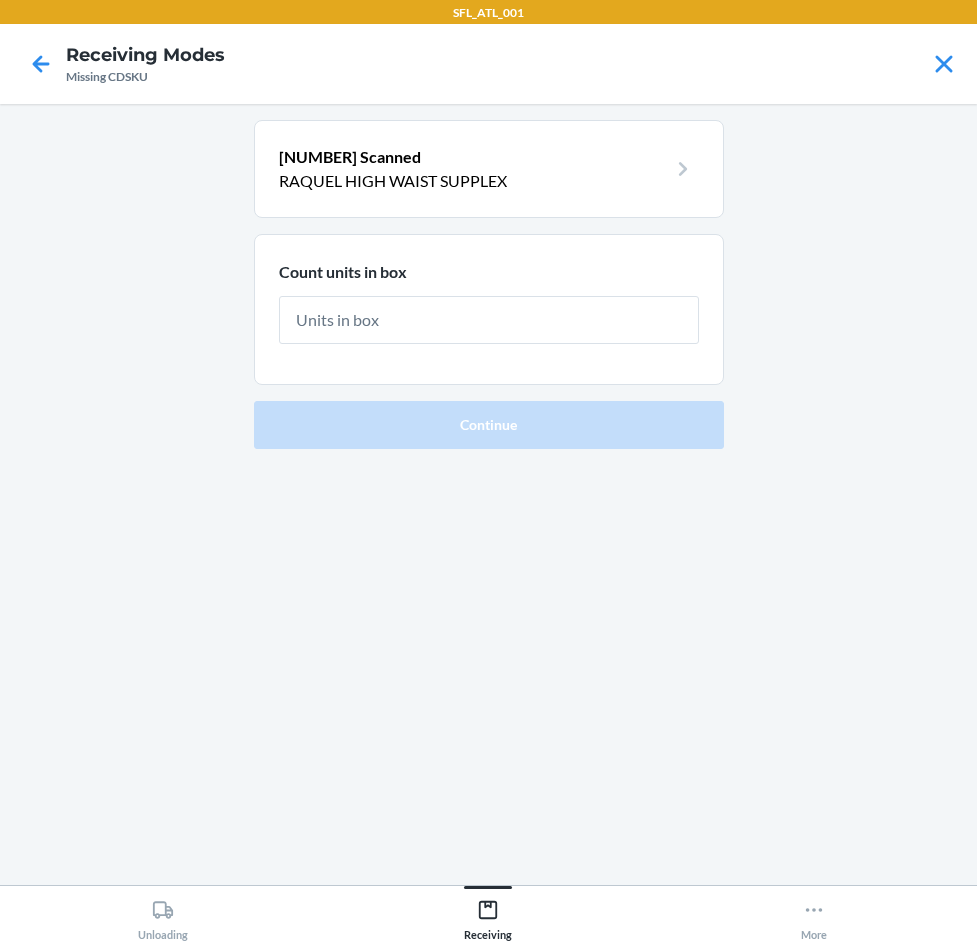 type on "1" 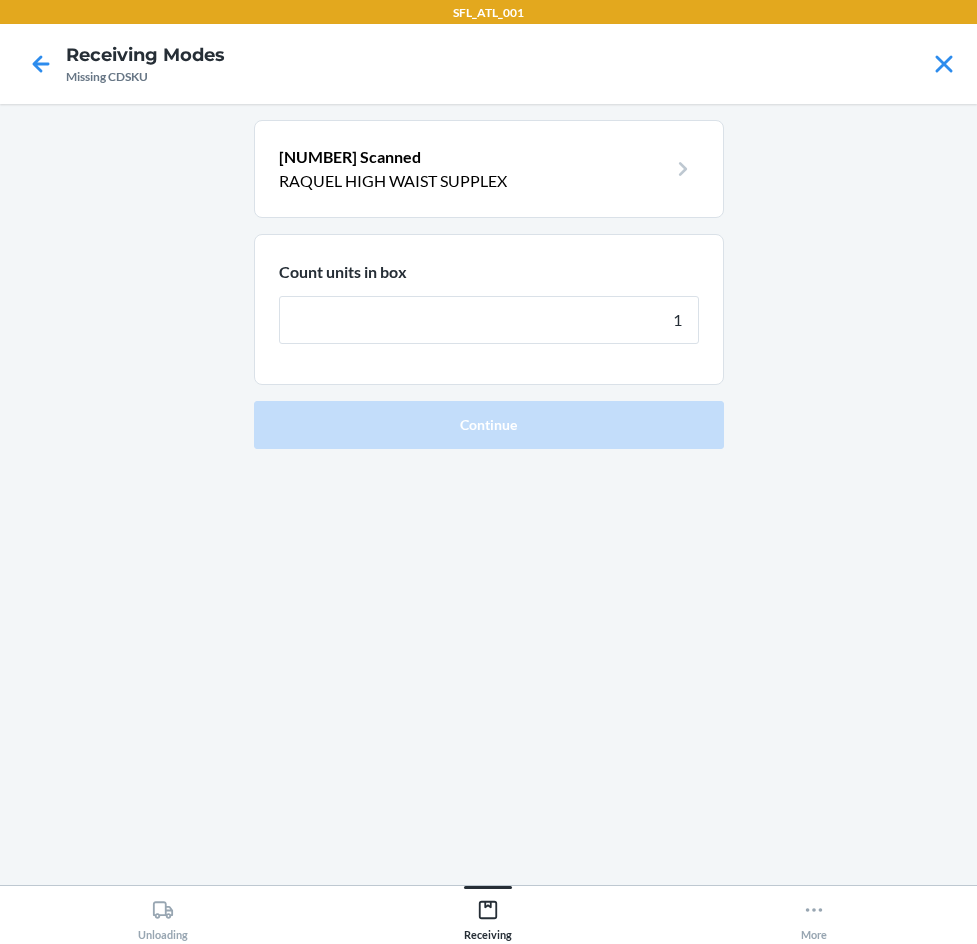 click on "Continue" at bounding box center (489, 425) 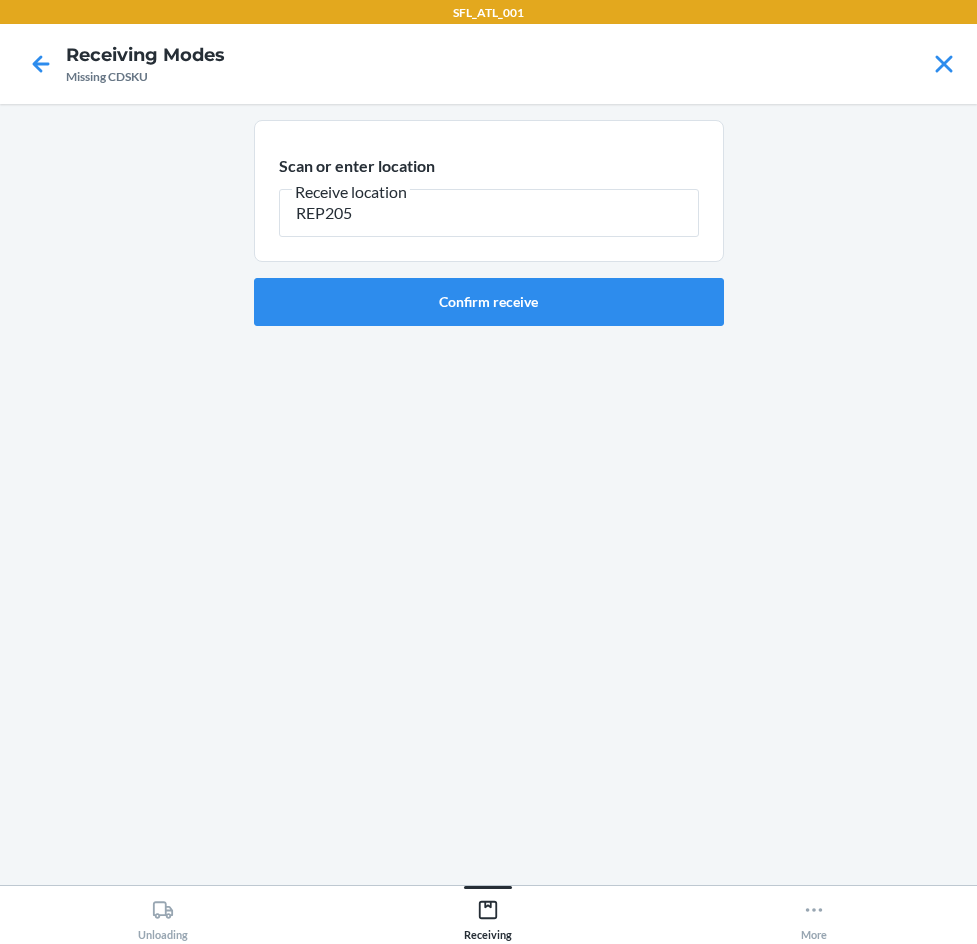 type on "REP205" 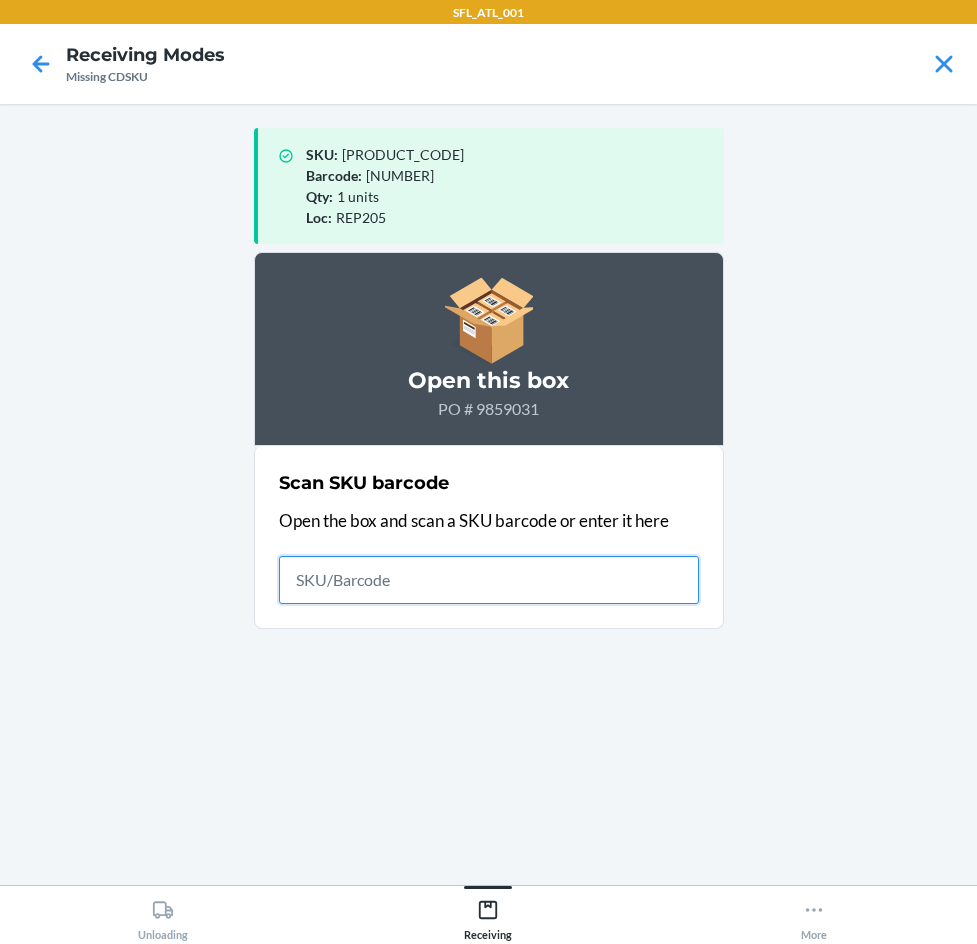 click at bounding box center [489, 580] 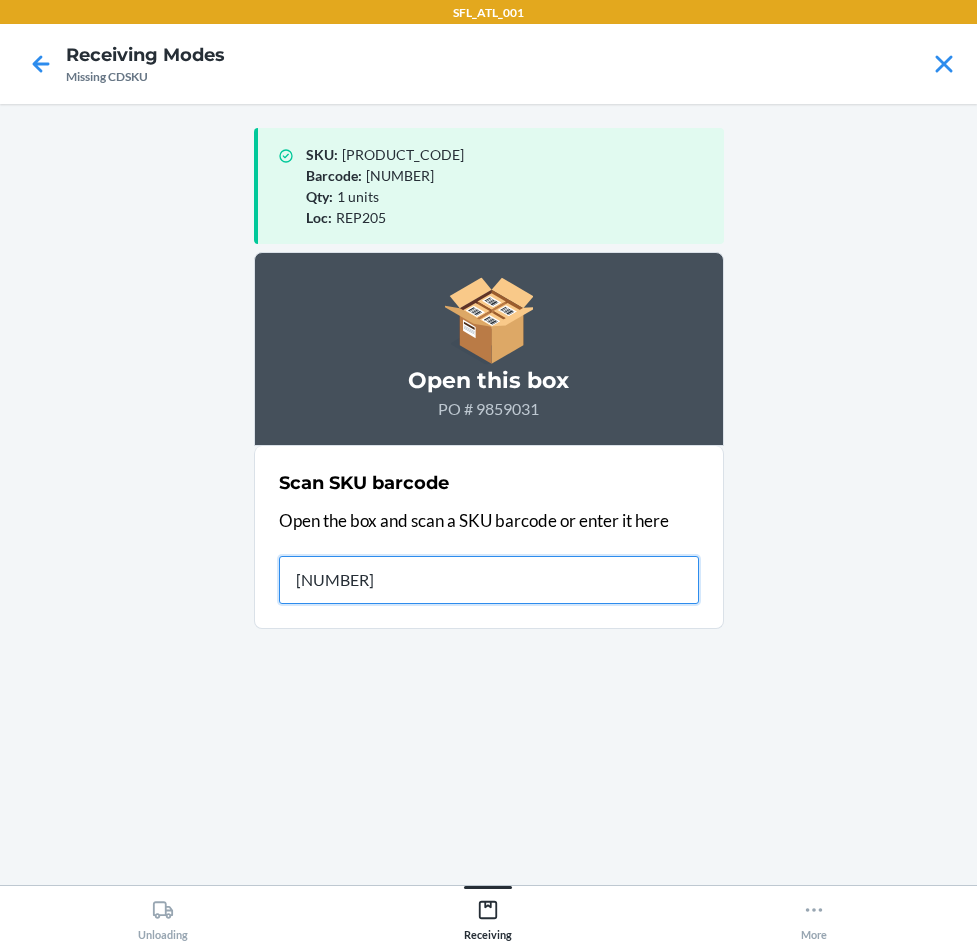 type on "[NUMBER]" 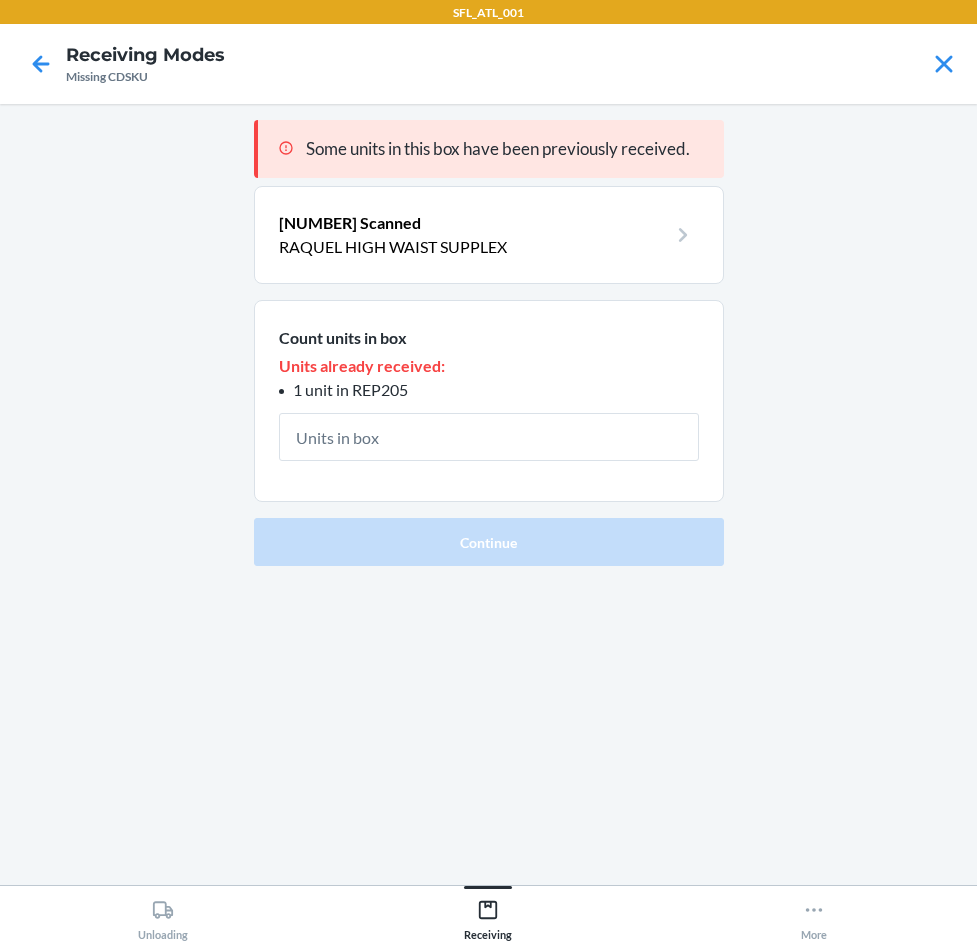 type on "1" 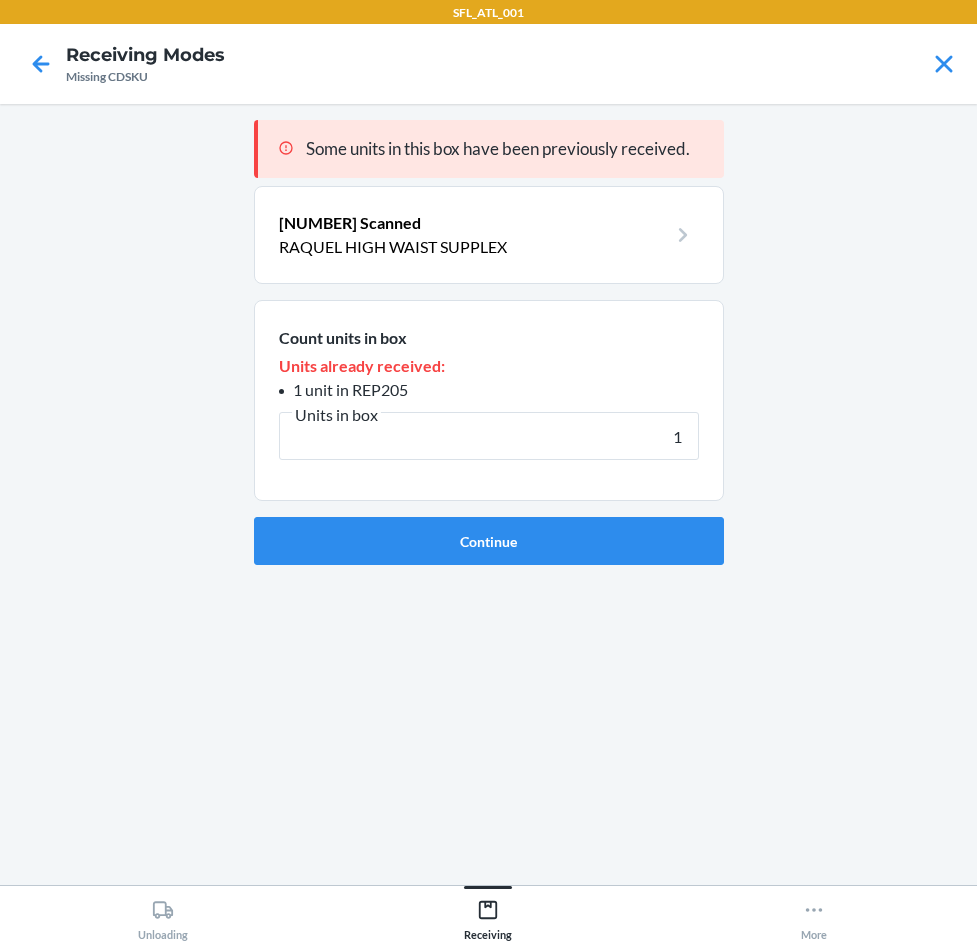 click on "Continue" at bounding box center [489, 541] 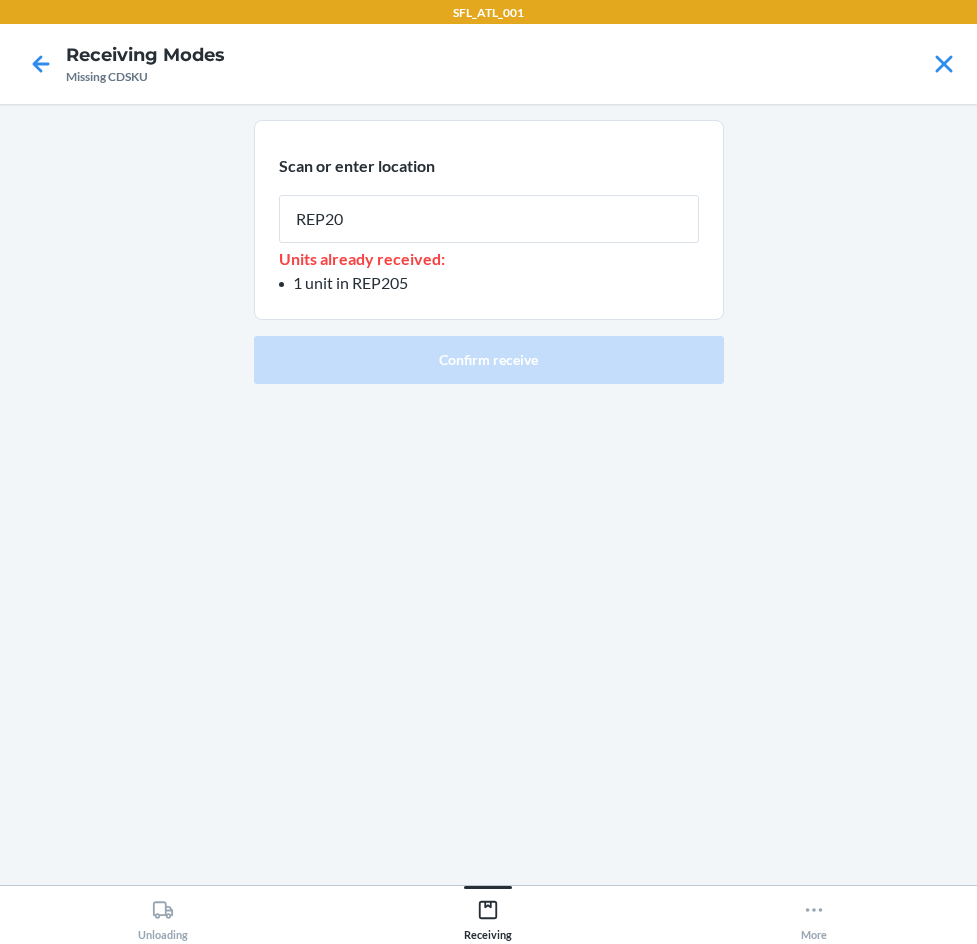 type on "REP205" 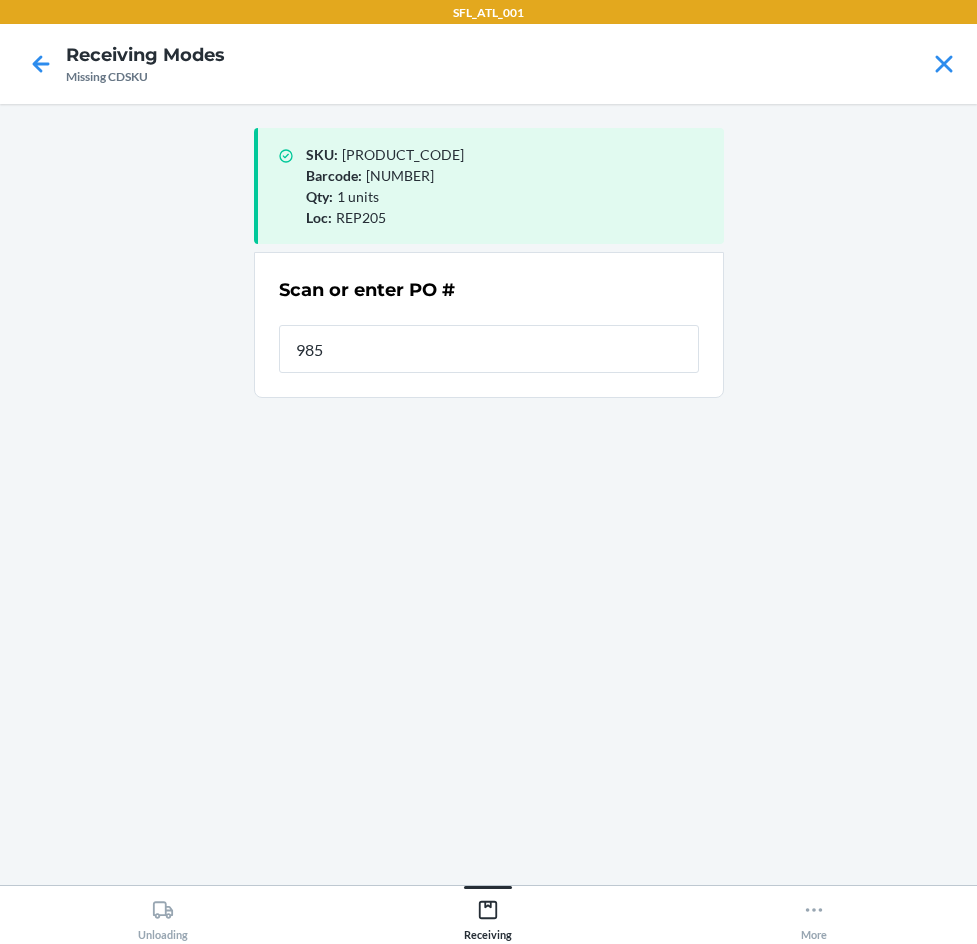 type on "9859" 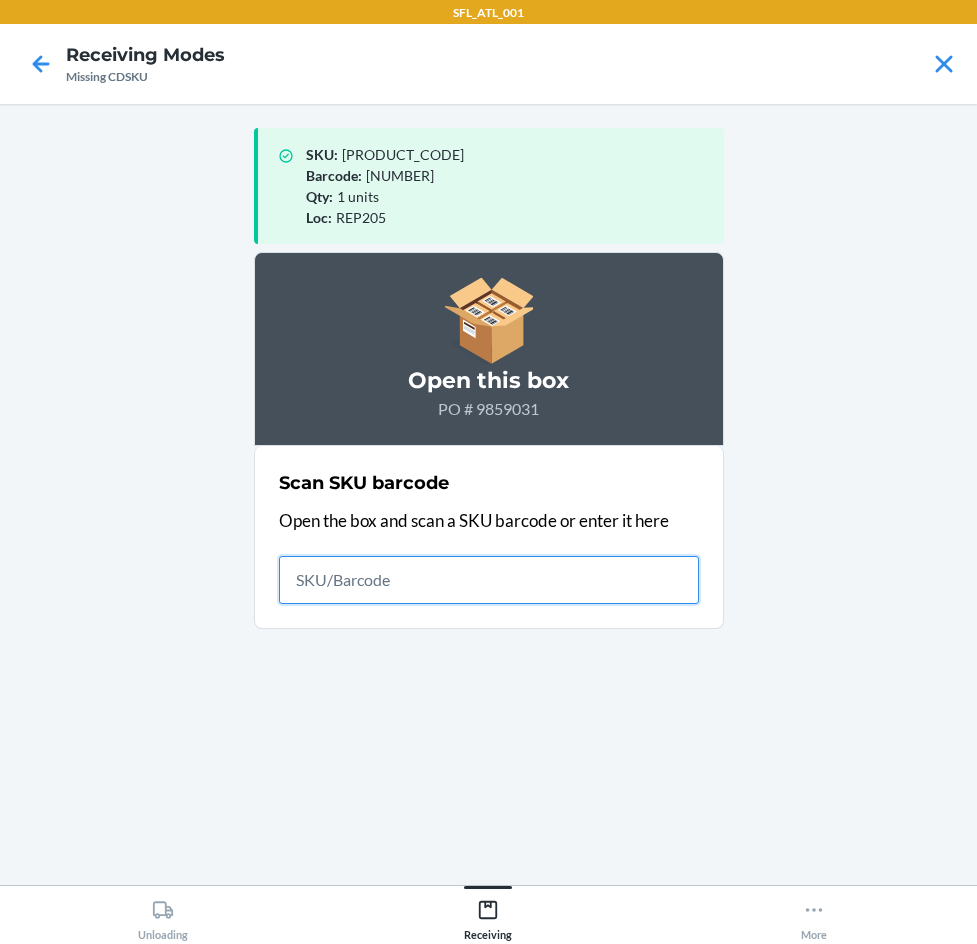 click at bounding box center [489, 580] 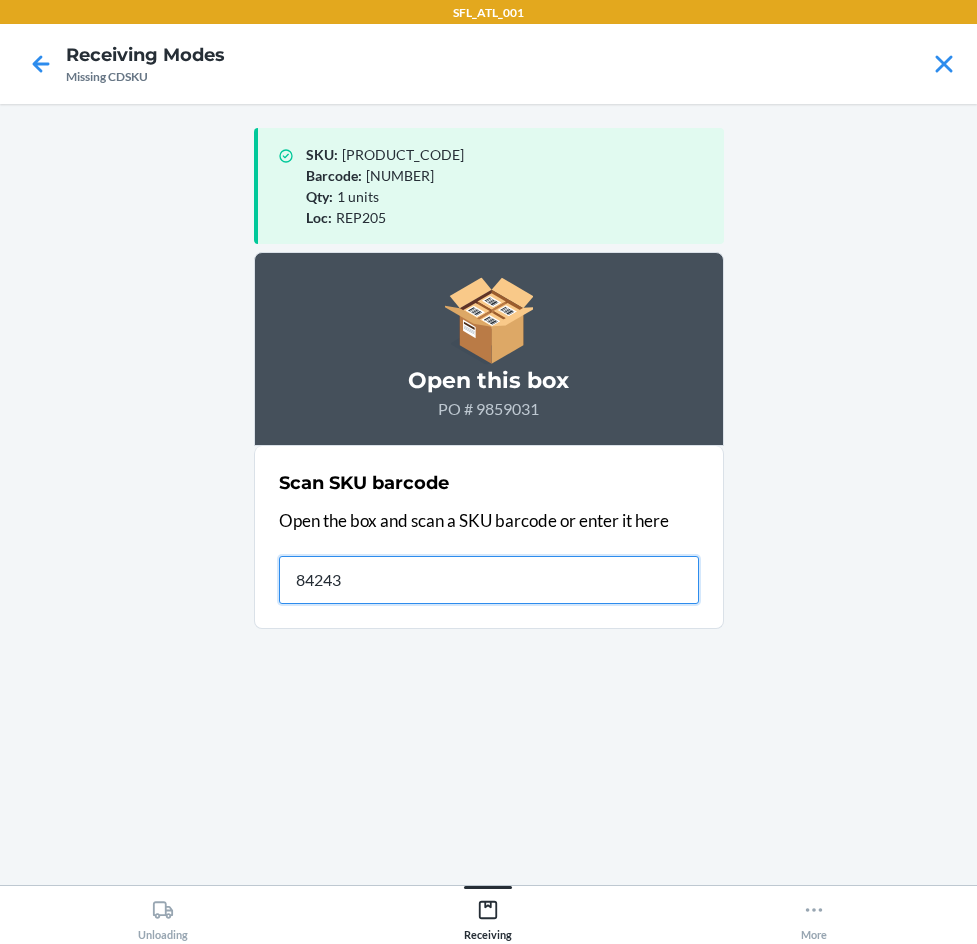 type on "842434" 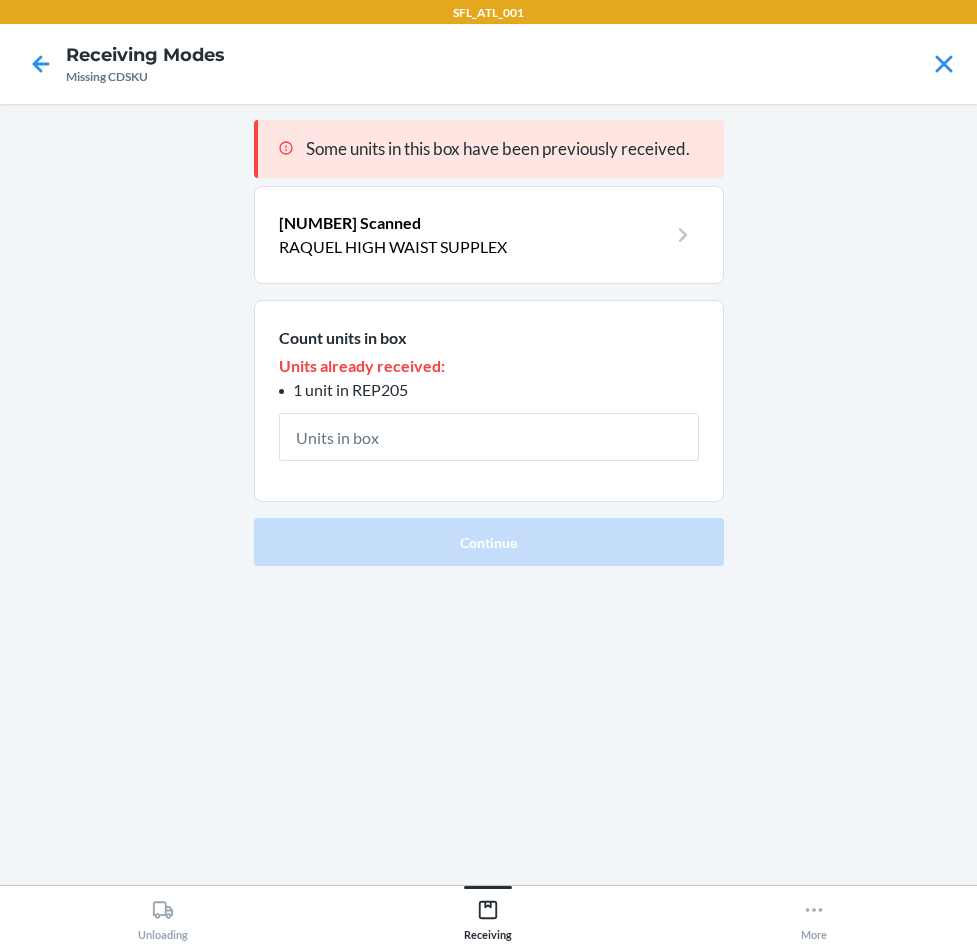 type on "1" 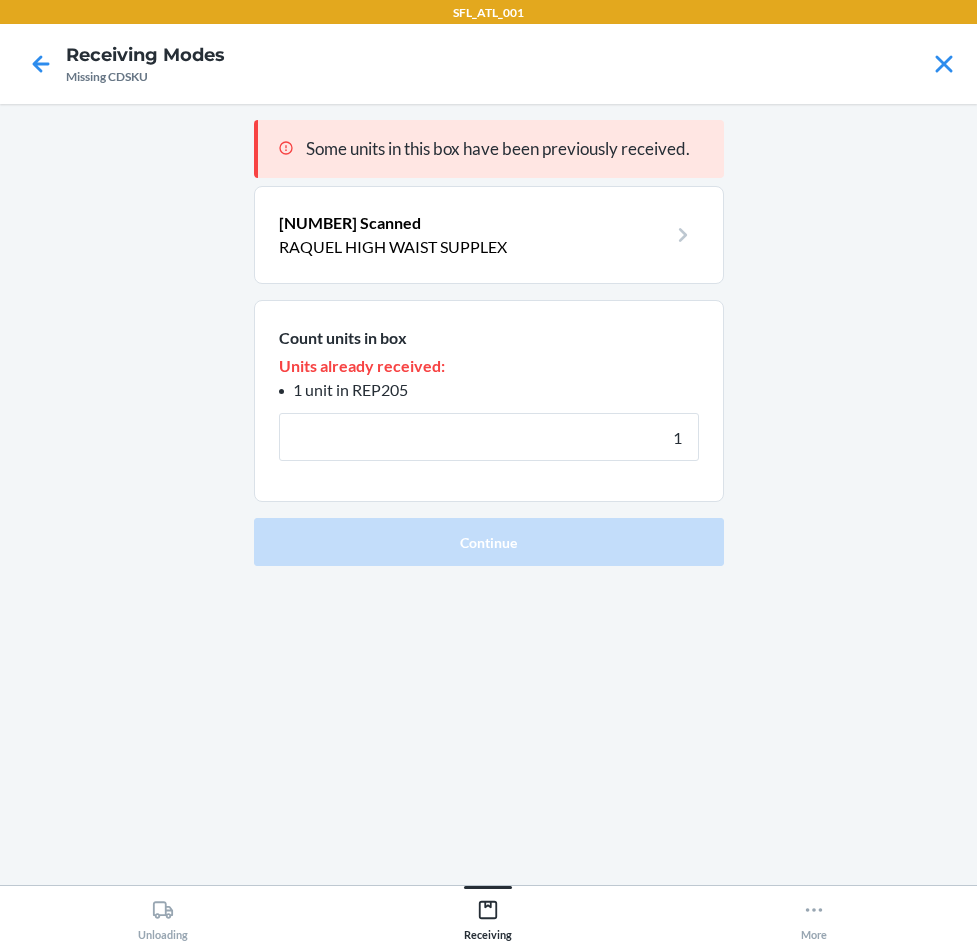 click on "Continue" at bounding box center (489, 542) 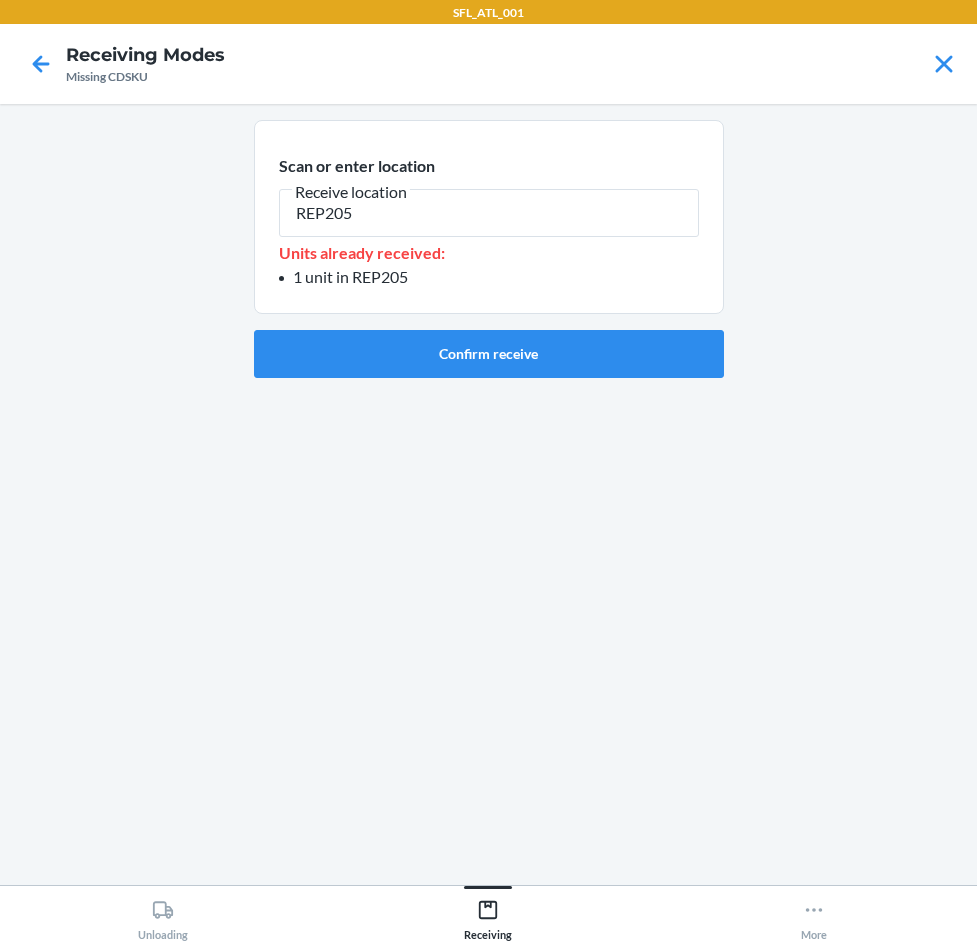 type on "REP205" 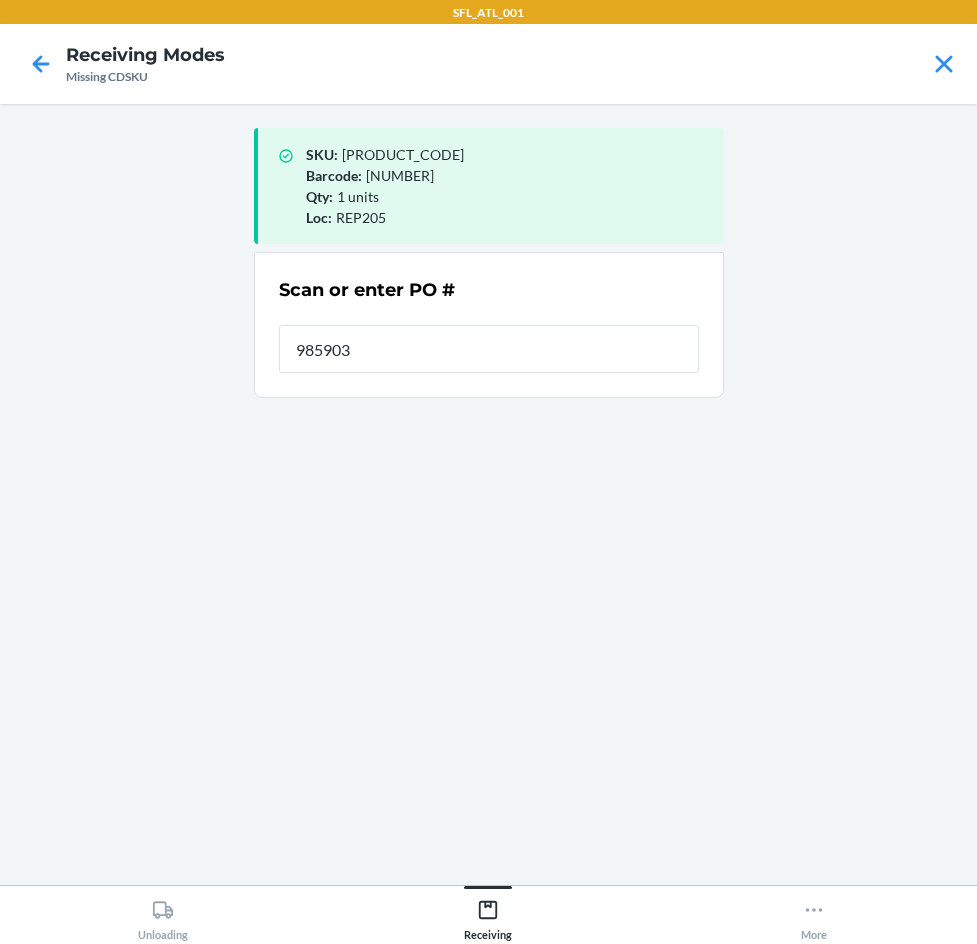 type on "9859031" 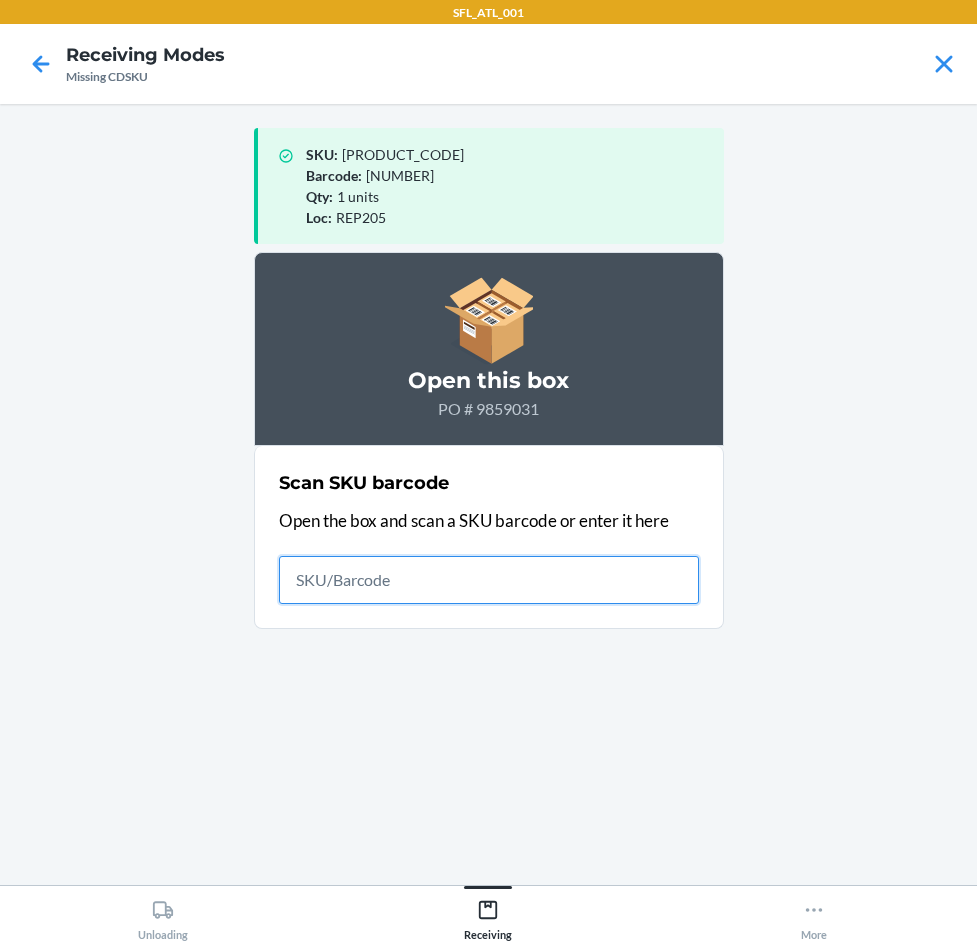 click at bounding box center [489, 580] 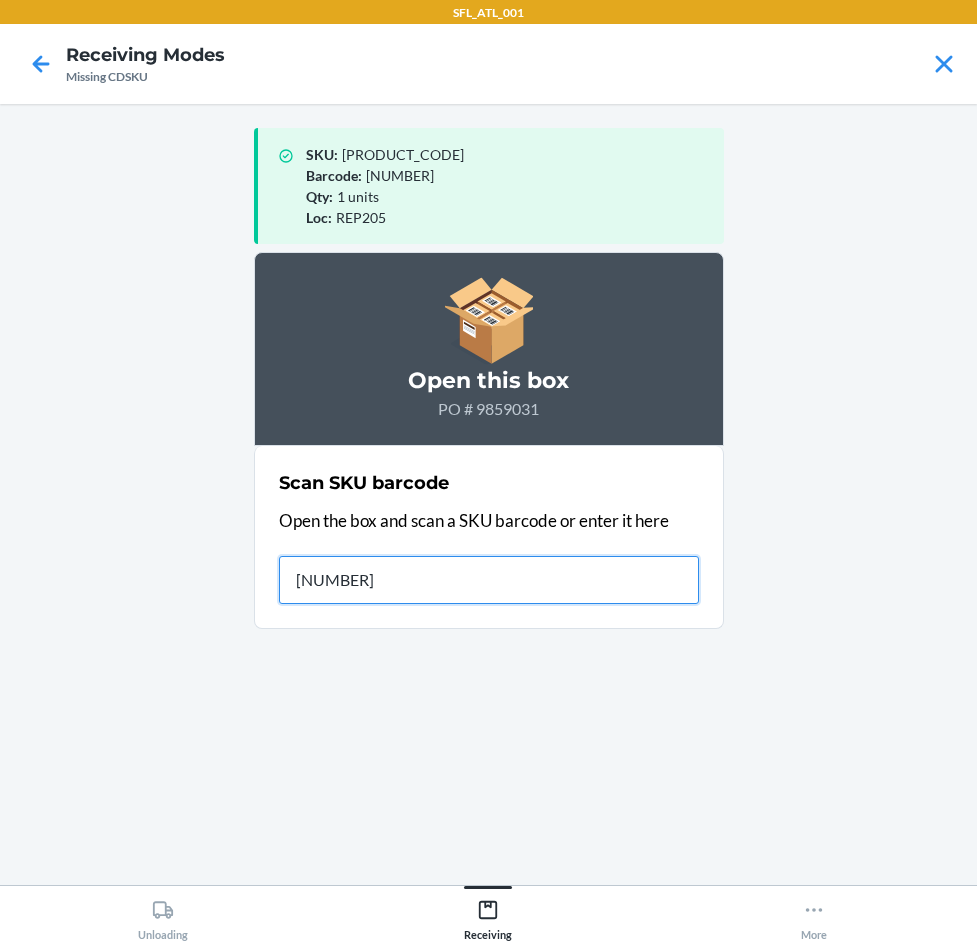 type on "[NUMBER]" 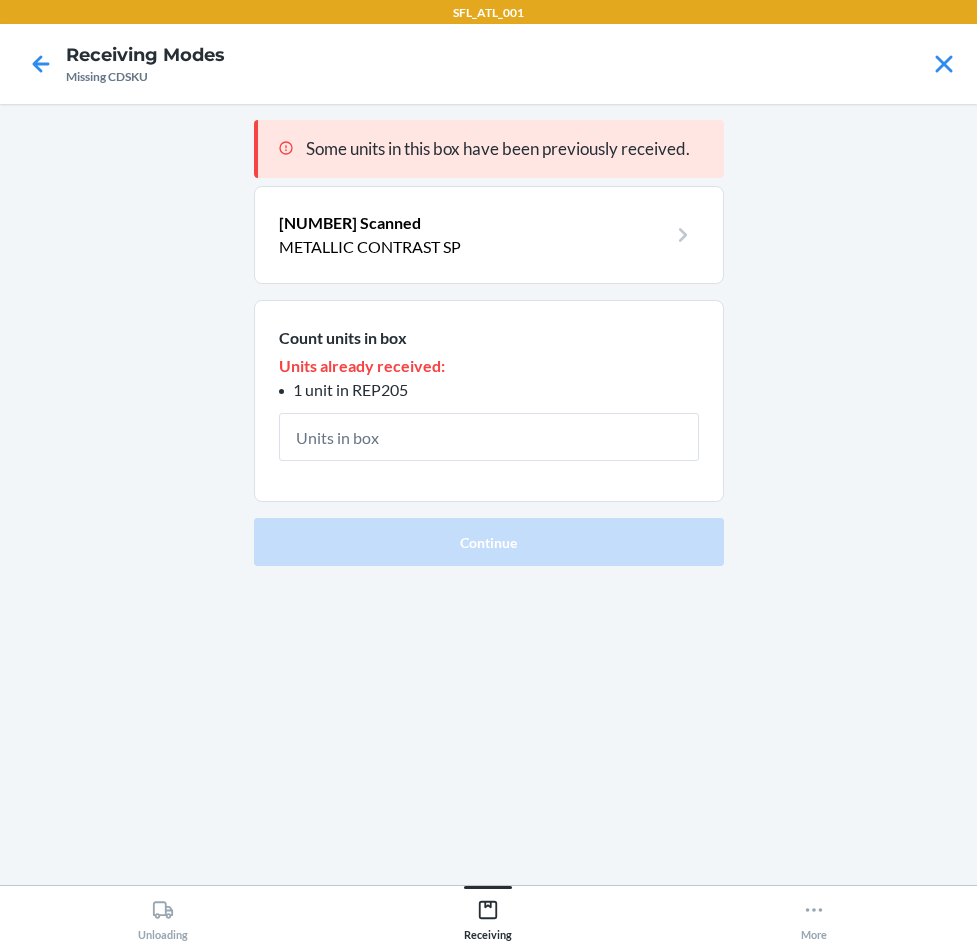 type on "1" 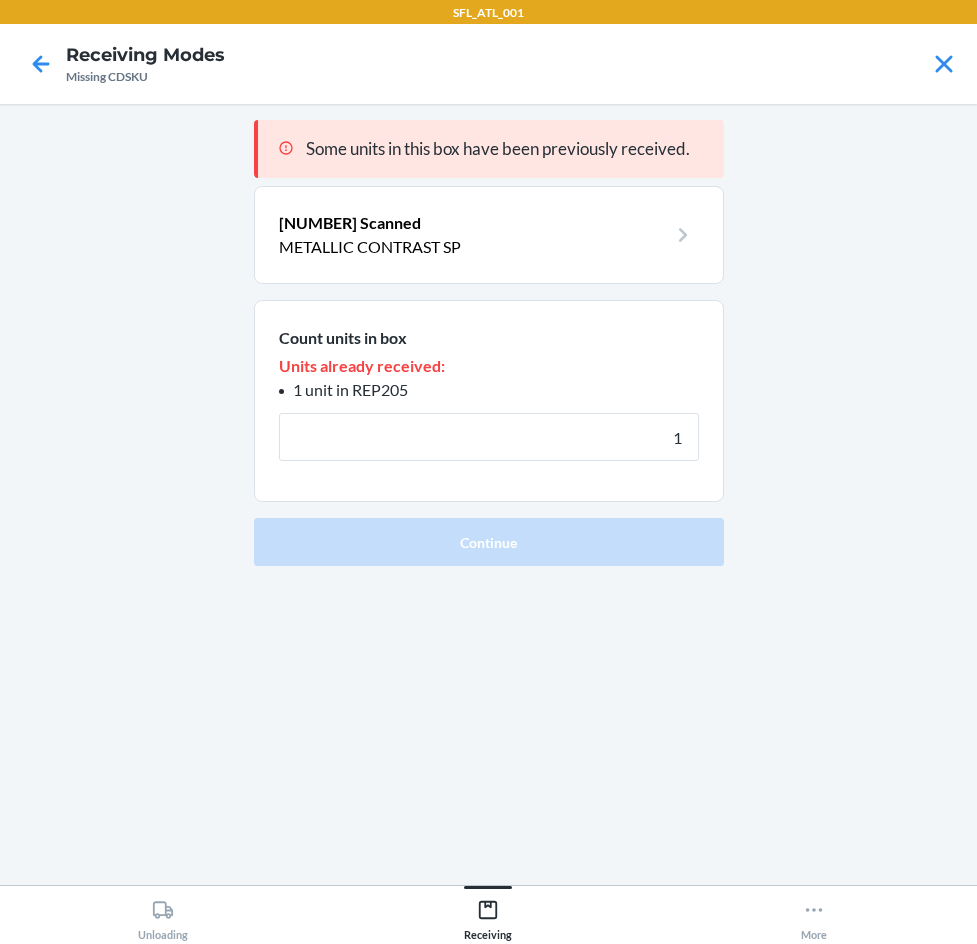 click on "Continue" at bounding box center (489, 542) 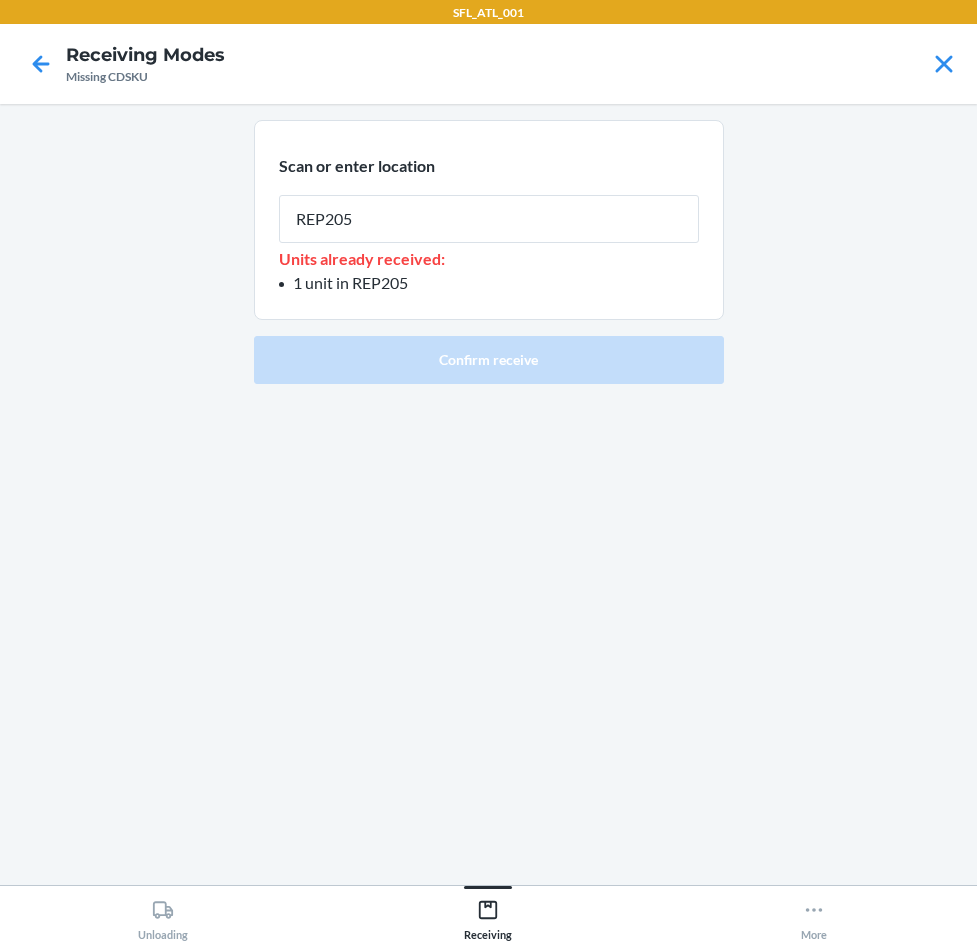 type on "REP205" 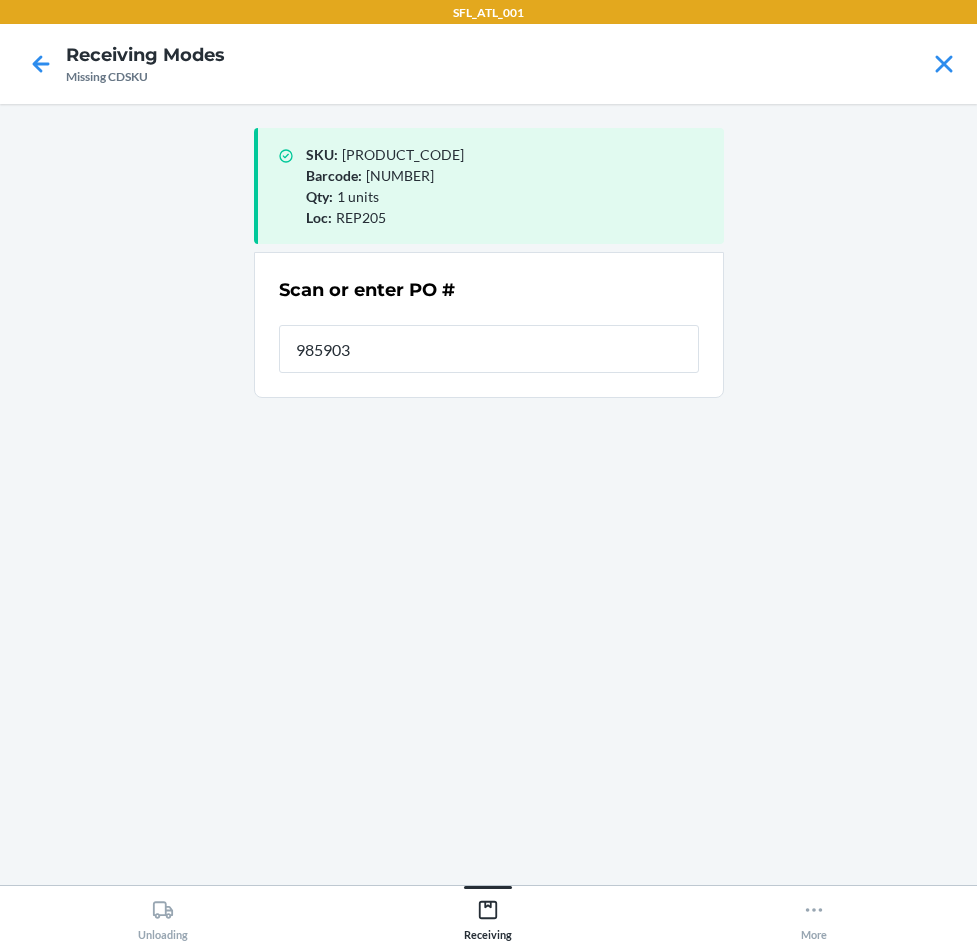 type on "9859031" 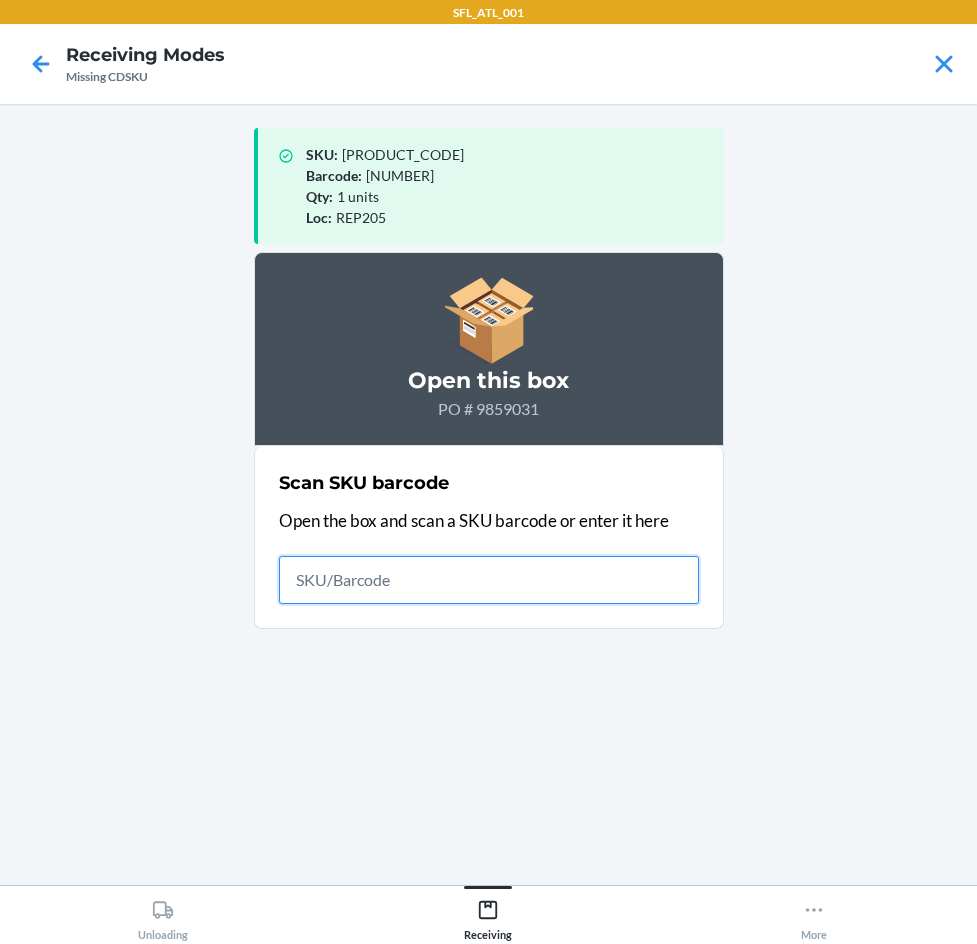 click at bounding box center (489, 580) 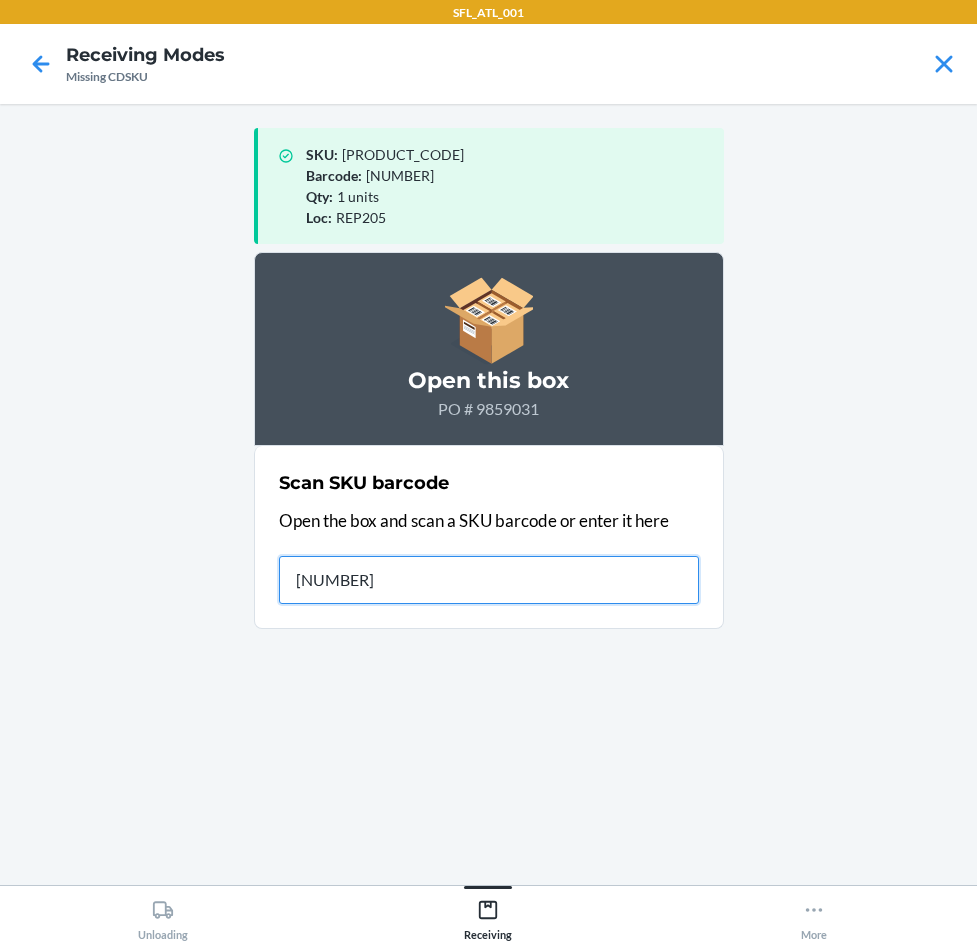 type on "[NUMBER]" 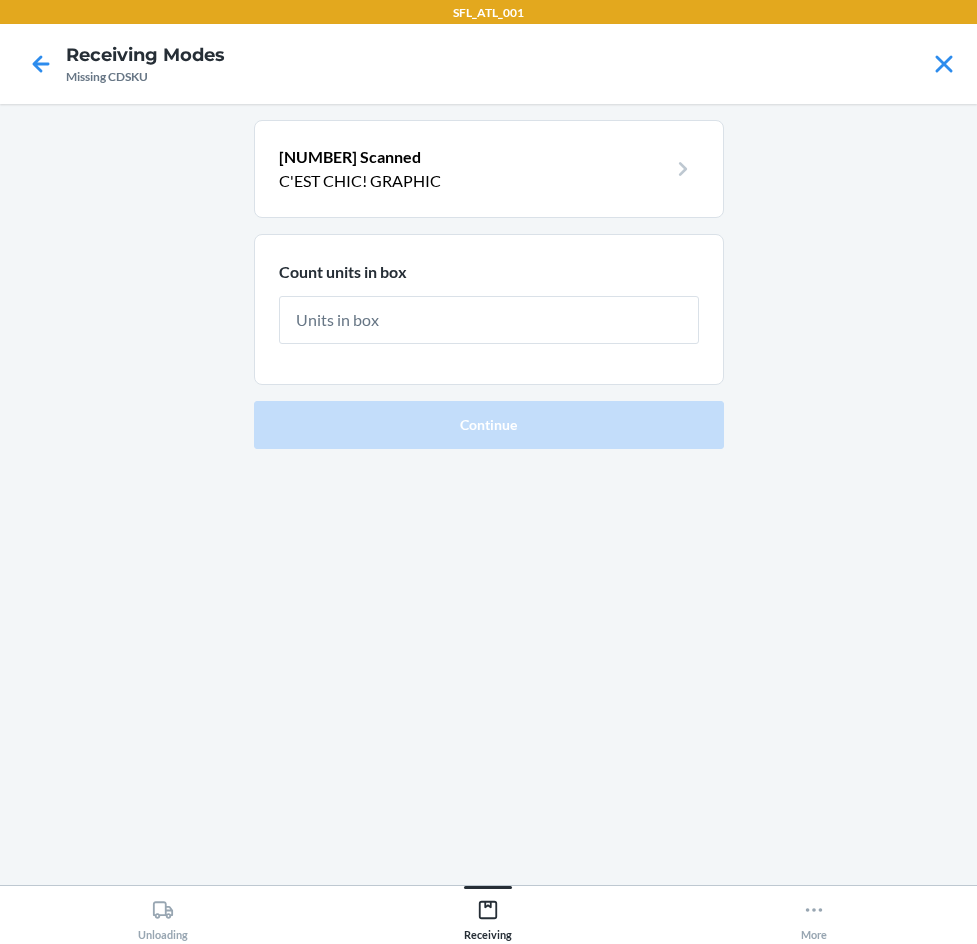 type on "1" 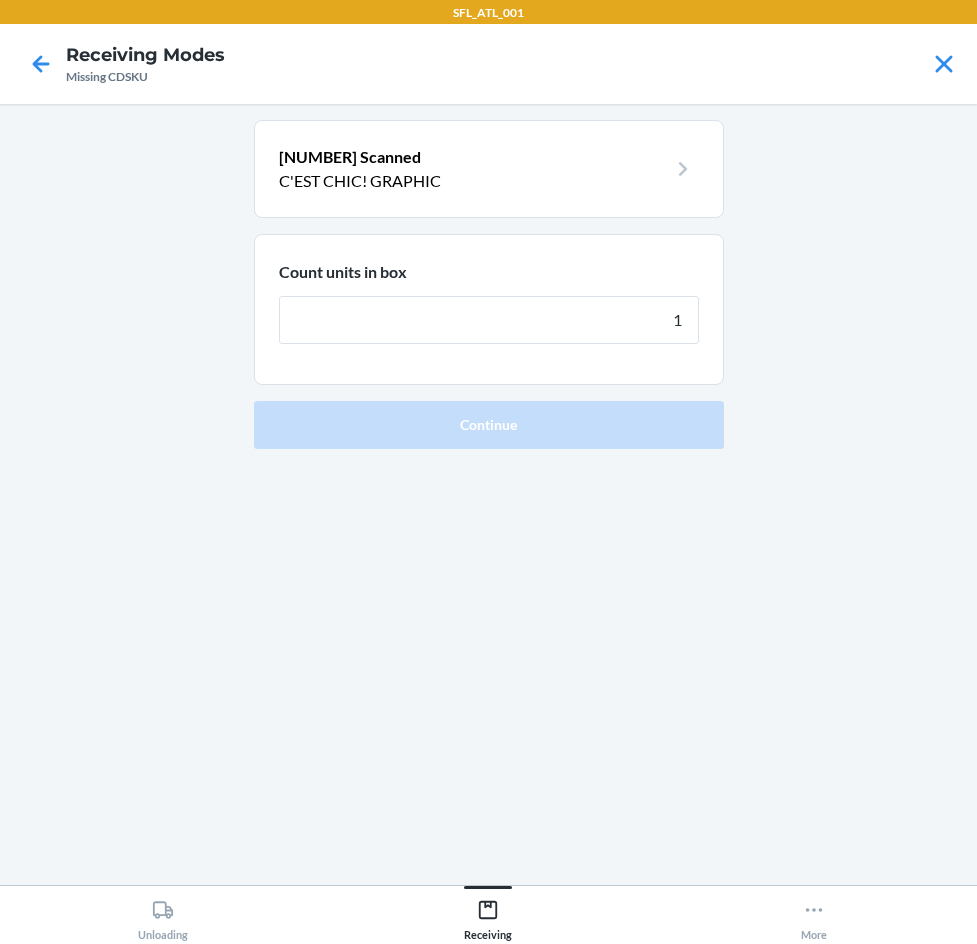 click on "Continue" at bounding box center [489, 425] 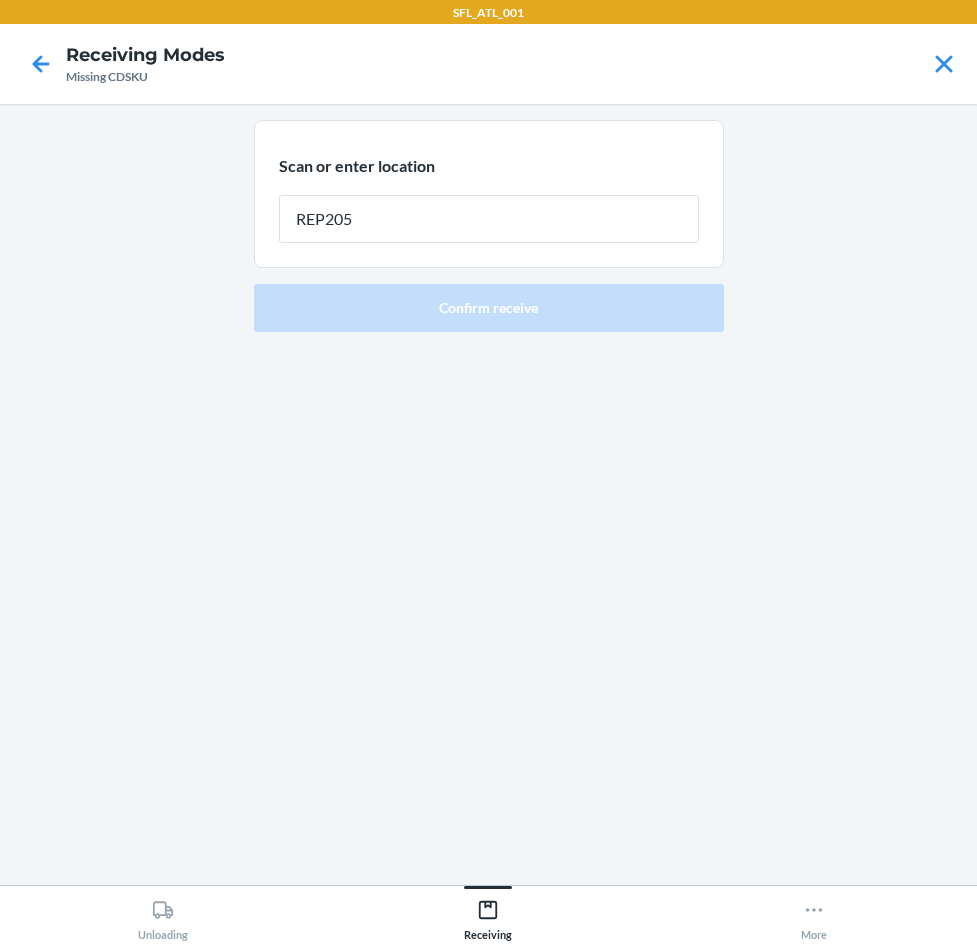 type on "REP205" 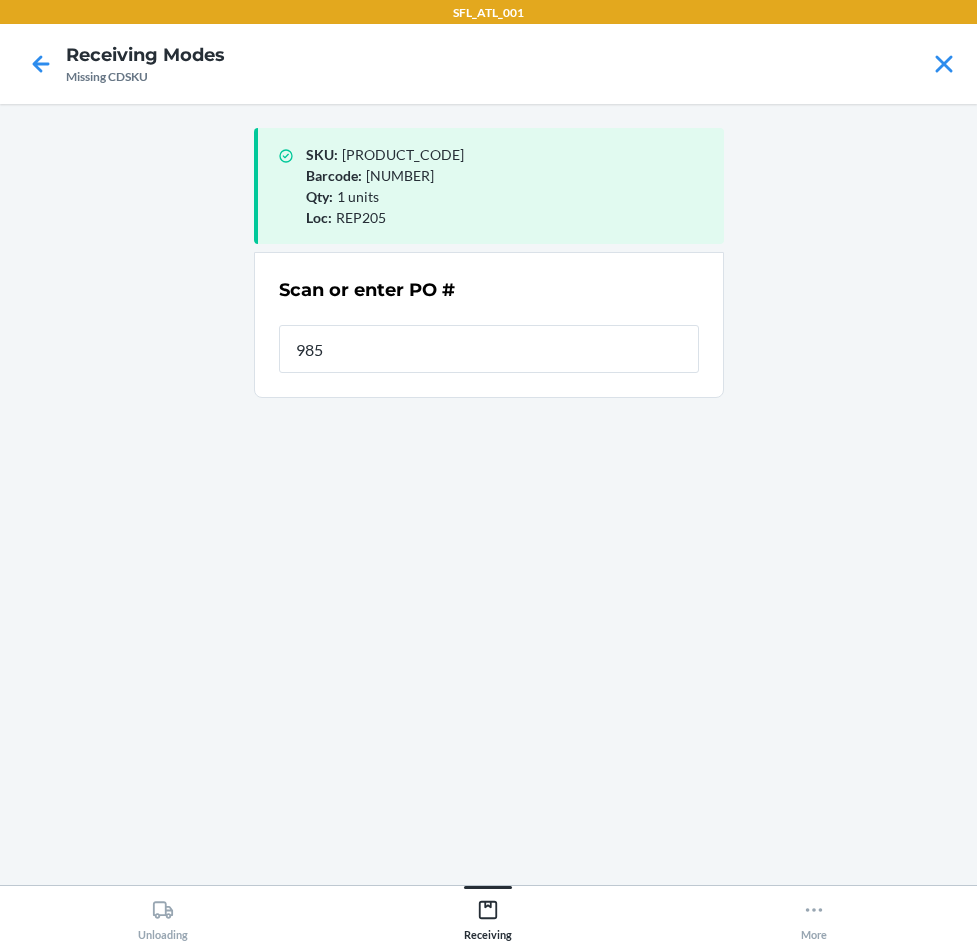 type on "9859" 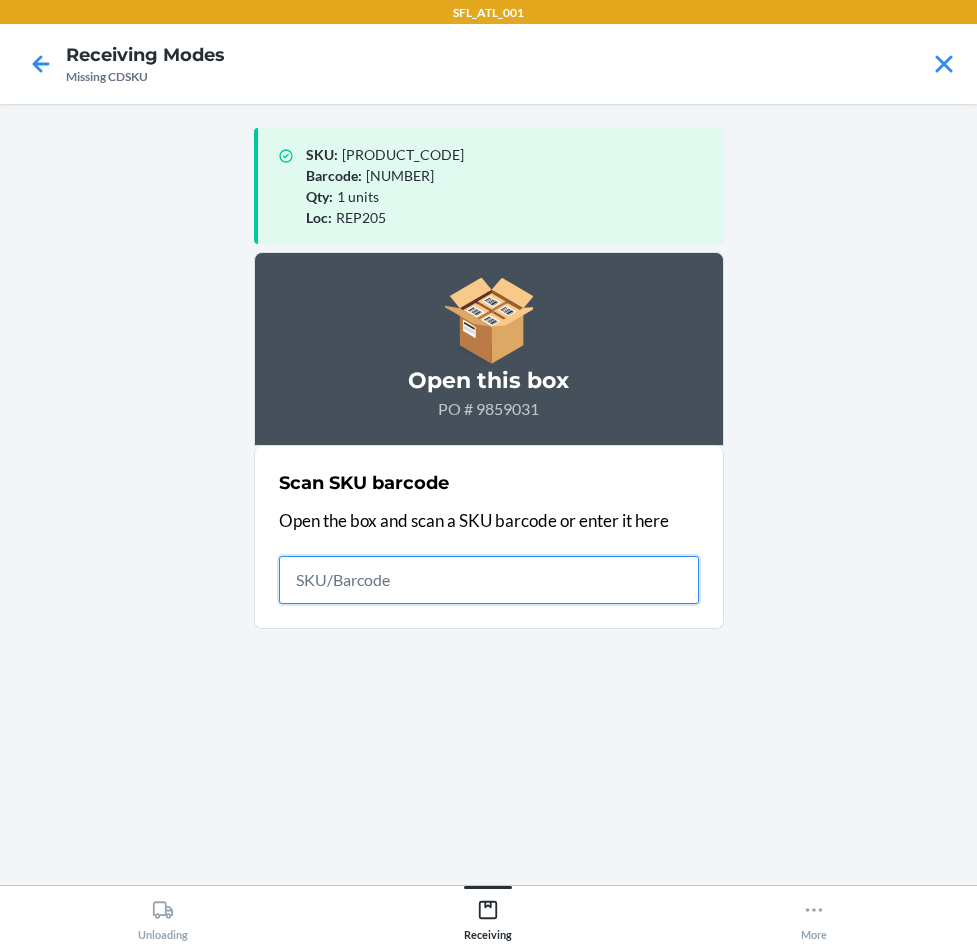 click at bounding box center [489, 580] 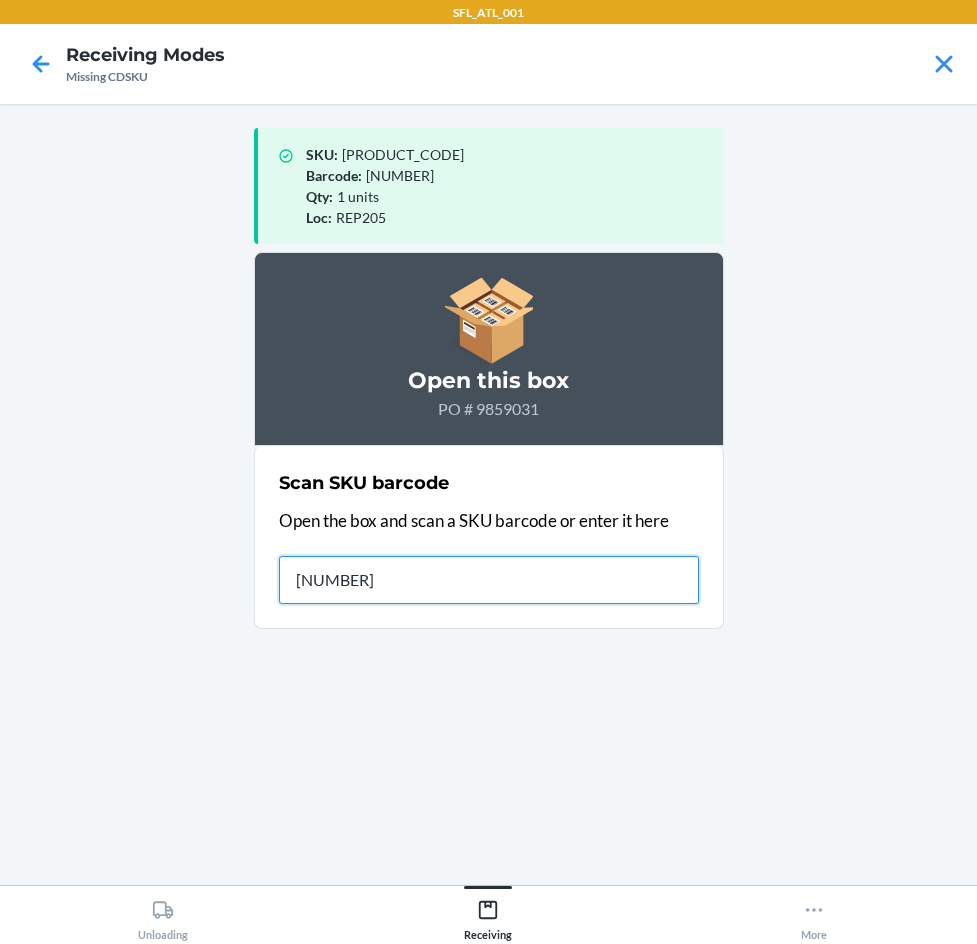 type on "[NUMBER]" 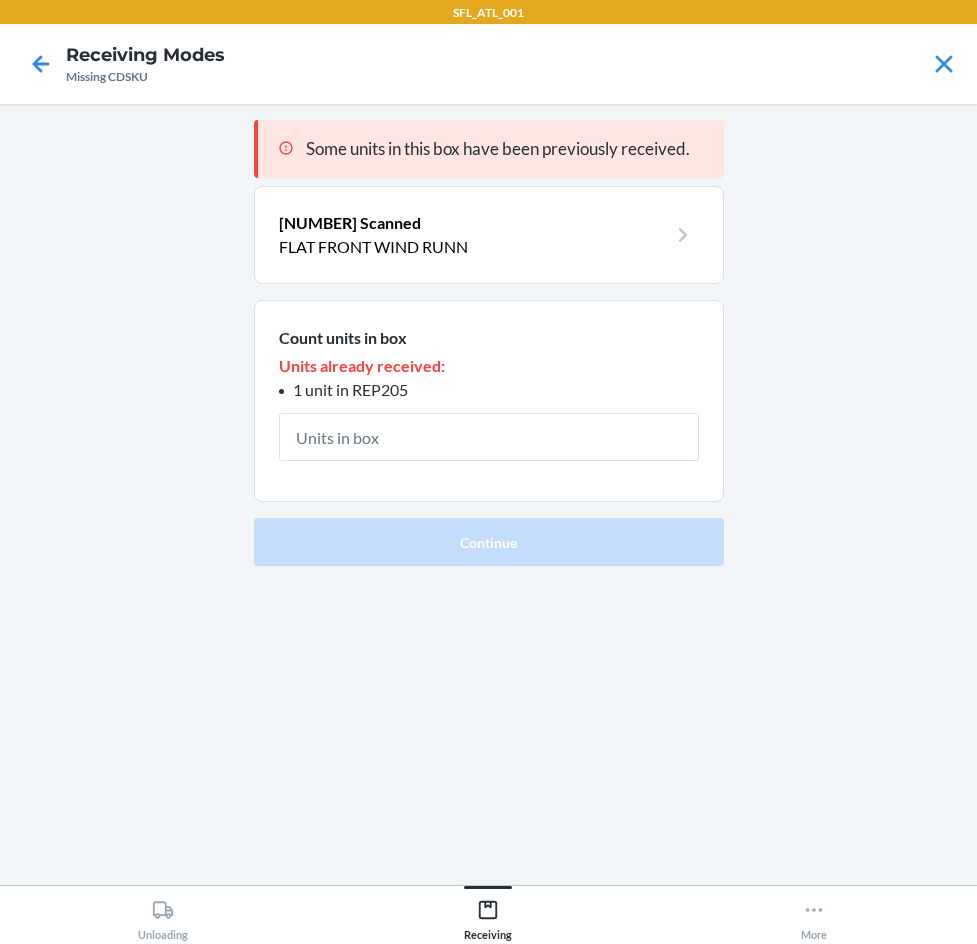 type on "1" 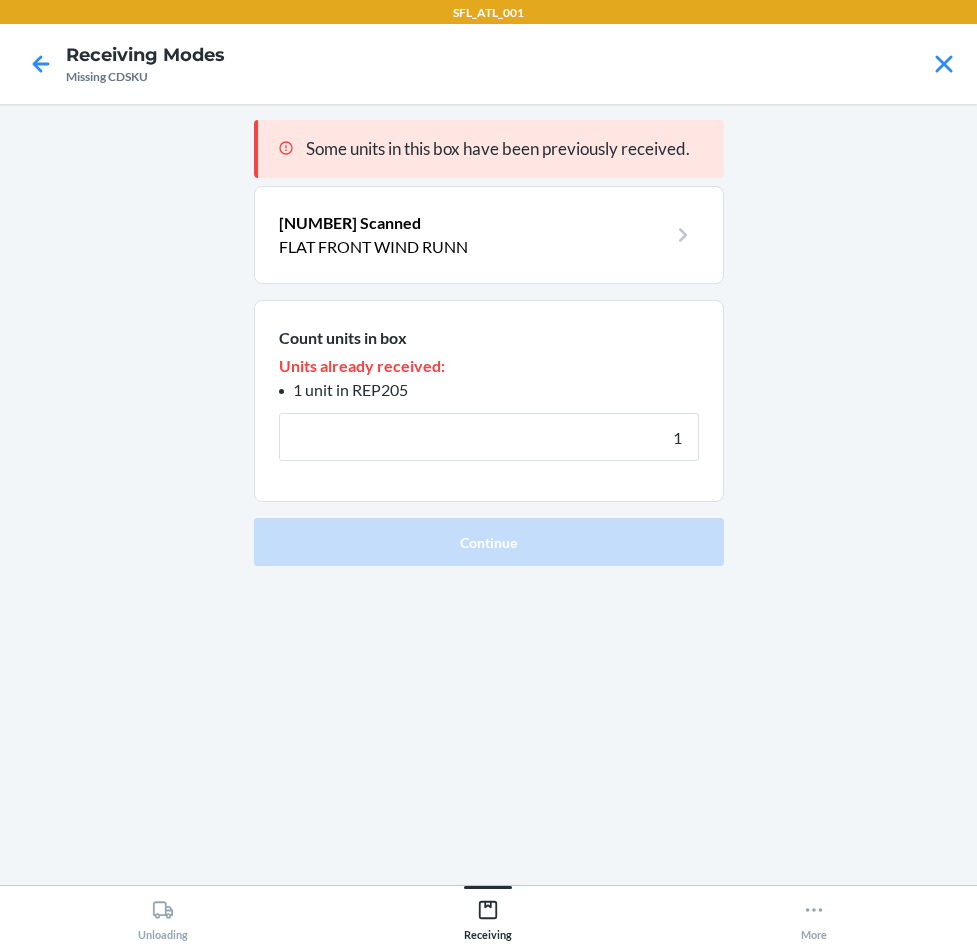click on "Continue" at bounding box center [489, 542] 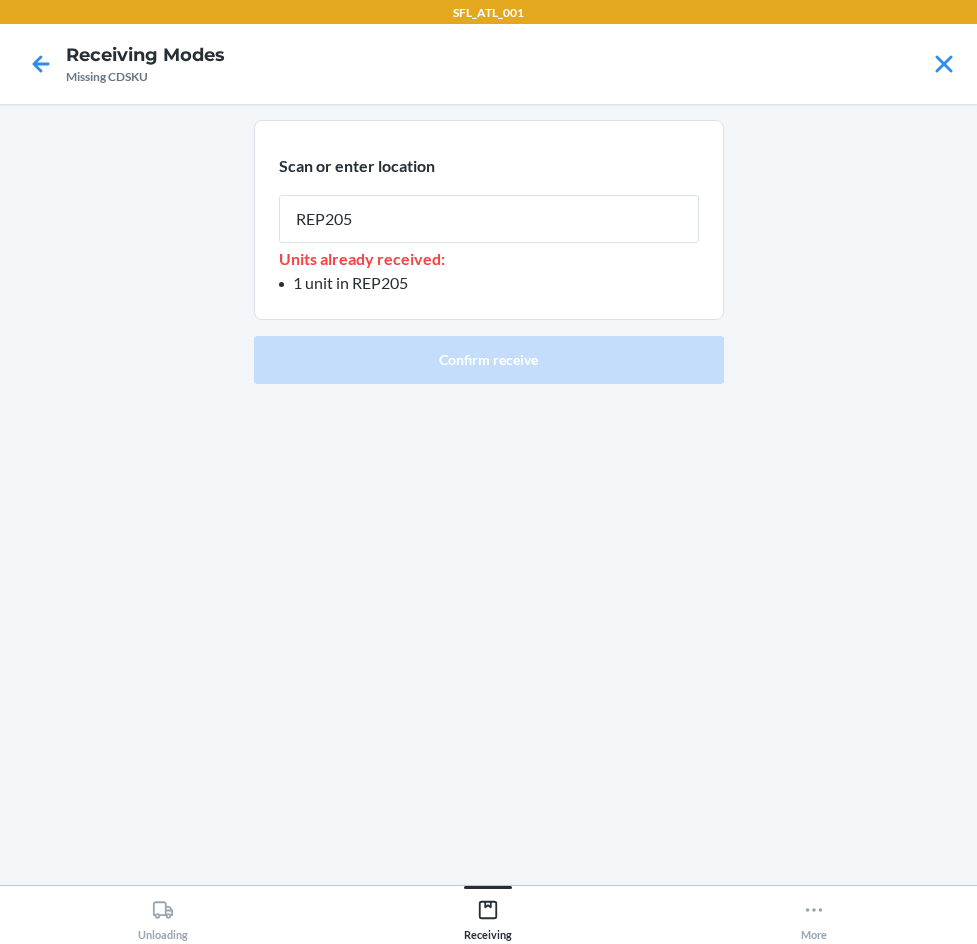 type on "REP205" 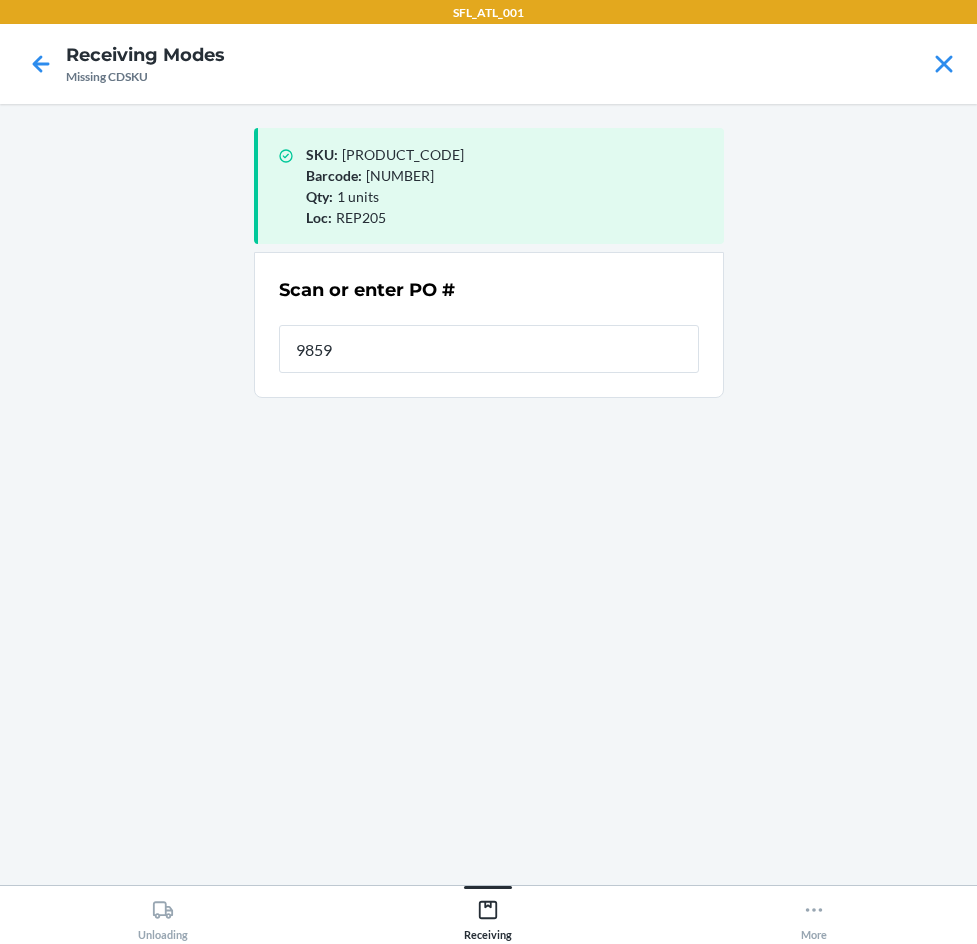 type on "98590" 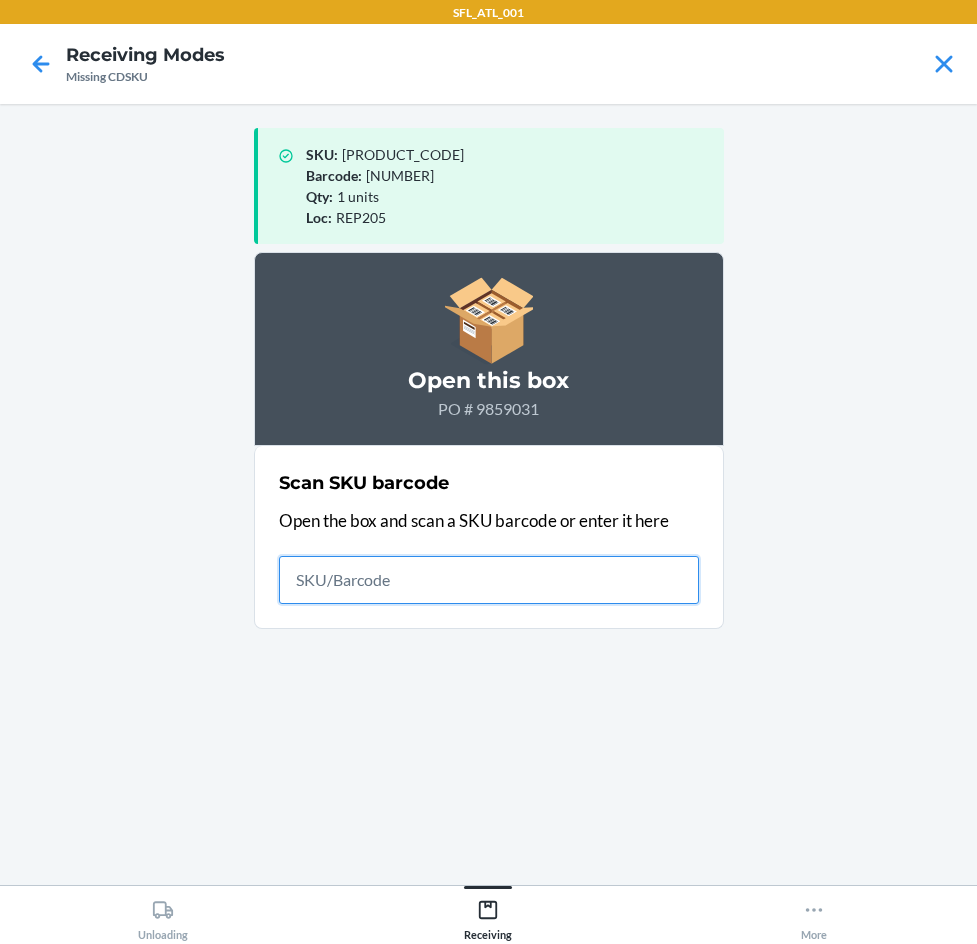 click at bounding box center [489, 580] 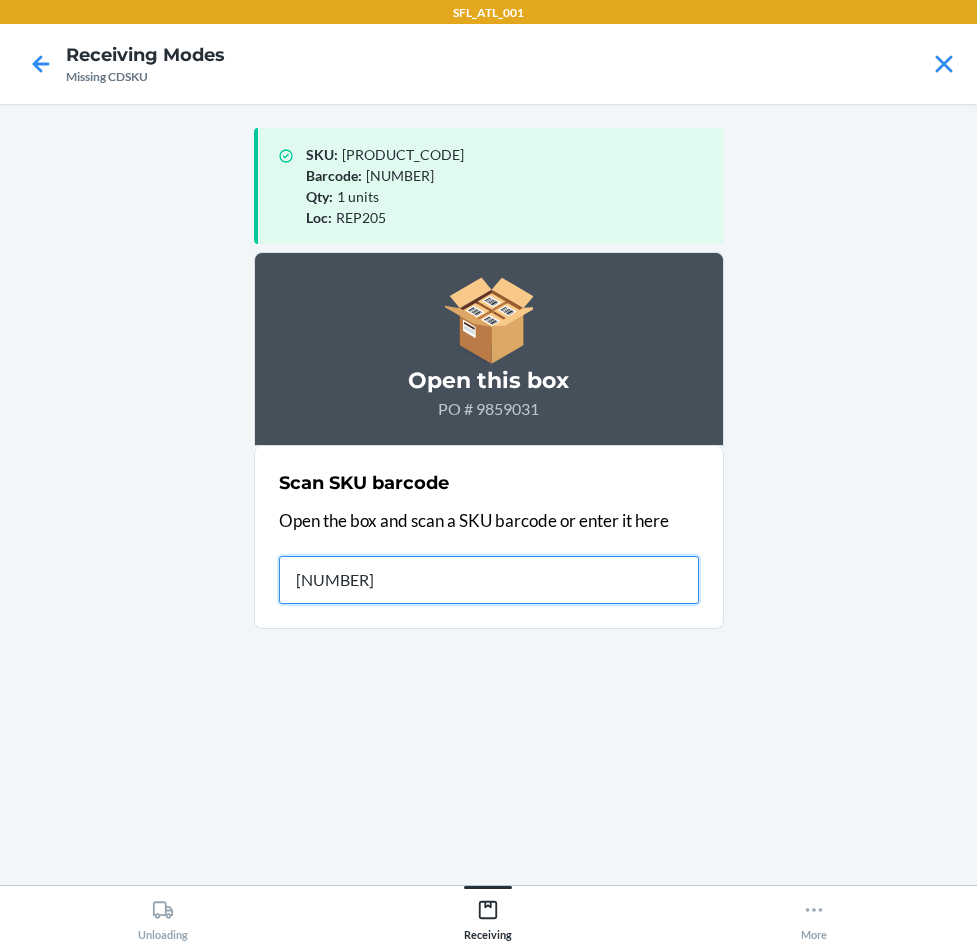 type on "[NUMBER]" 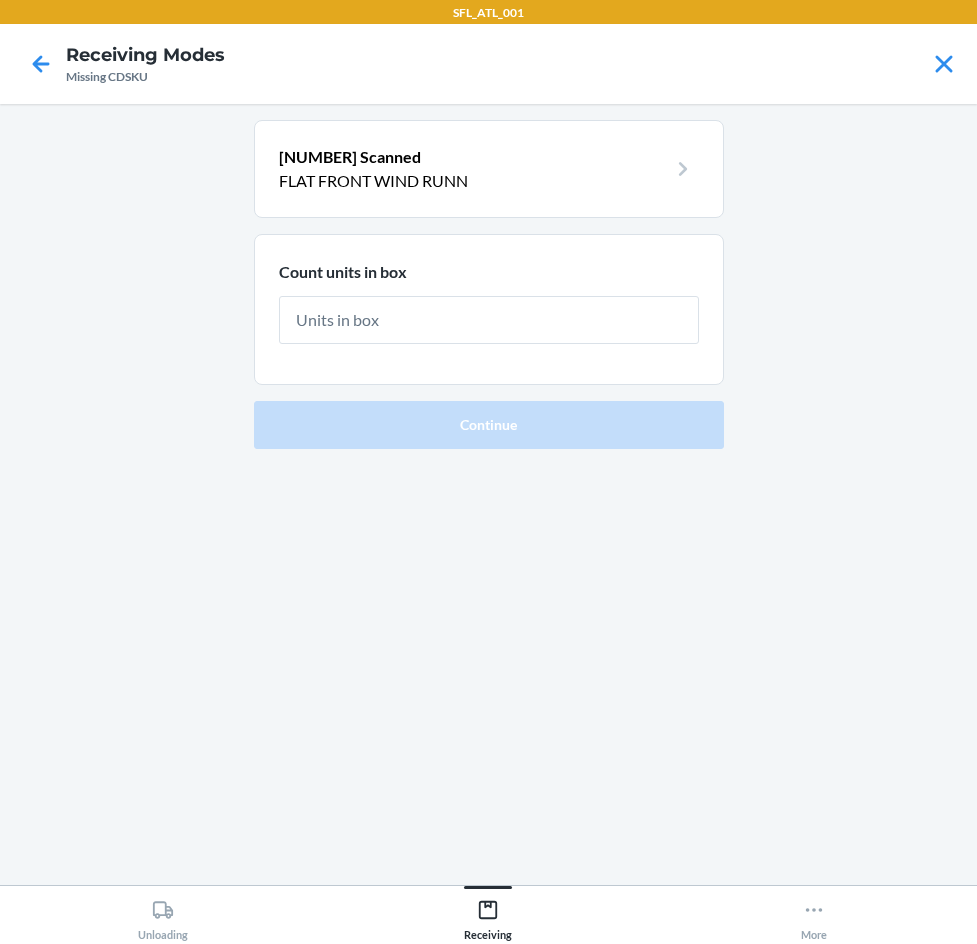 type on "1" 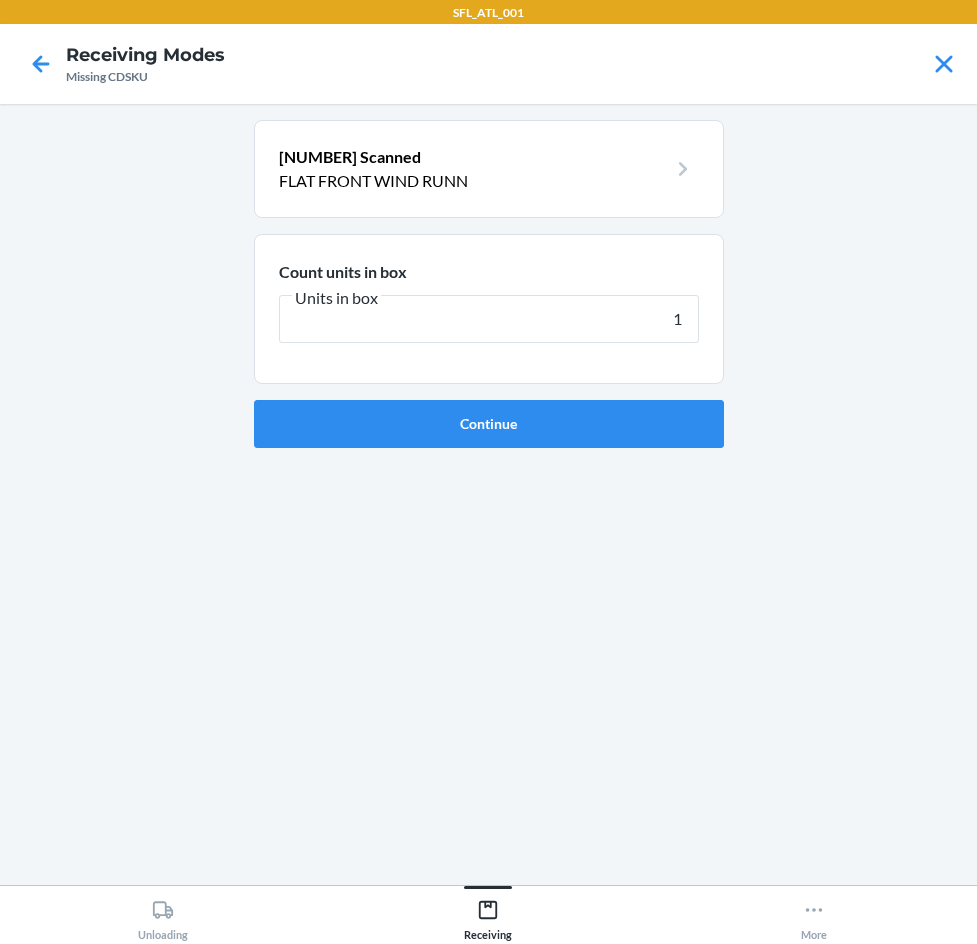 click on "Continue" at bounding box center [489, 424] 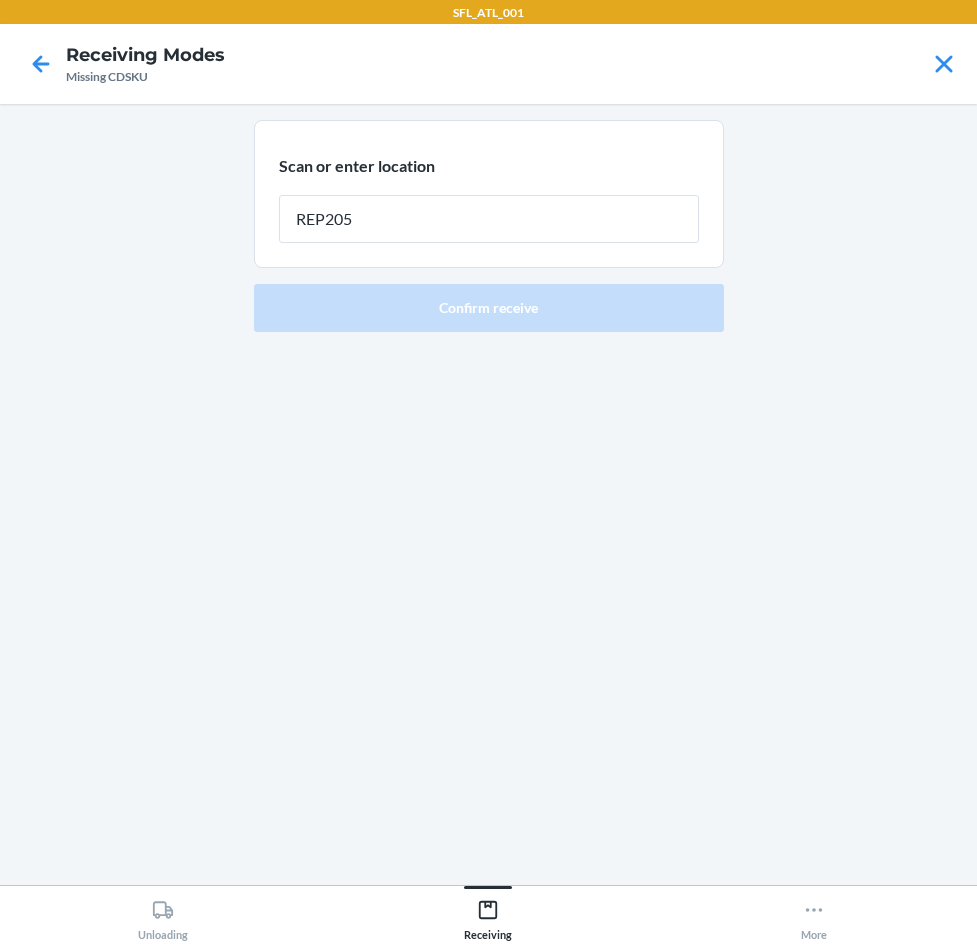 type on "REP205" 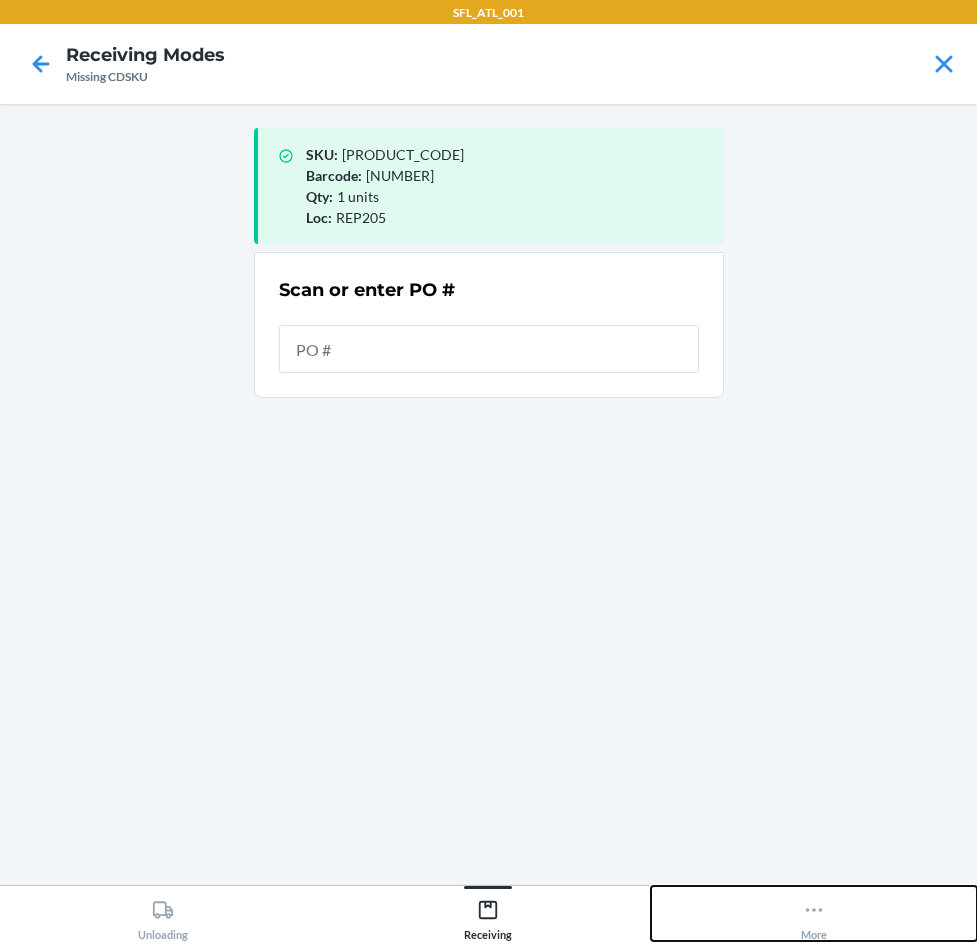 click on "More" at bounding box center [814, 913] 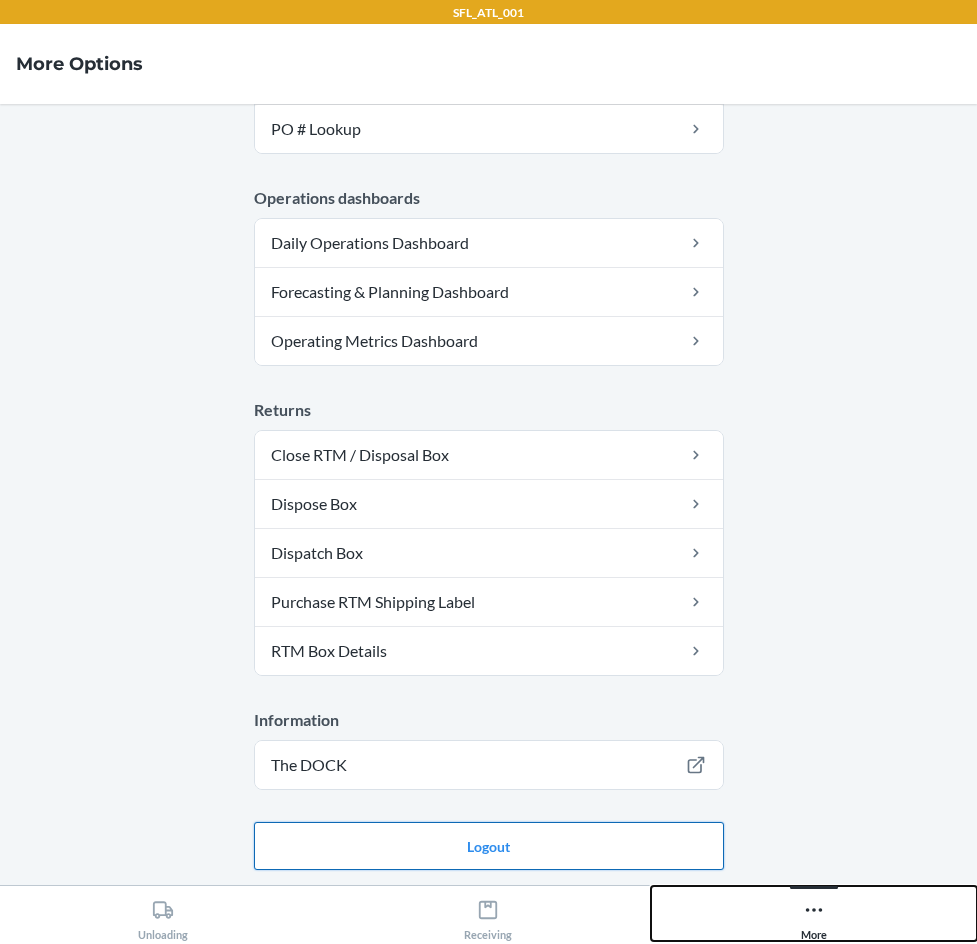 scroll, scrollTop: 505, scrollLeft: 0, axis: vertical 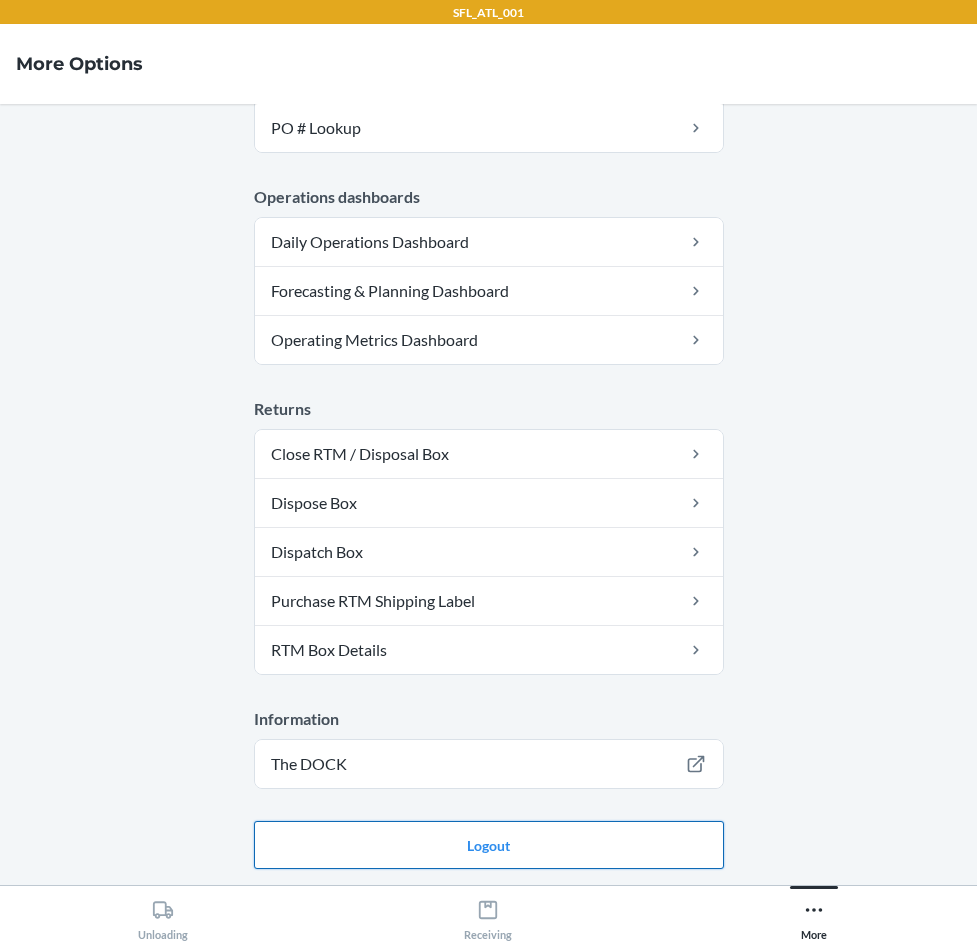 click on "Logout" at bounding box center (489, 845) 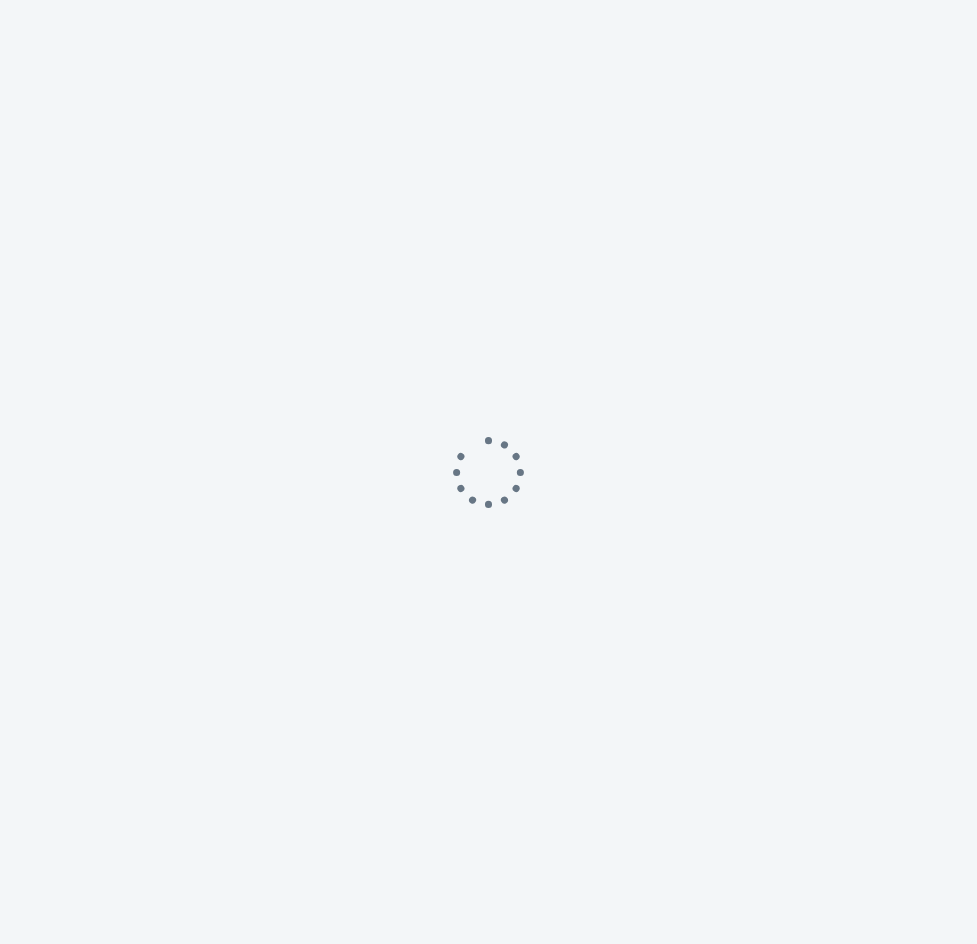 scroll, scrollTop: 0, scrollLeft: 0, axis: both 